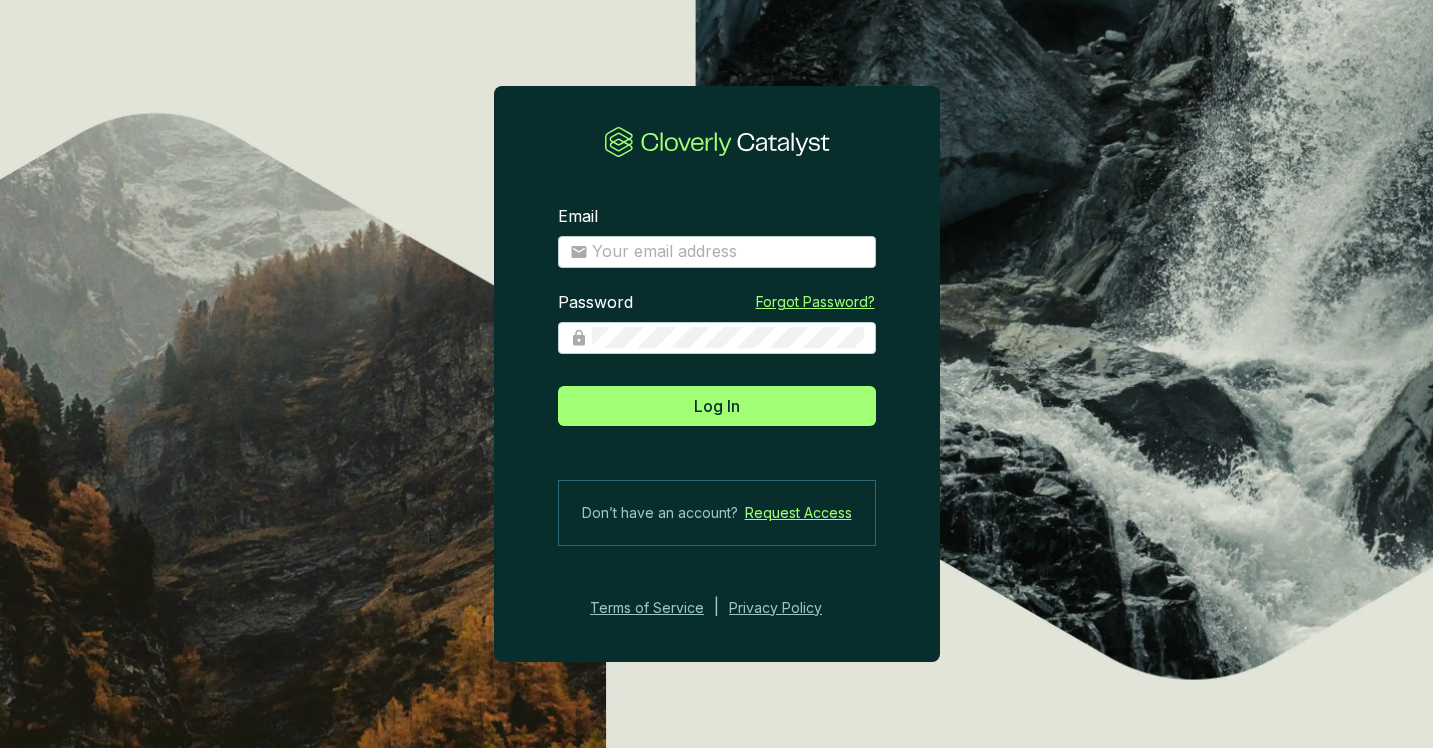 scroll, scrollTop: 0, scrollLeft: 0, axis: both 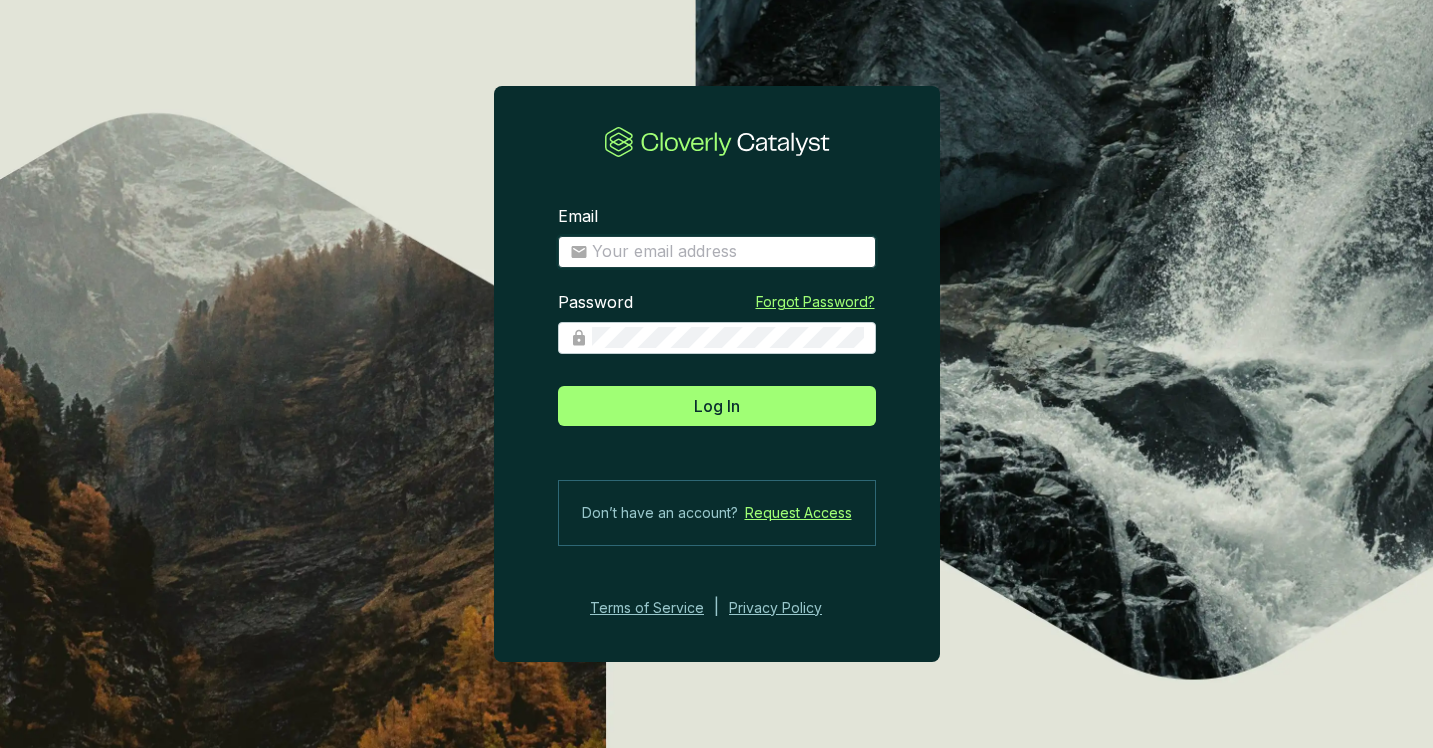 click on "Email" at bounding box center (728, 252) 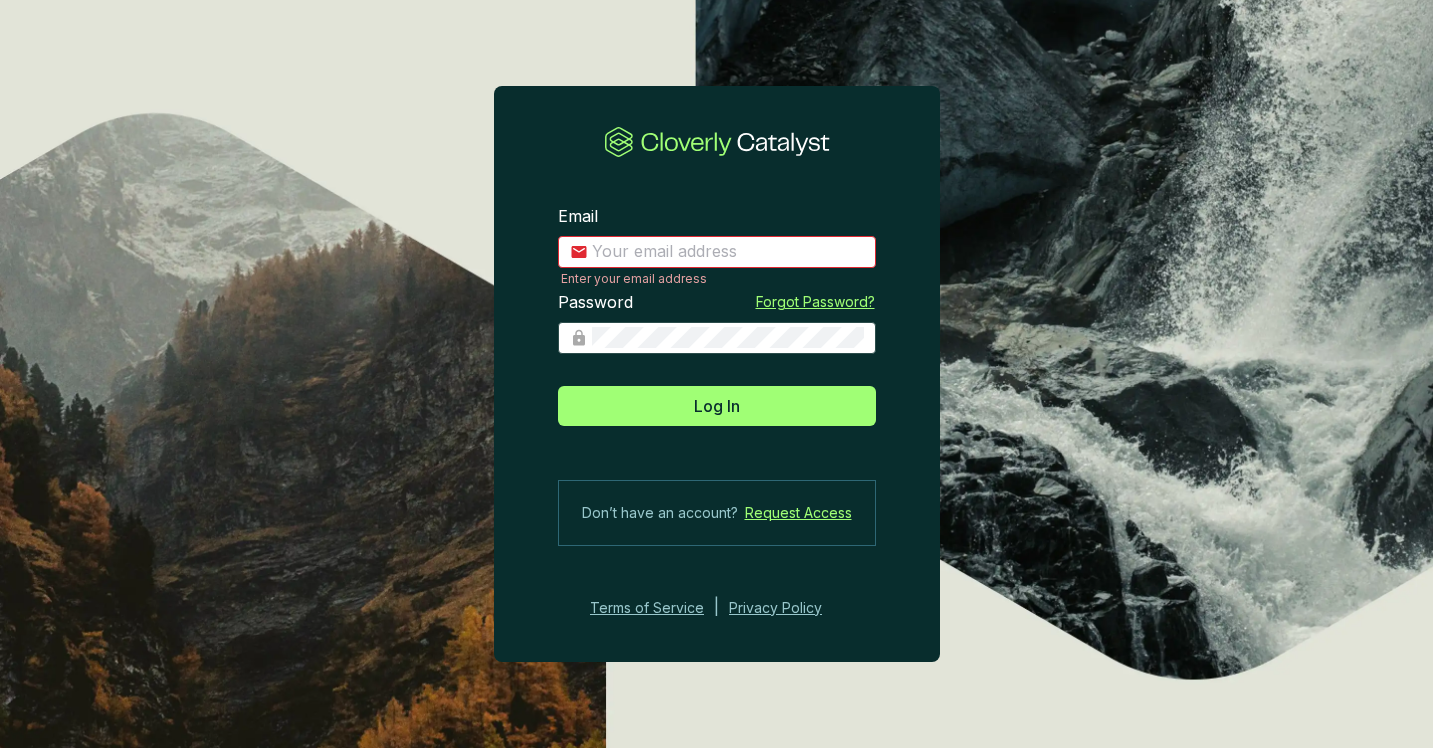 click at bounding box center [717, 338] 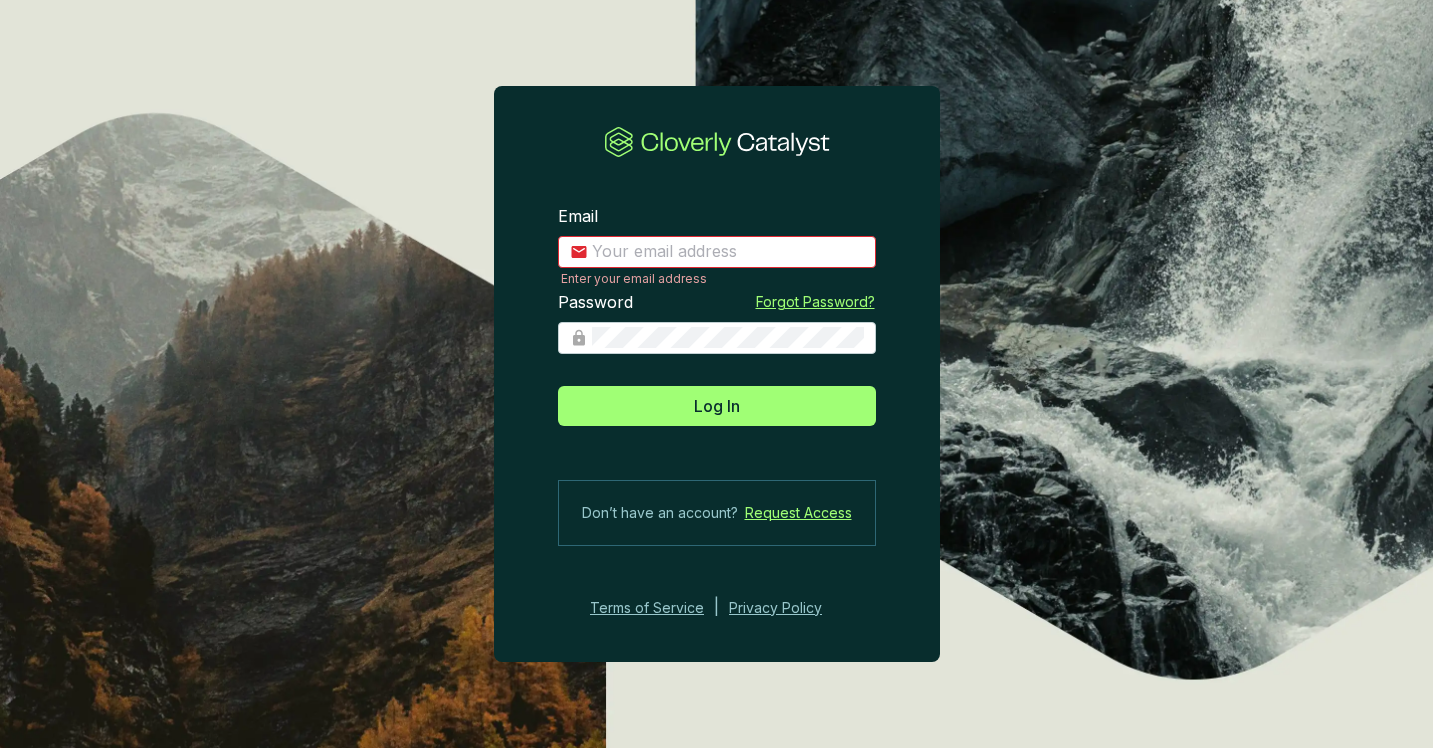 click on "Enter your email address" at bounding box center [718, 279] 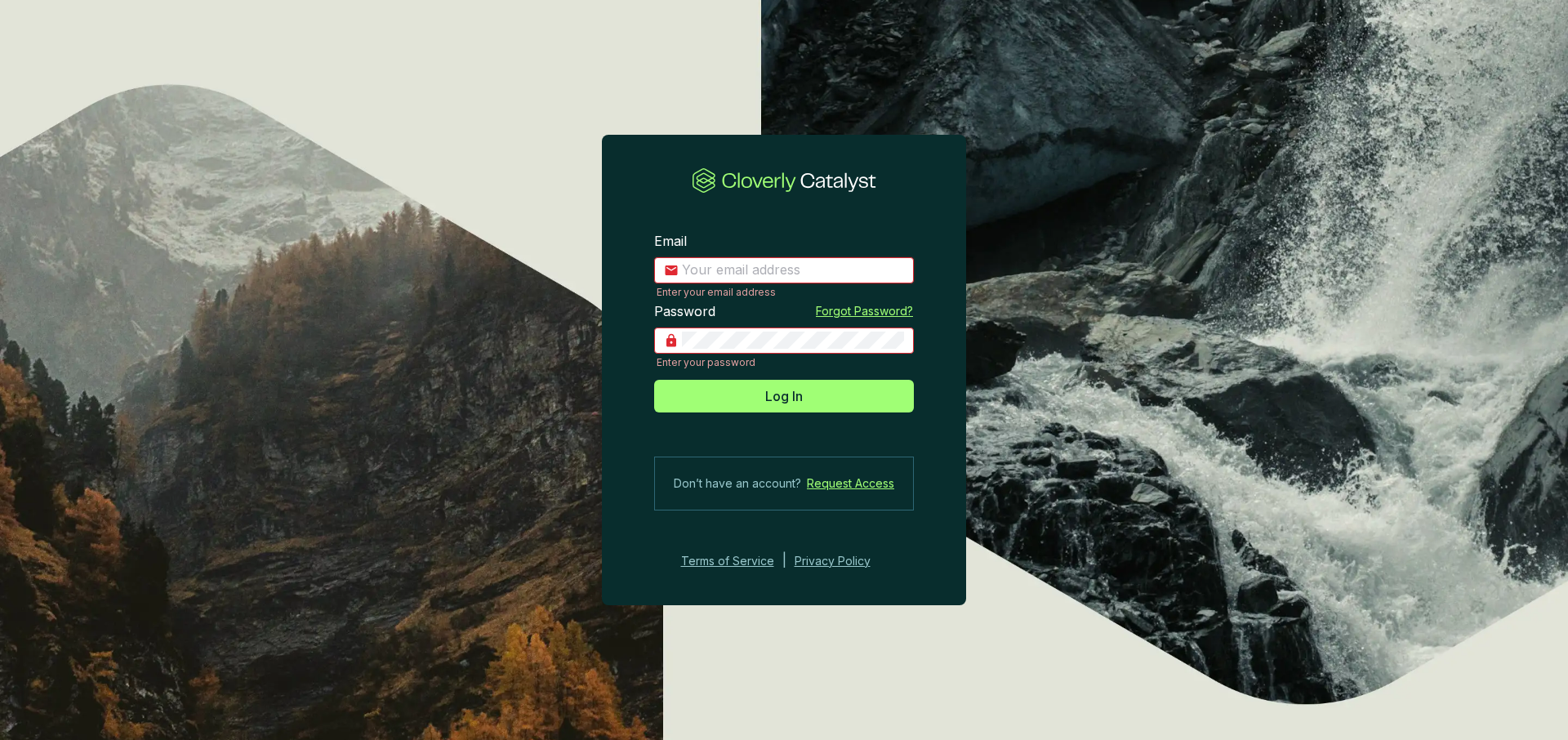 click on "Email" at bounding box center (793, 270) 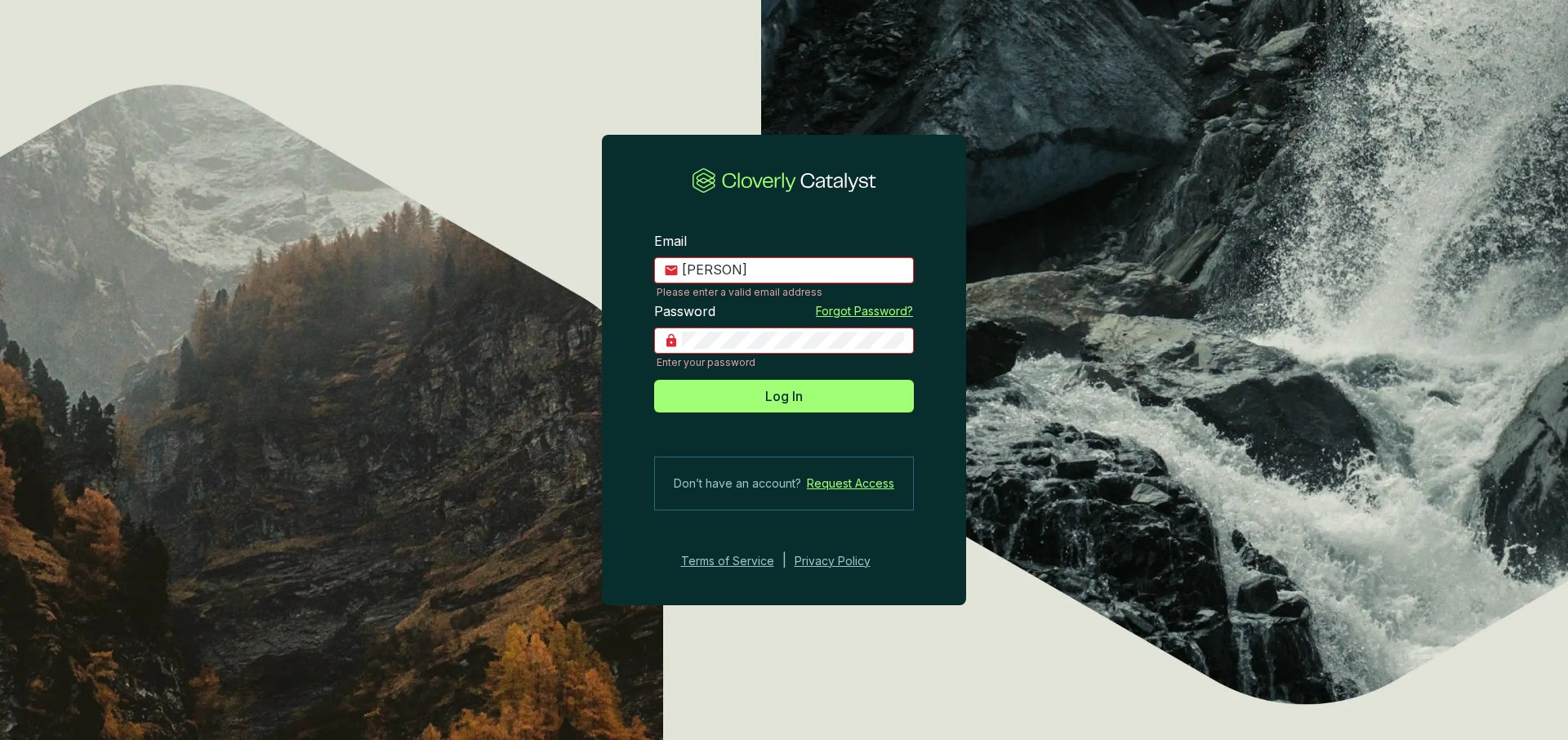 type on "[EMAIL]" 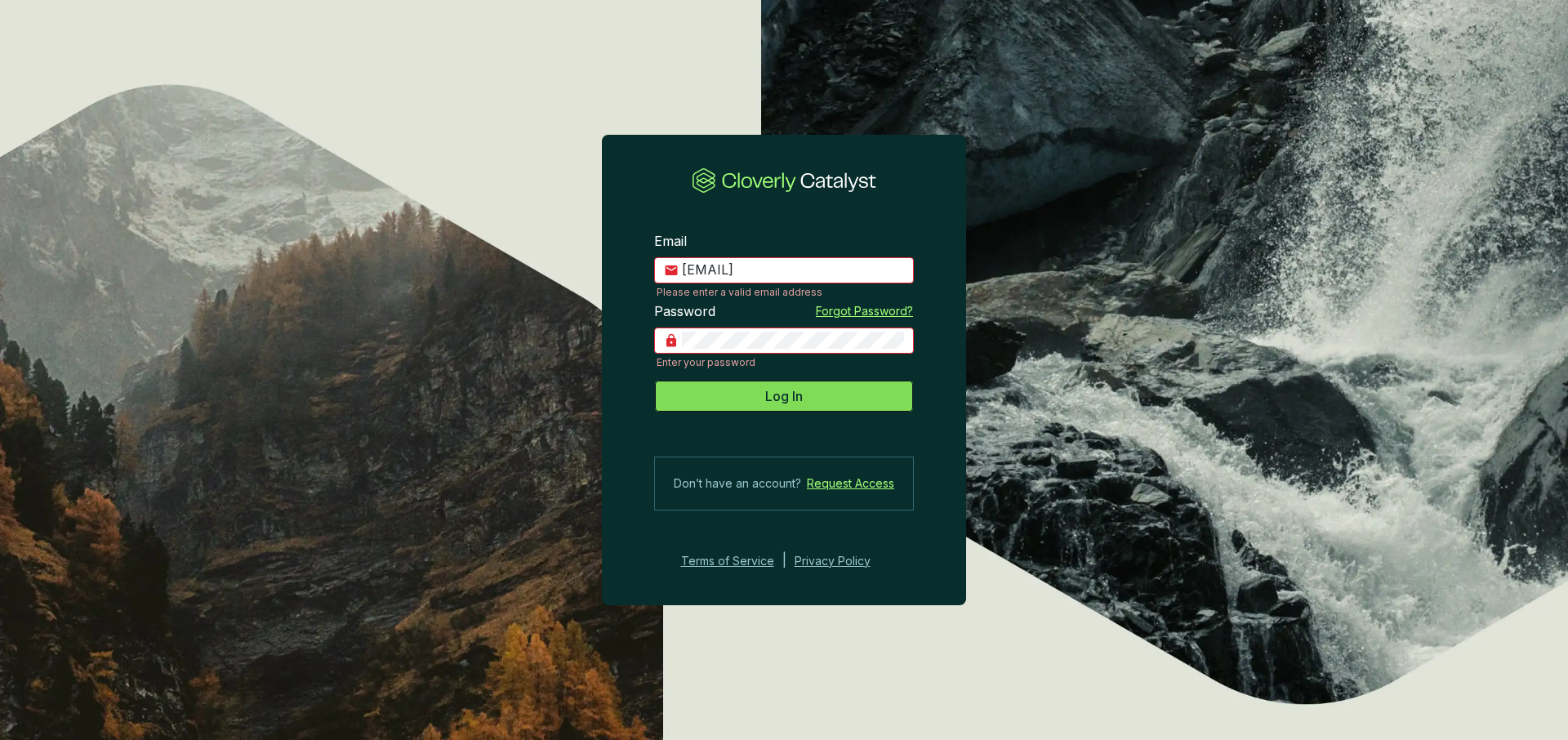 click on "Log In" at bounding box center [784, 396] 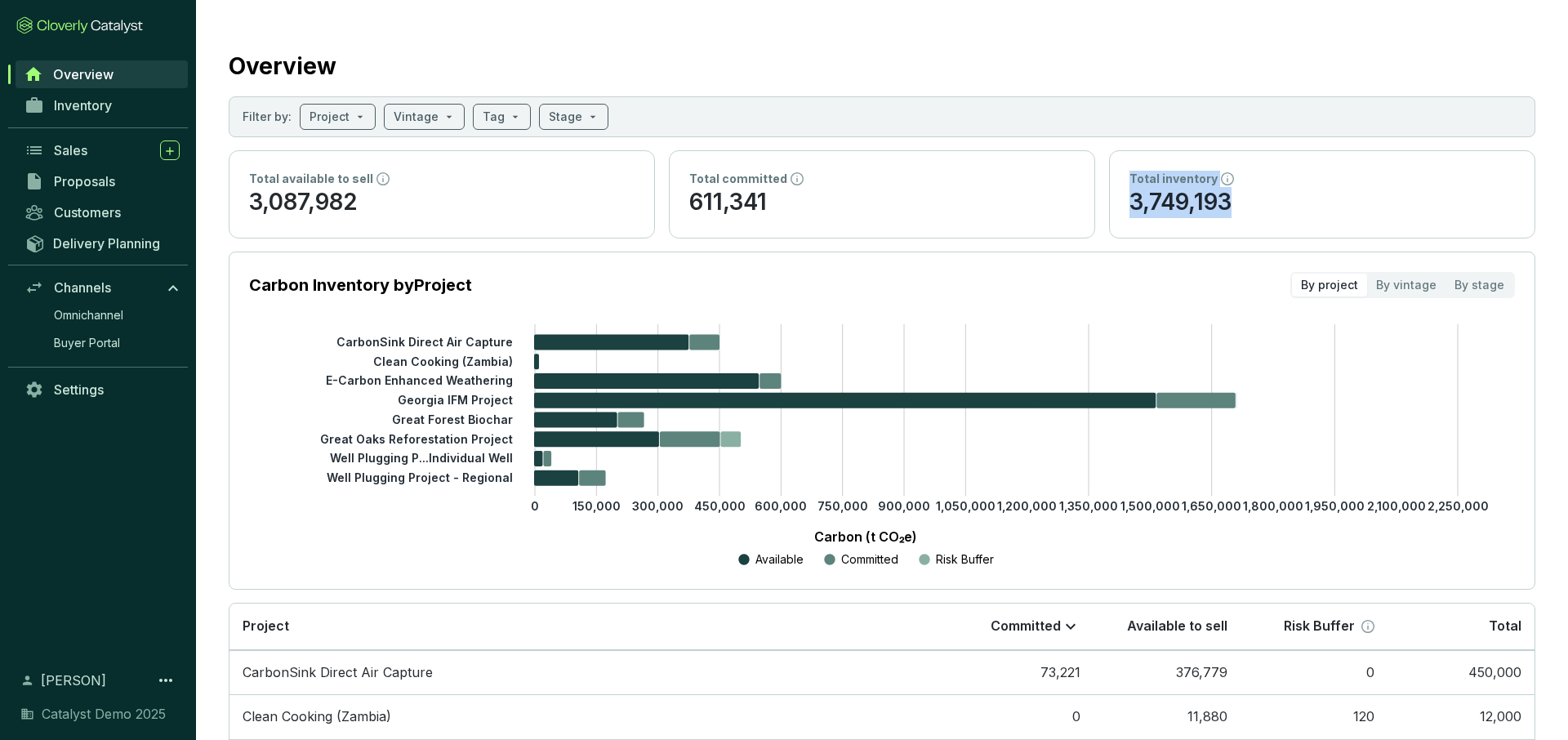 drag, startPoint x: 1263, startPoint y: 198, endPoint x: 1120, endPoint y: 179, distance: 144.25672 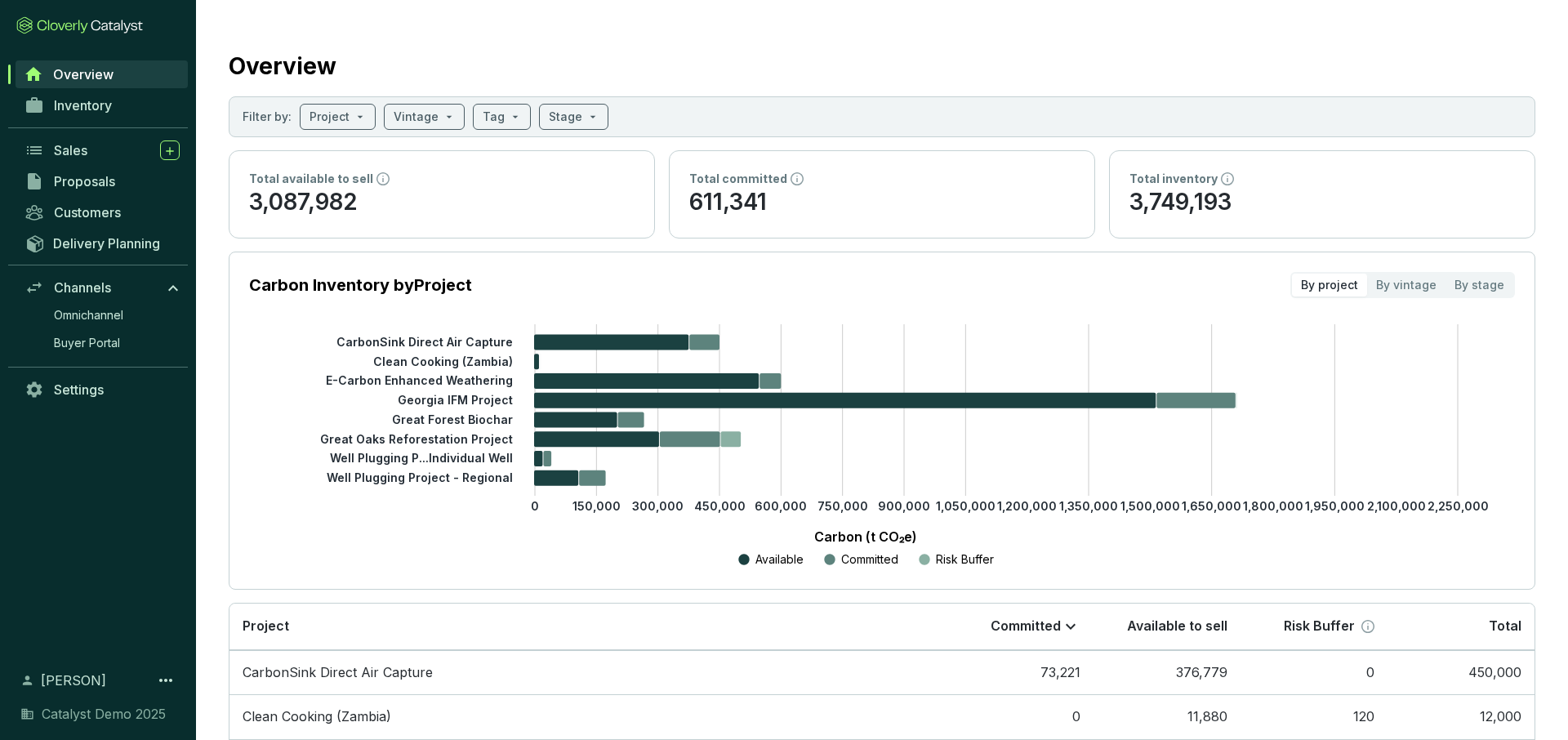 click on "3,749,193" at bounding box center [1322, 203] 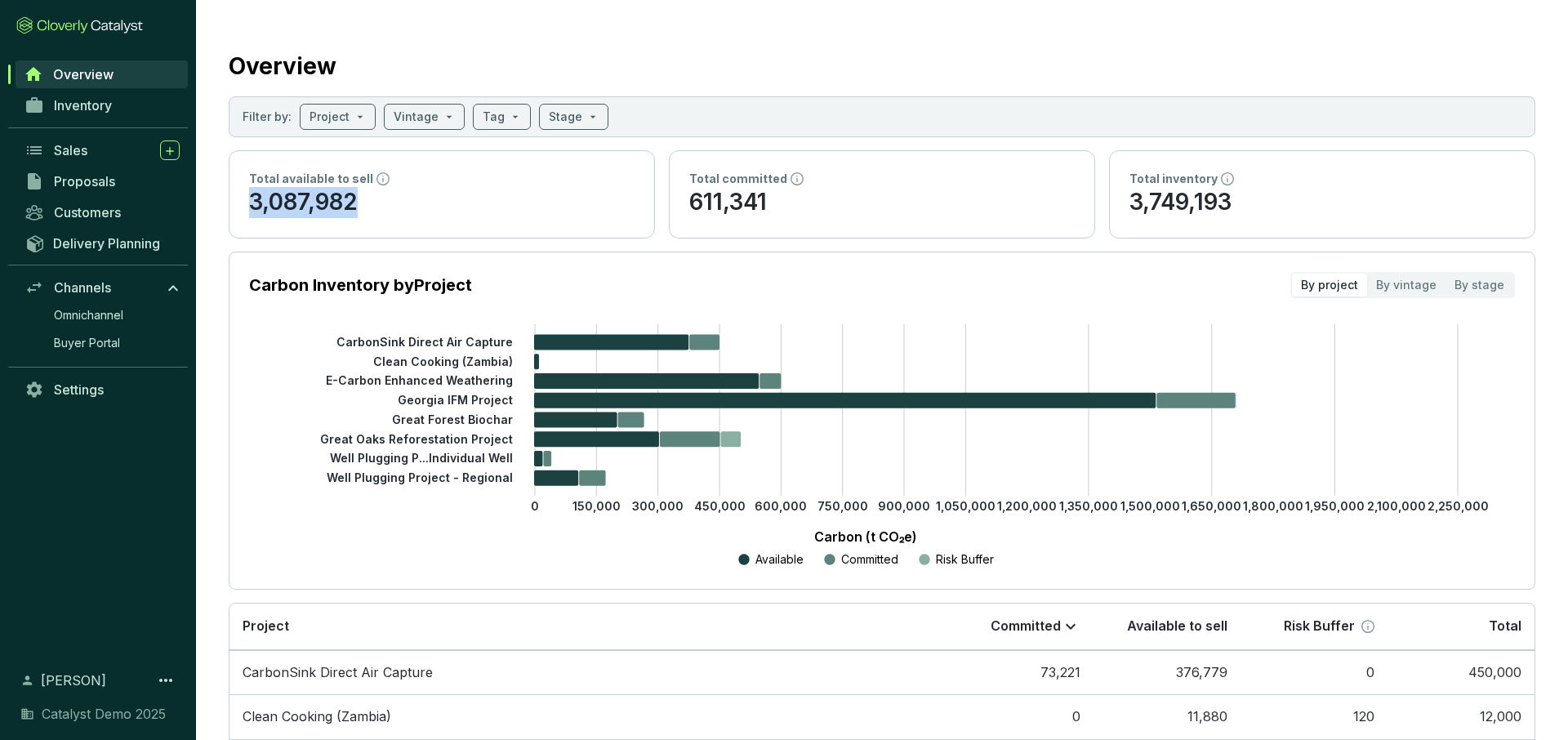 drag, startPoint x: 370, startPoint y: 200, endPoint x: 246, endPoint y: 199, distance: 124.004 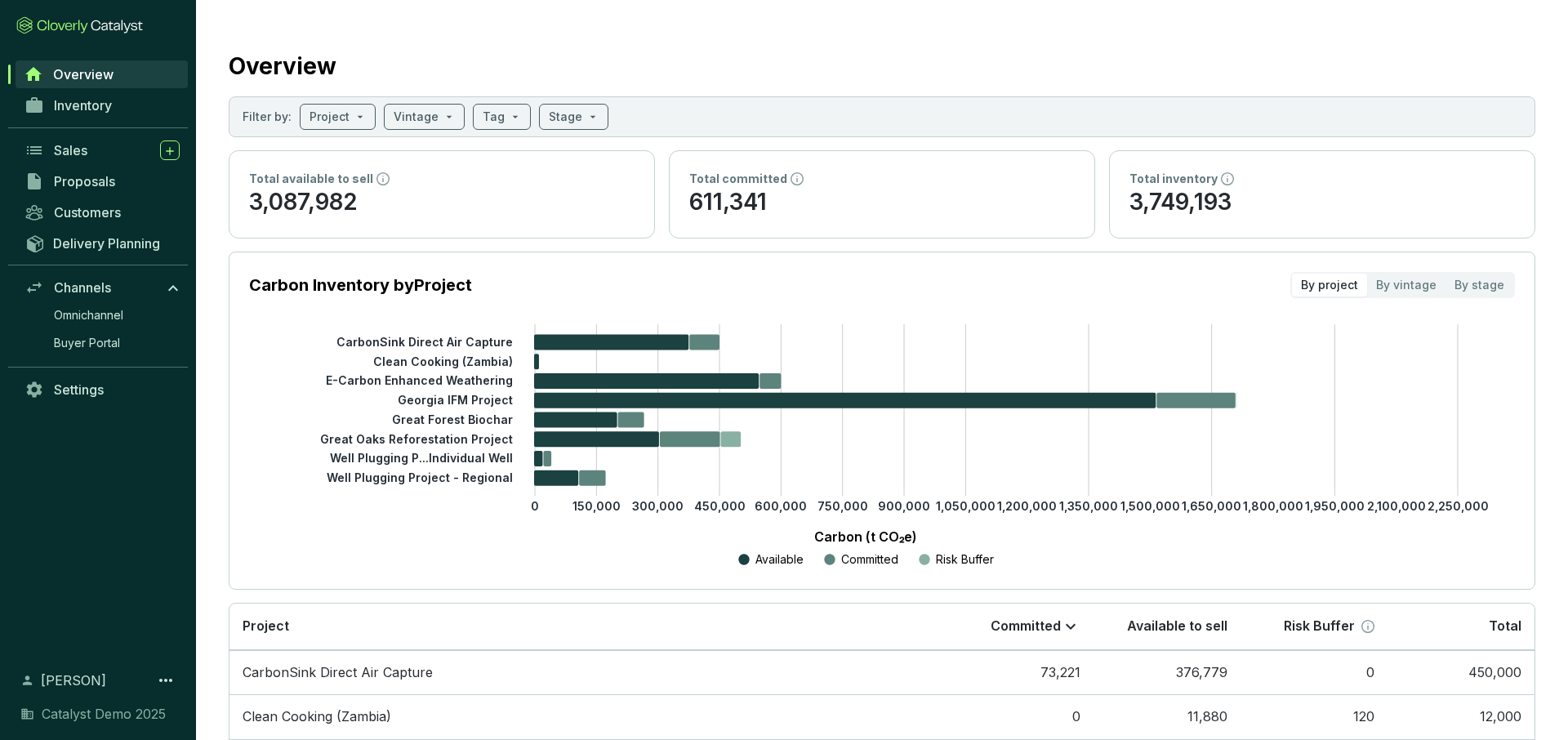 click on "Total available to sell" at bounding box center (442, 179) 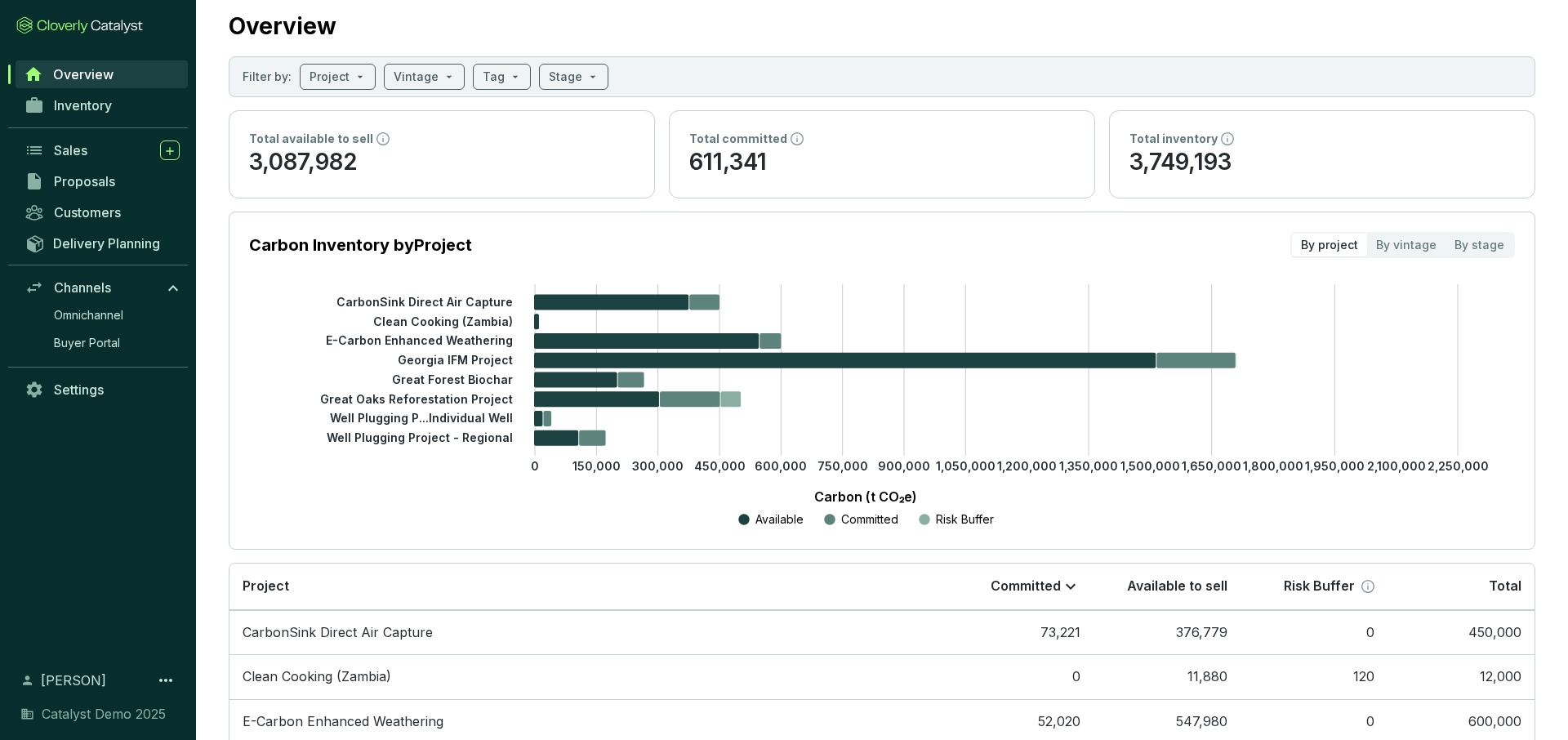 scroll, scrollTop: 38, scrollLeft: 0, axis: vertical 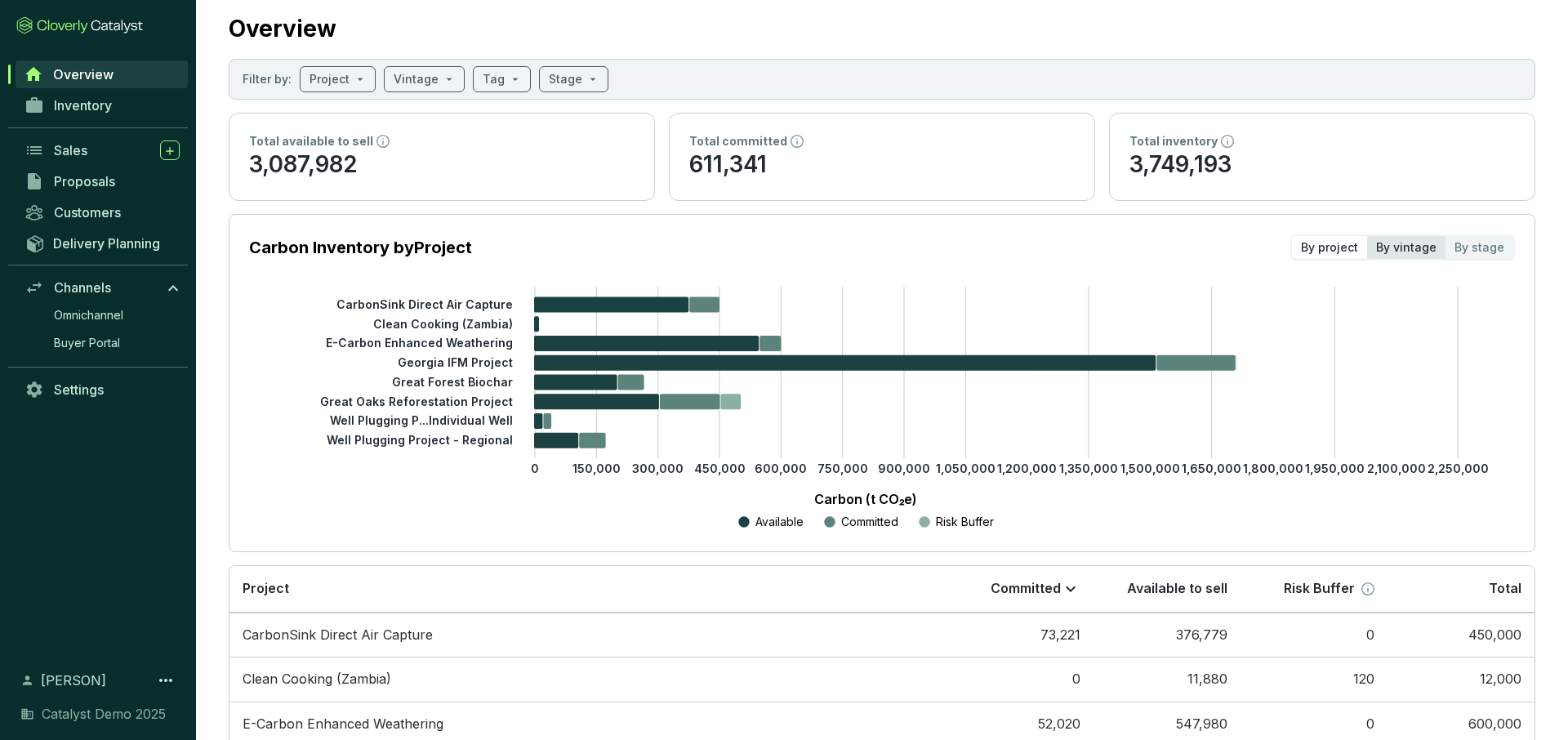 click on "By vintage" at bounding box center [1406, 247] 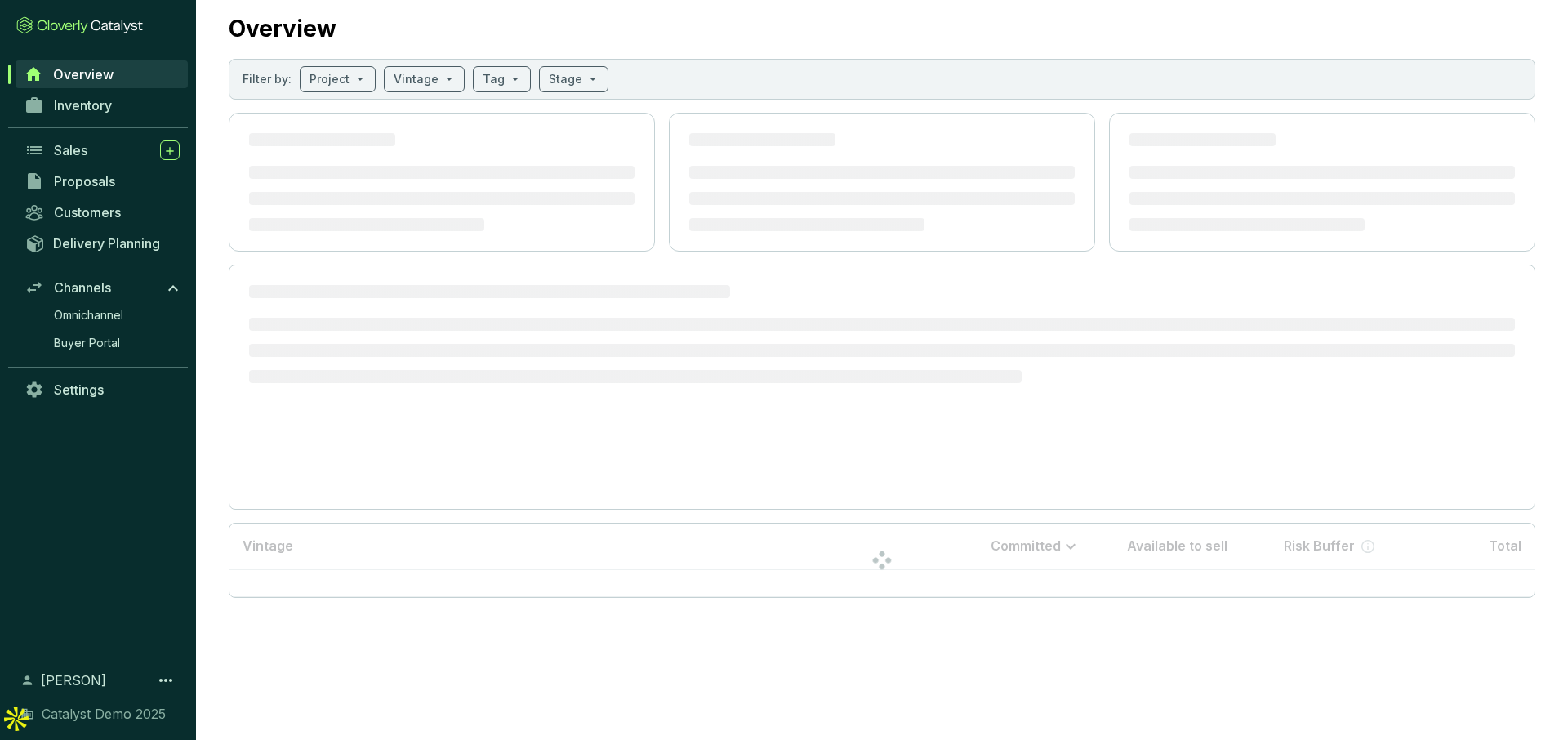 scroll, scrollTop: 0, scrollLeft: 0, axis: both 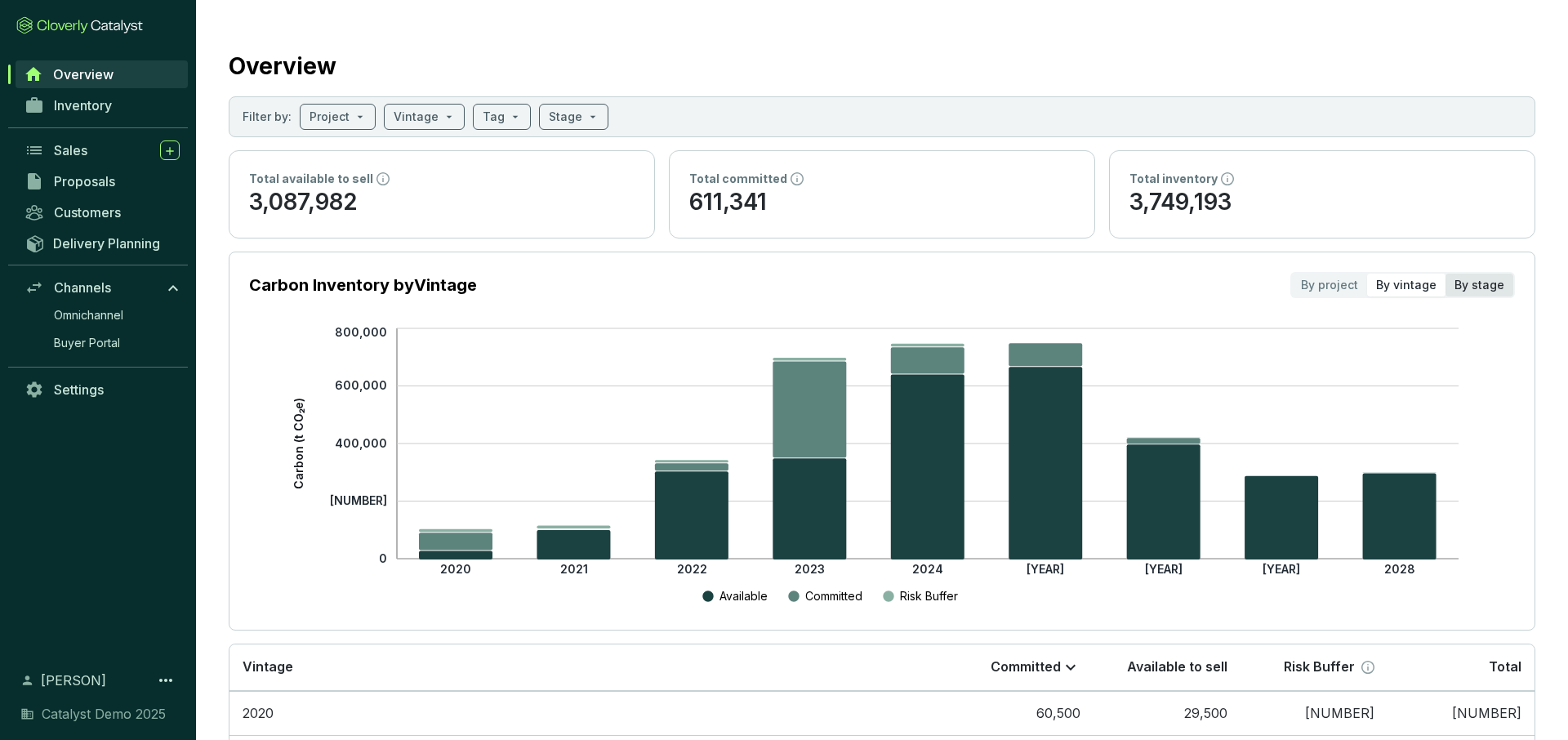click on "By stage" at bounding box center [1479, 285] 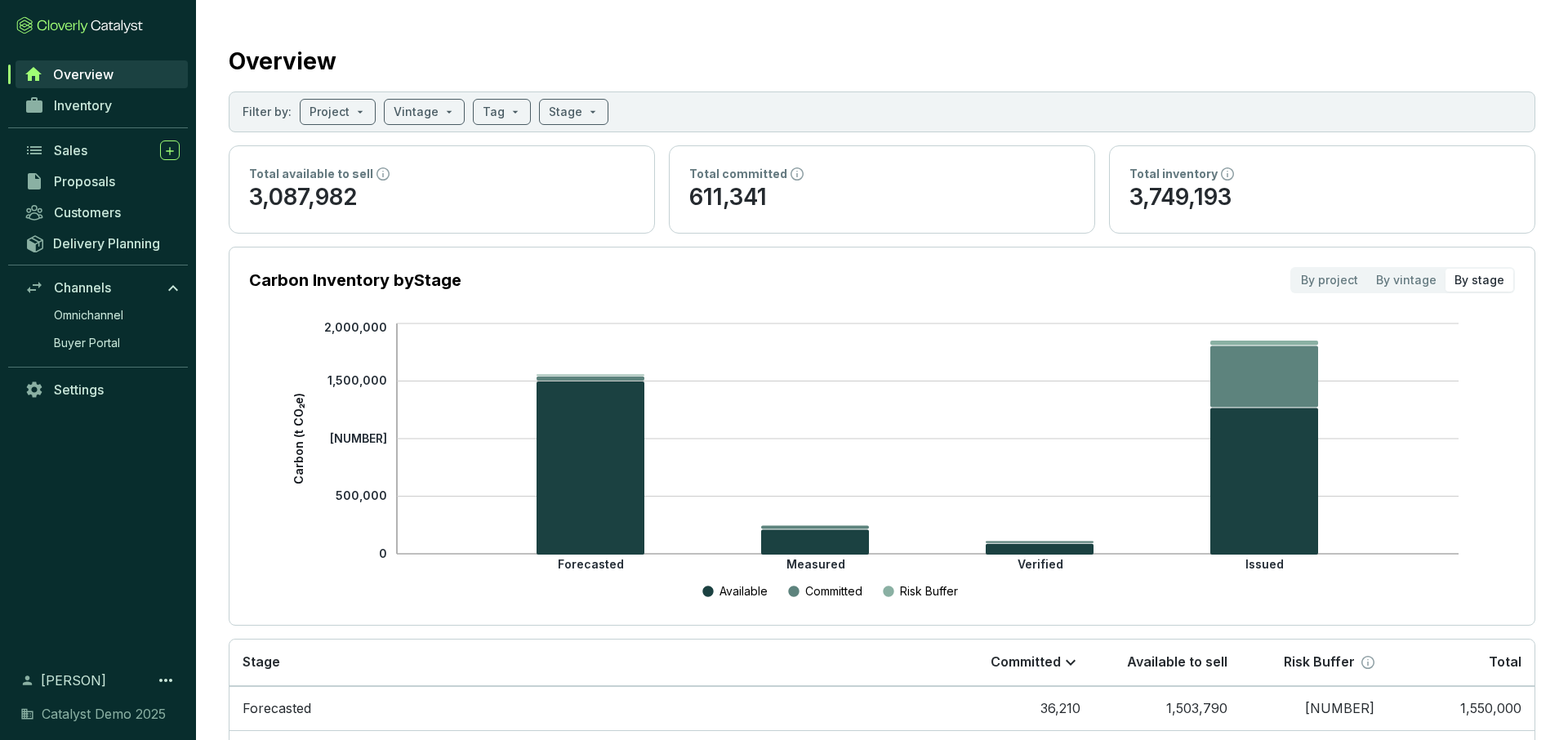 scroll, scrollTop: 0, scrollLeft: 0, axis: both 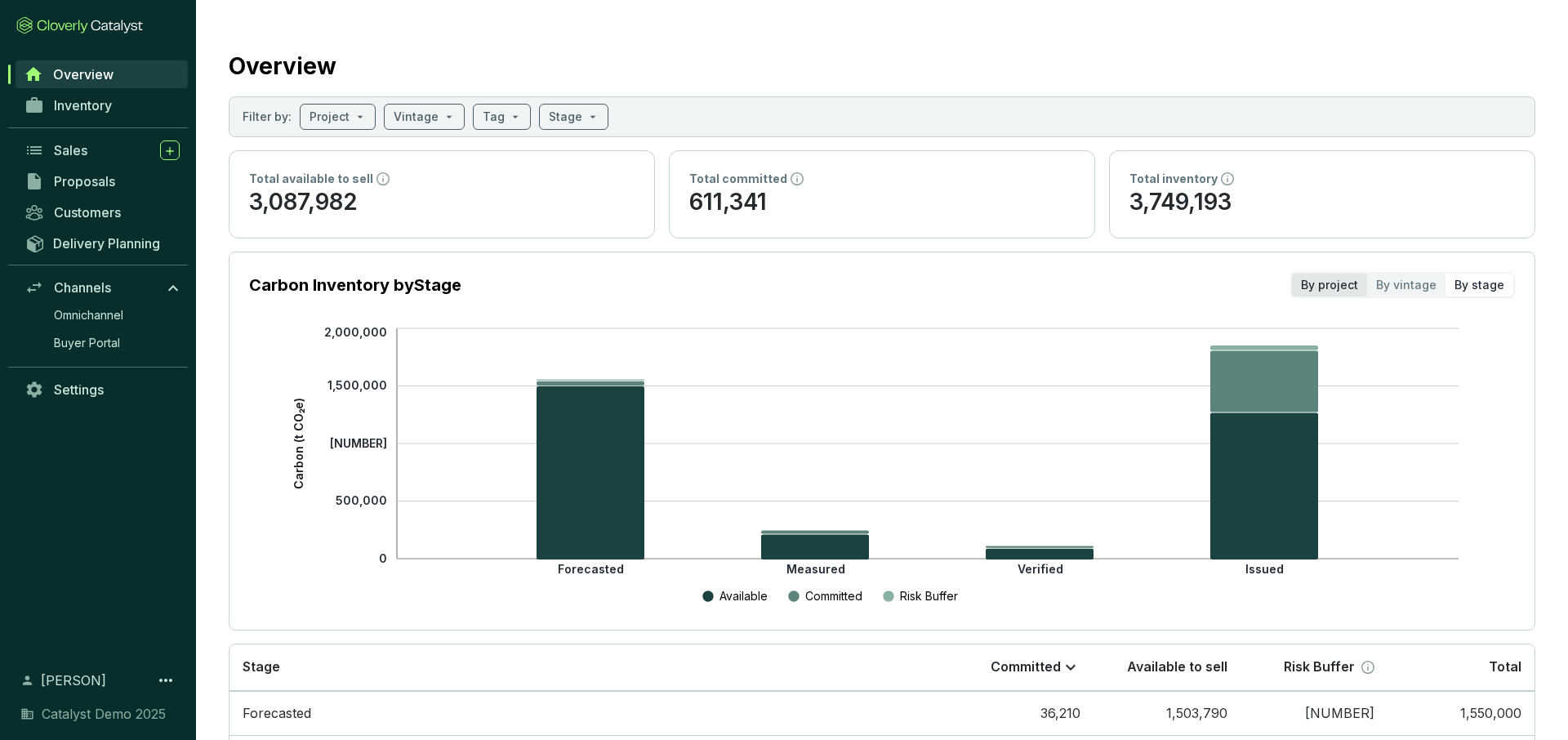 click on "By project" at bounding box center [1330, 285] 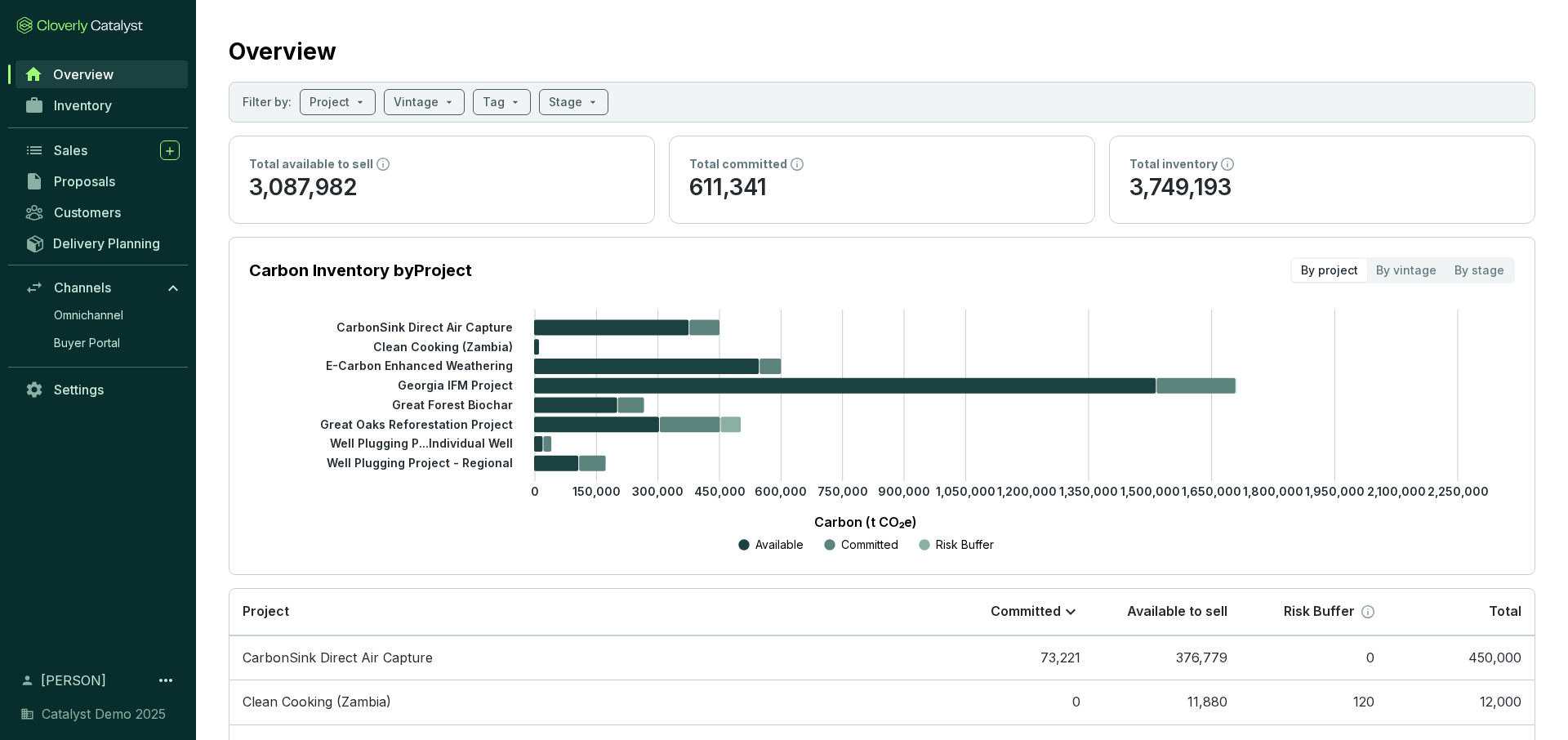 scroll, scrollTop: 0, scrollLeft: 0, axis: both 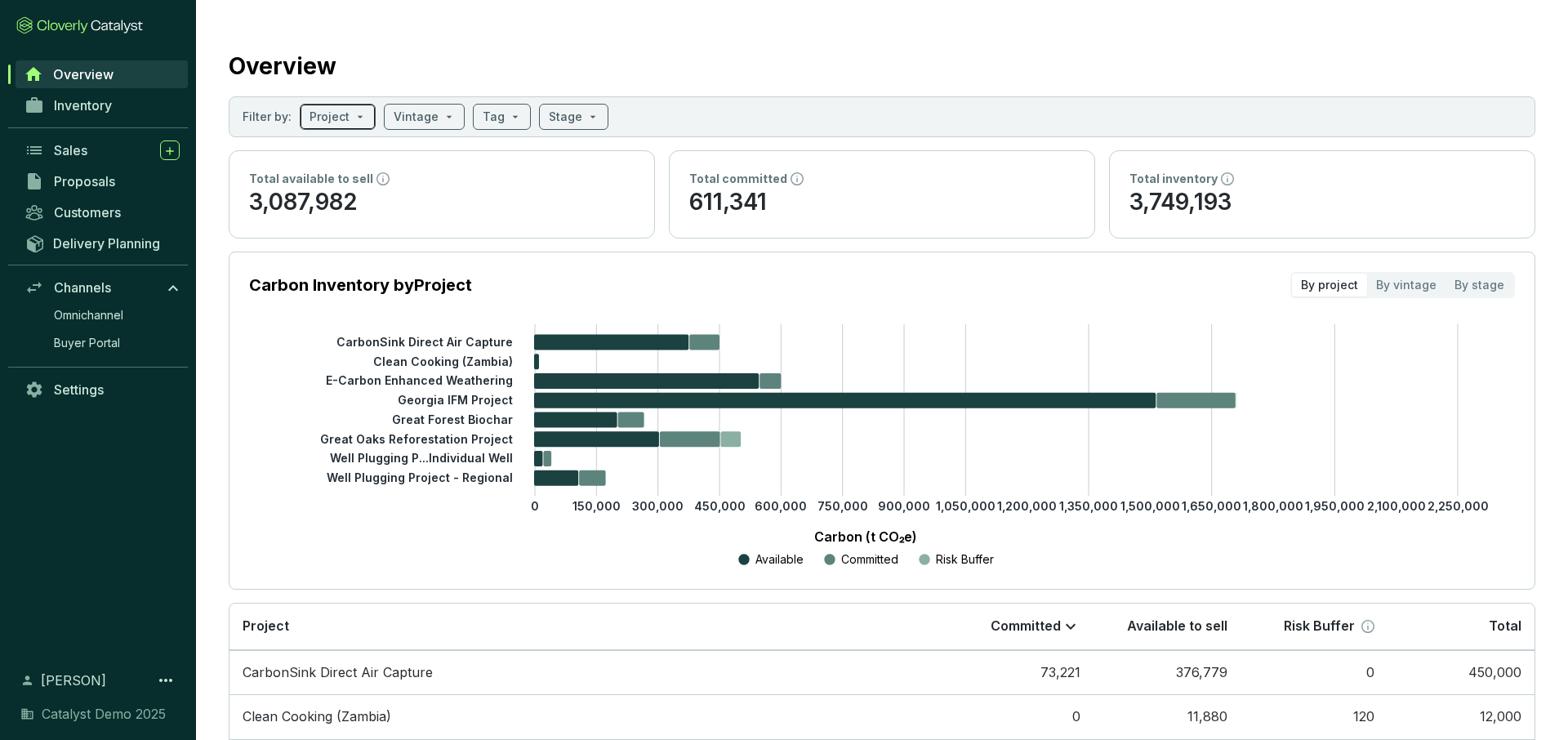 click at bounding box center [329, 117] 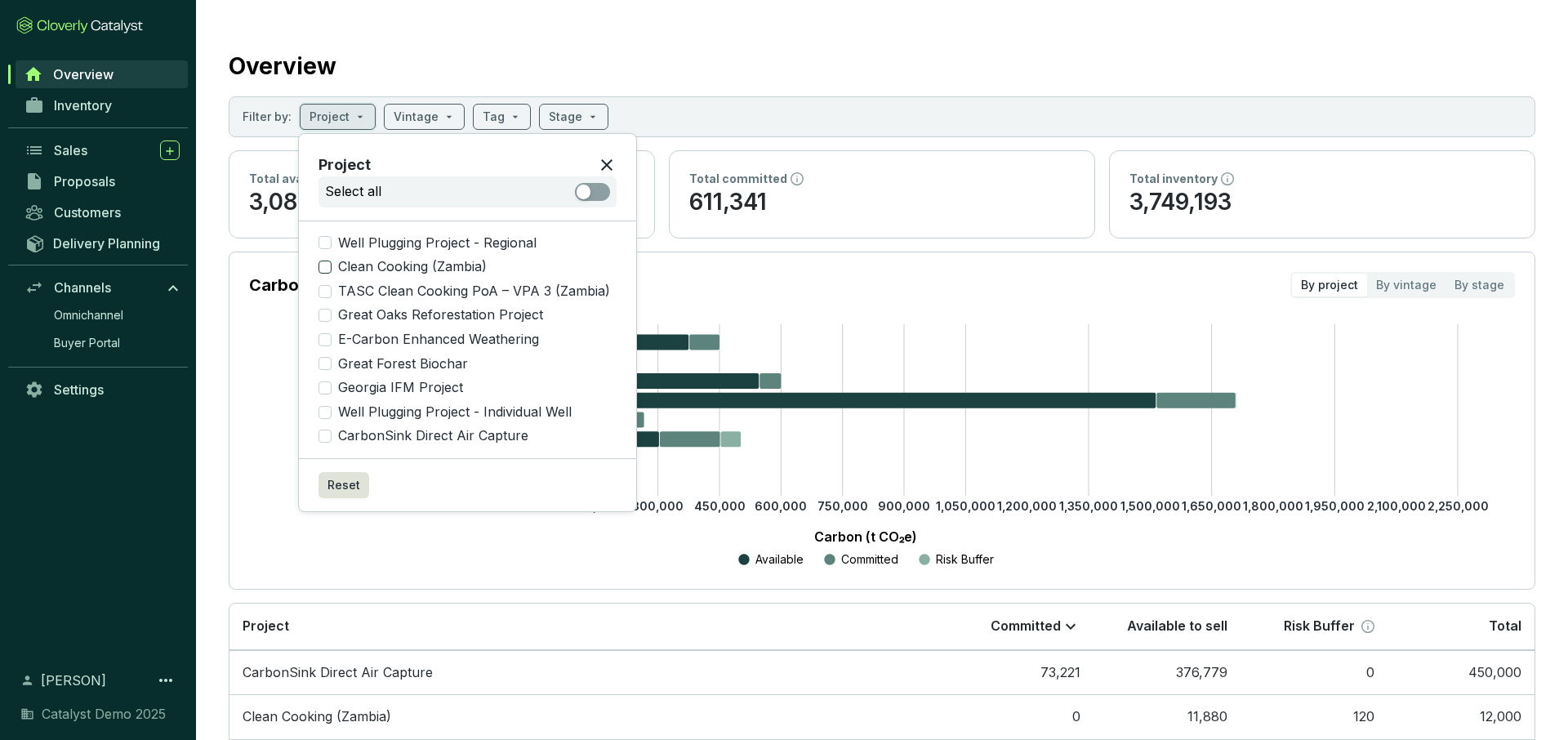 click on "Clean Cooking (Zambia)" at bounding box center [325, 267] 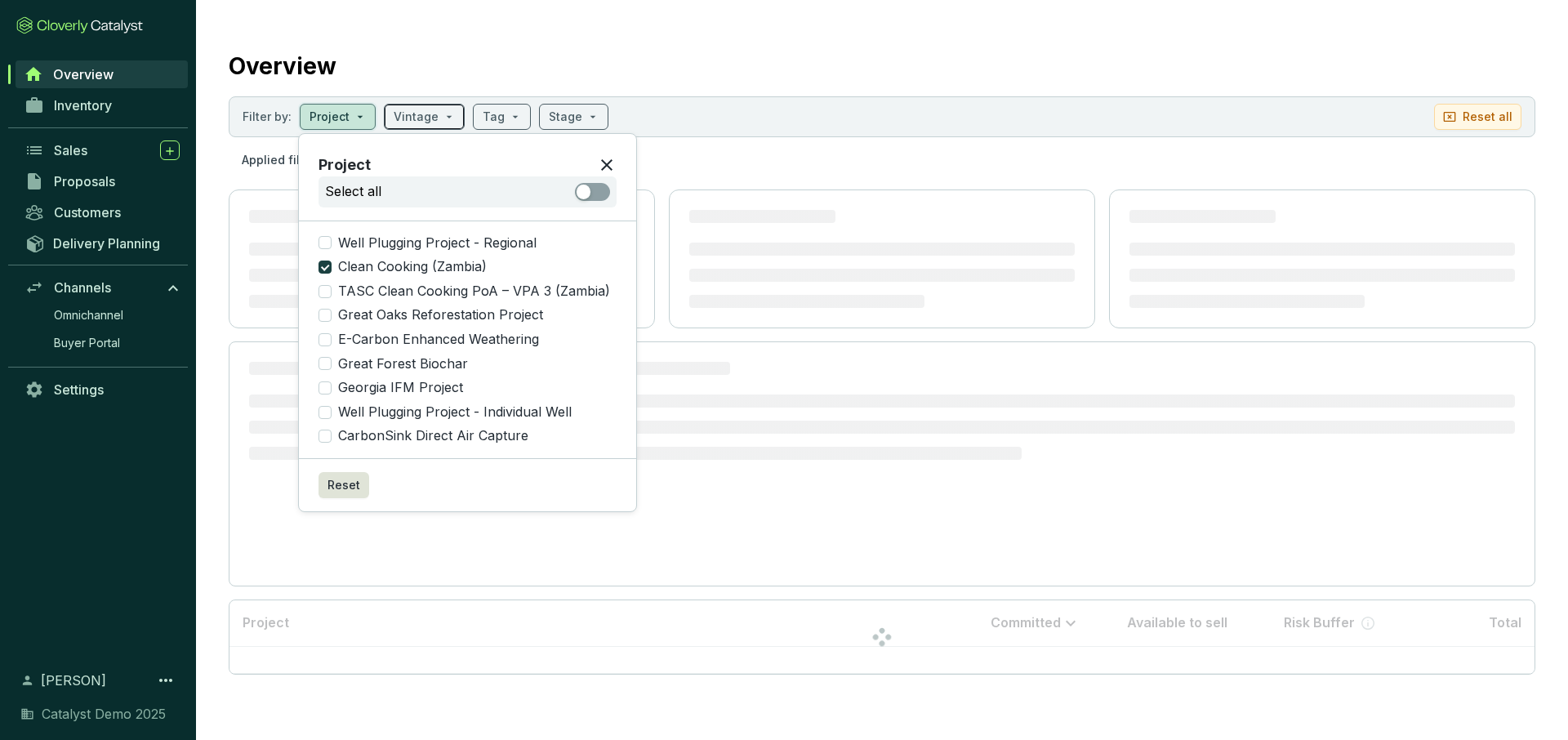 click at bounding box center (416, 117) 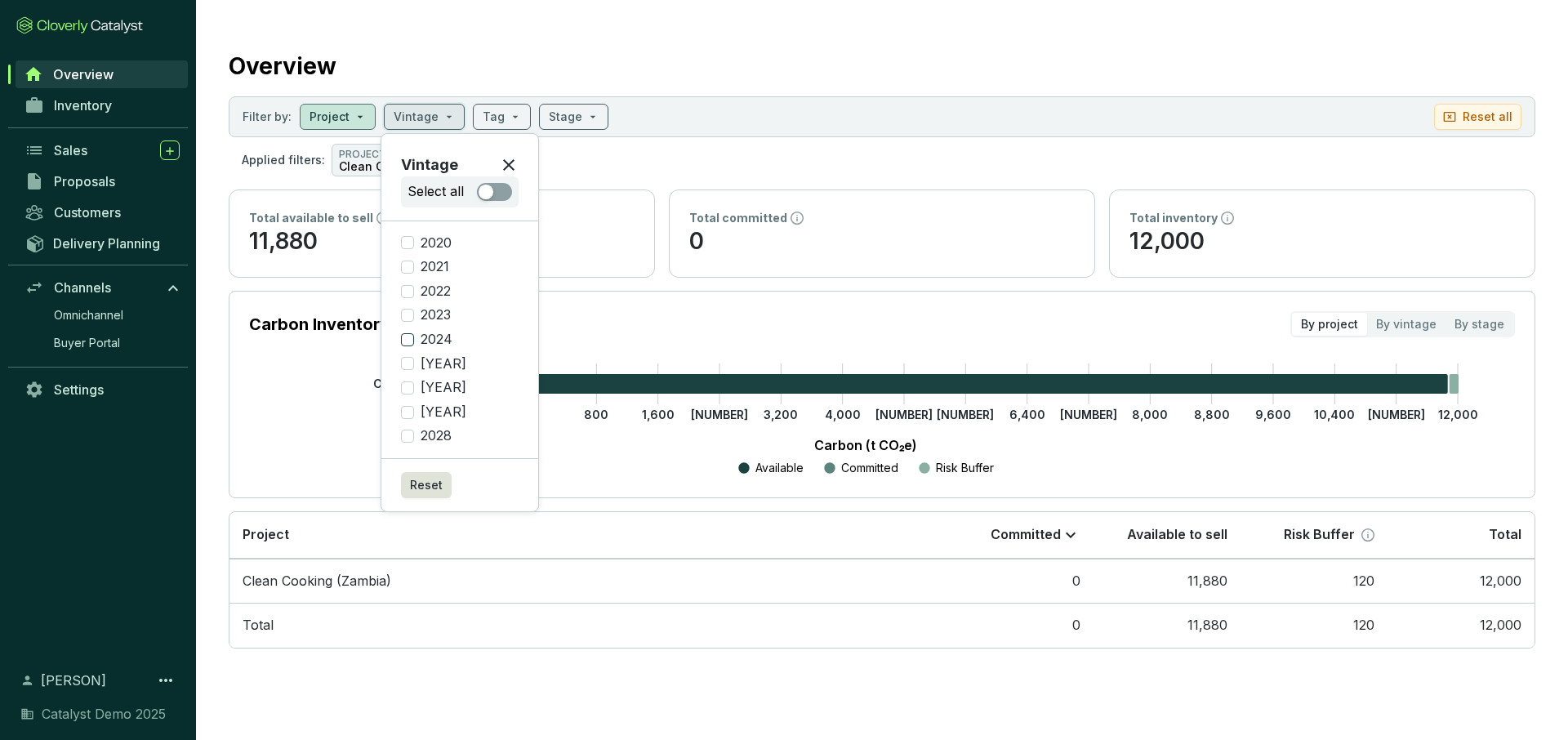 click on "2024" at bounding box center (408, 340) 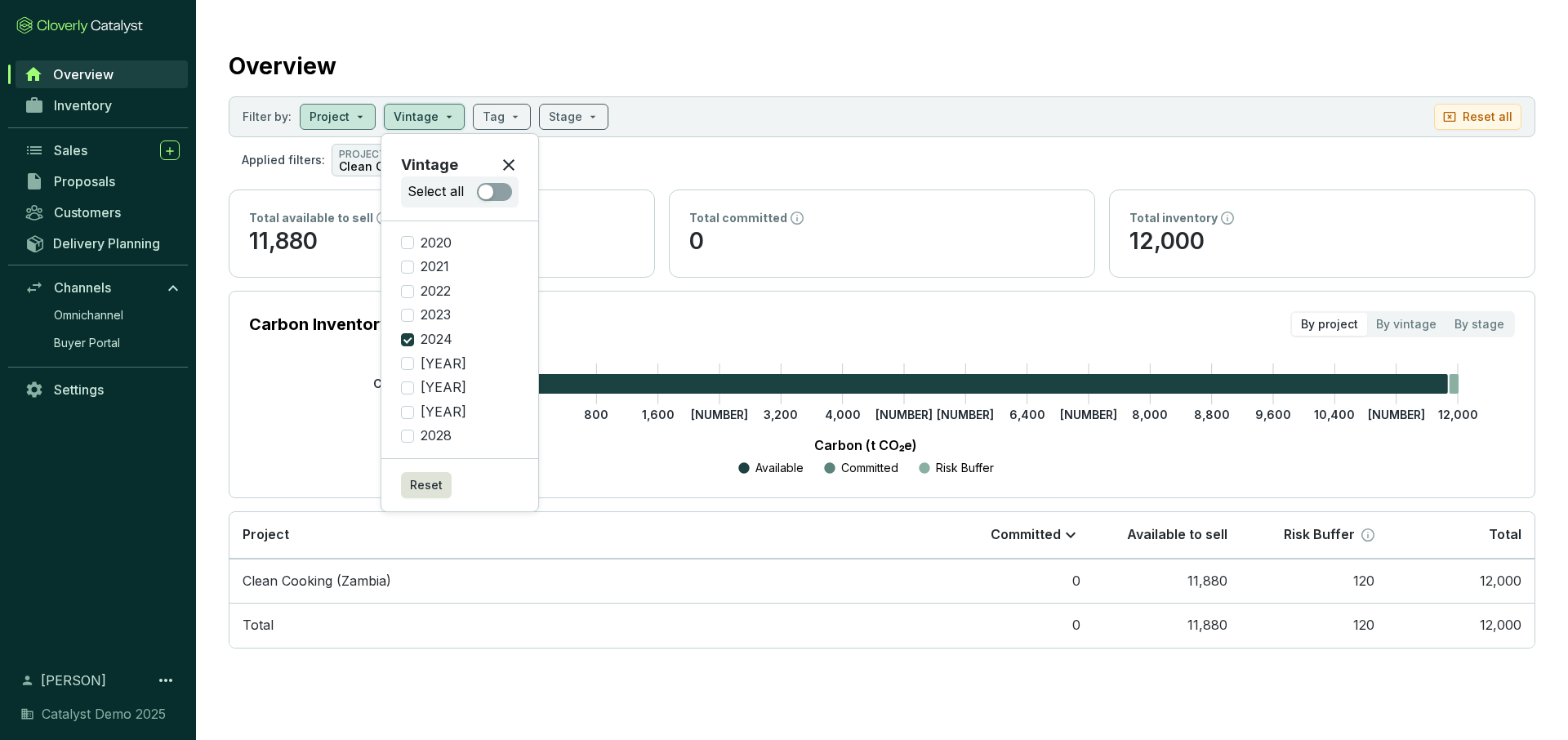 click on "Carbon Inventory by Project By project By vintage By stage 0 800 1,600 2,400 3,200 4,000 4,800 5,600 6,400 7,200 8,000 8,800 9,600 10,400 11,200 12,000 Clean Cooking ([LOCATION]) Carbon (t CO₂e) Available Committed Risk Buffer" at bounding box center (882, 395) 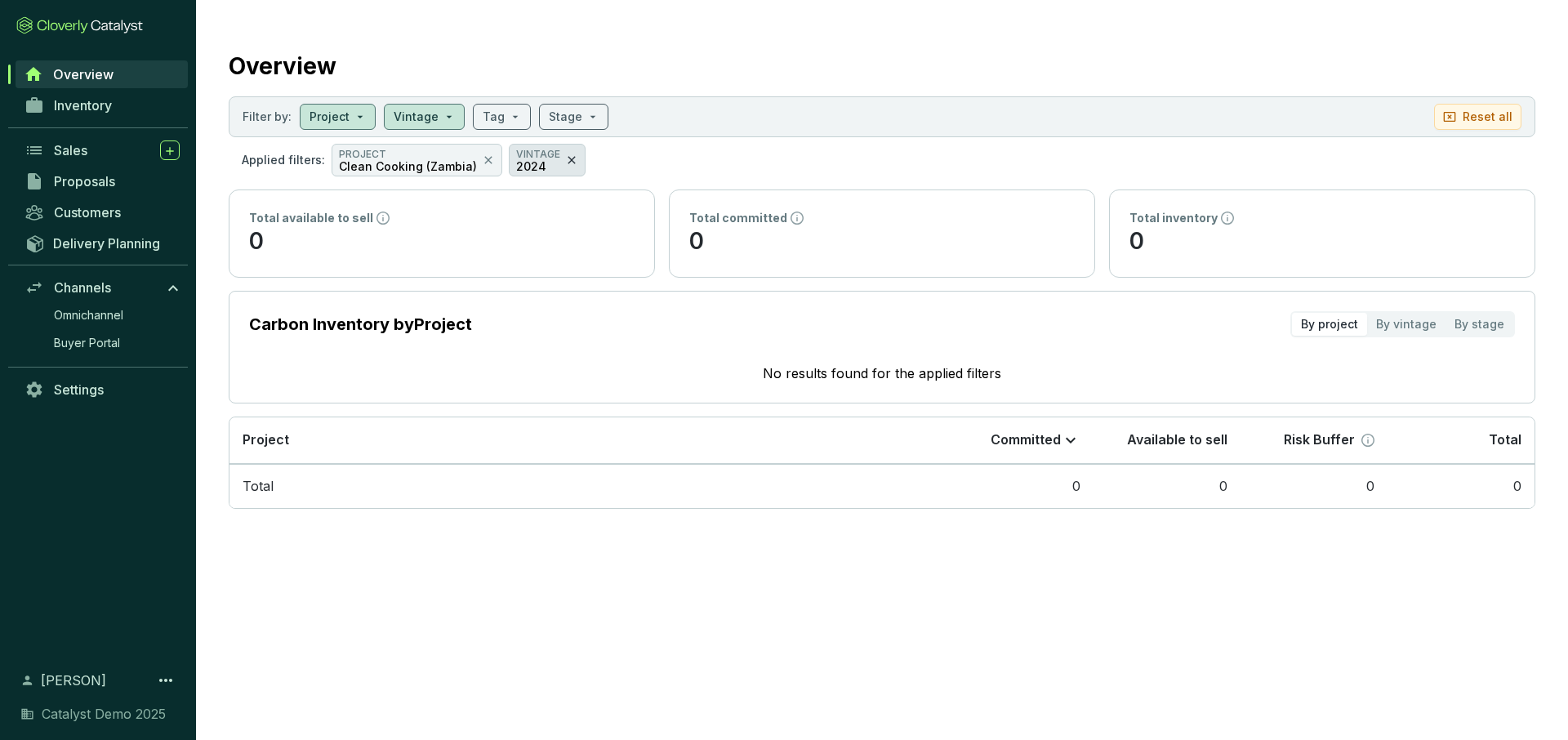 click 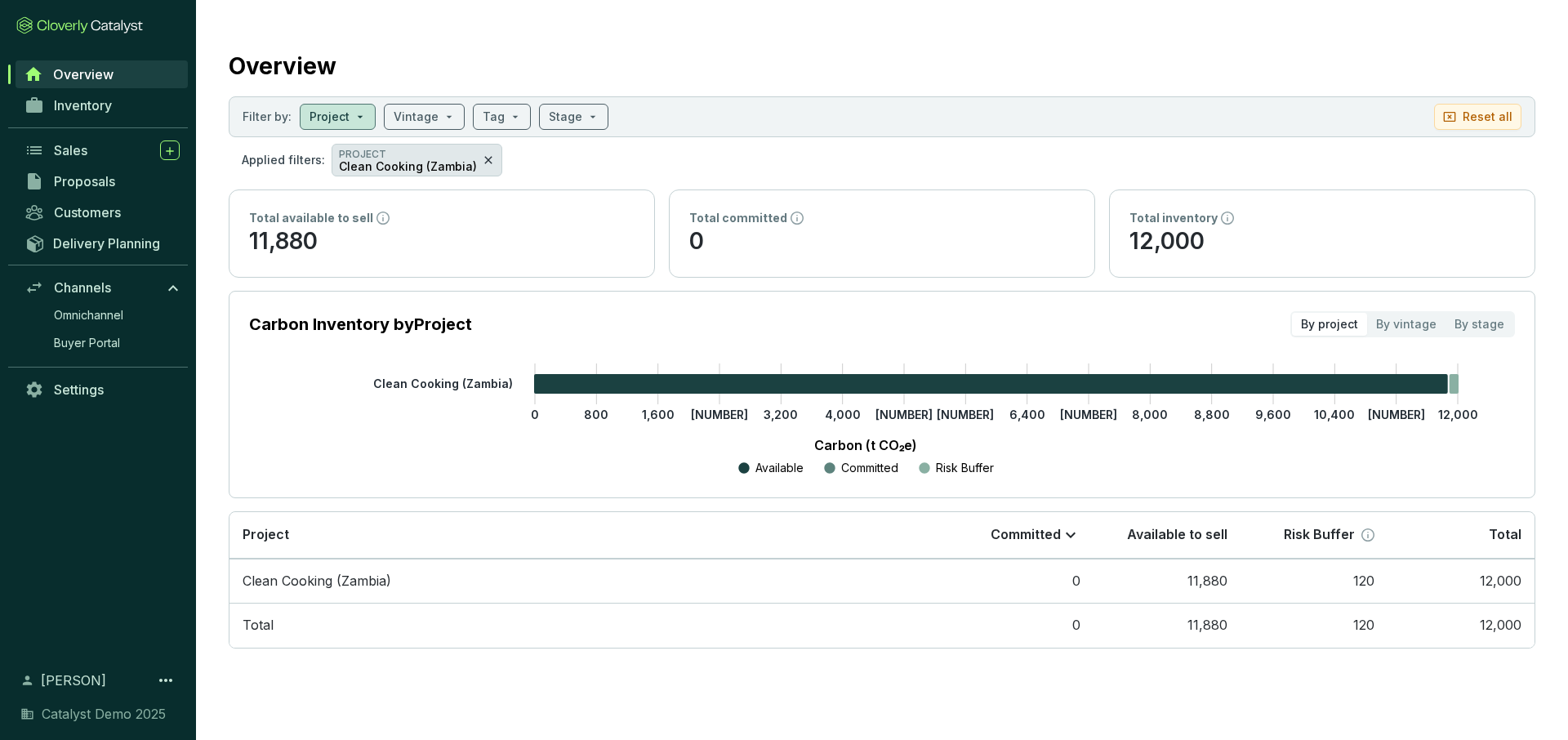 click 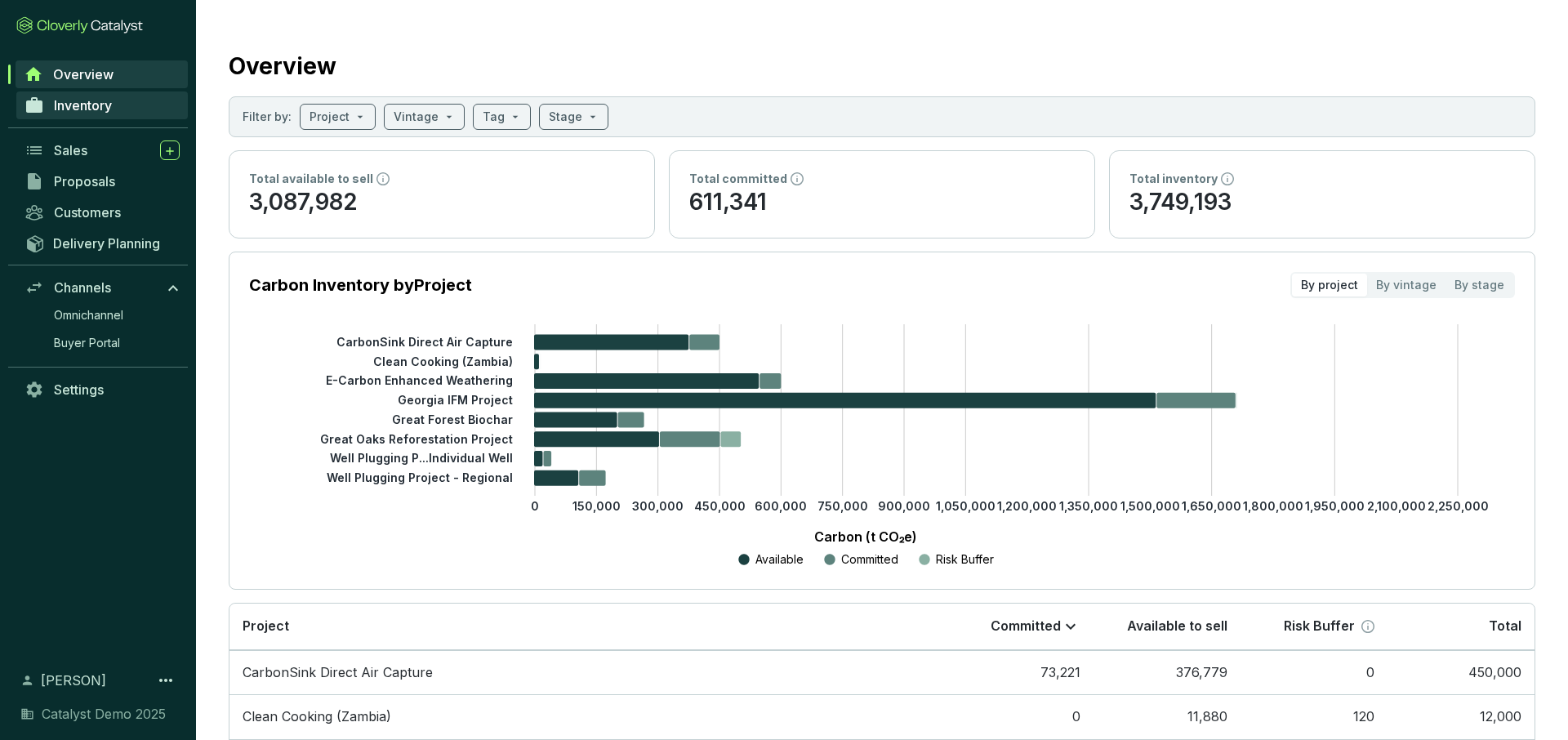click on "Inventory" at bounding box center [82, 105] 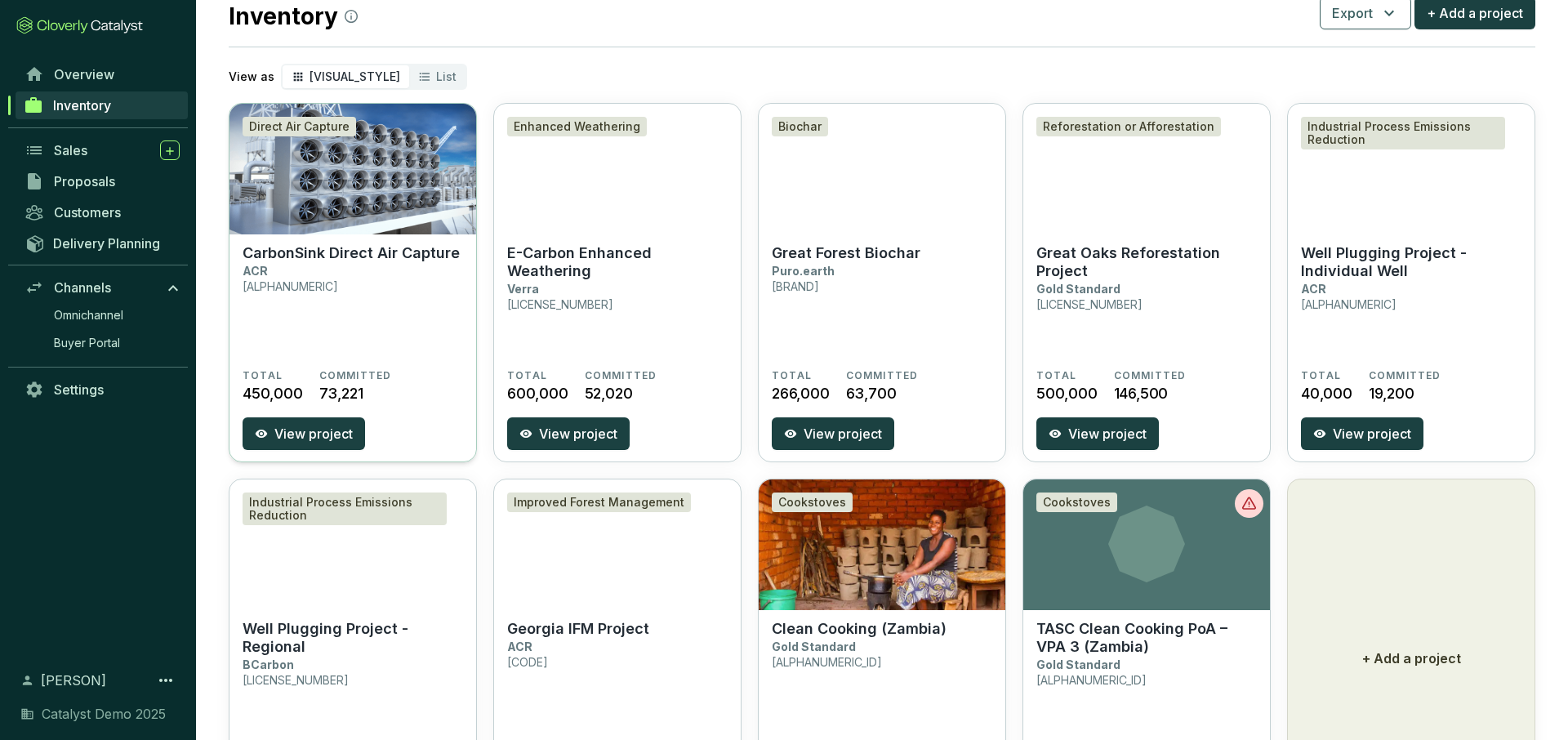 scroll, scrollTop: 20, scrollLeft: 0, axis: vertical 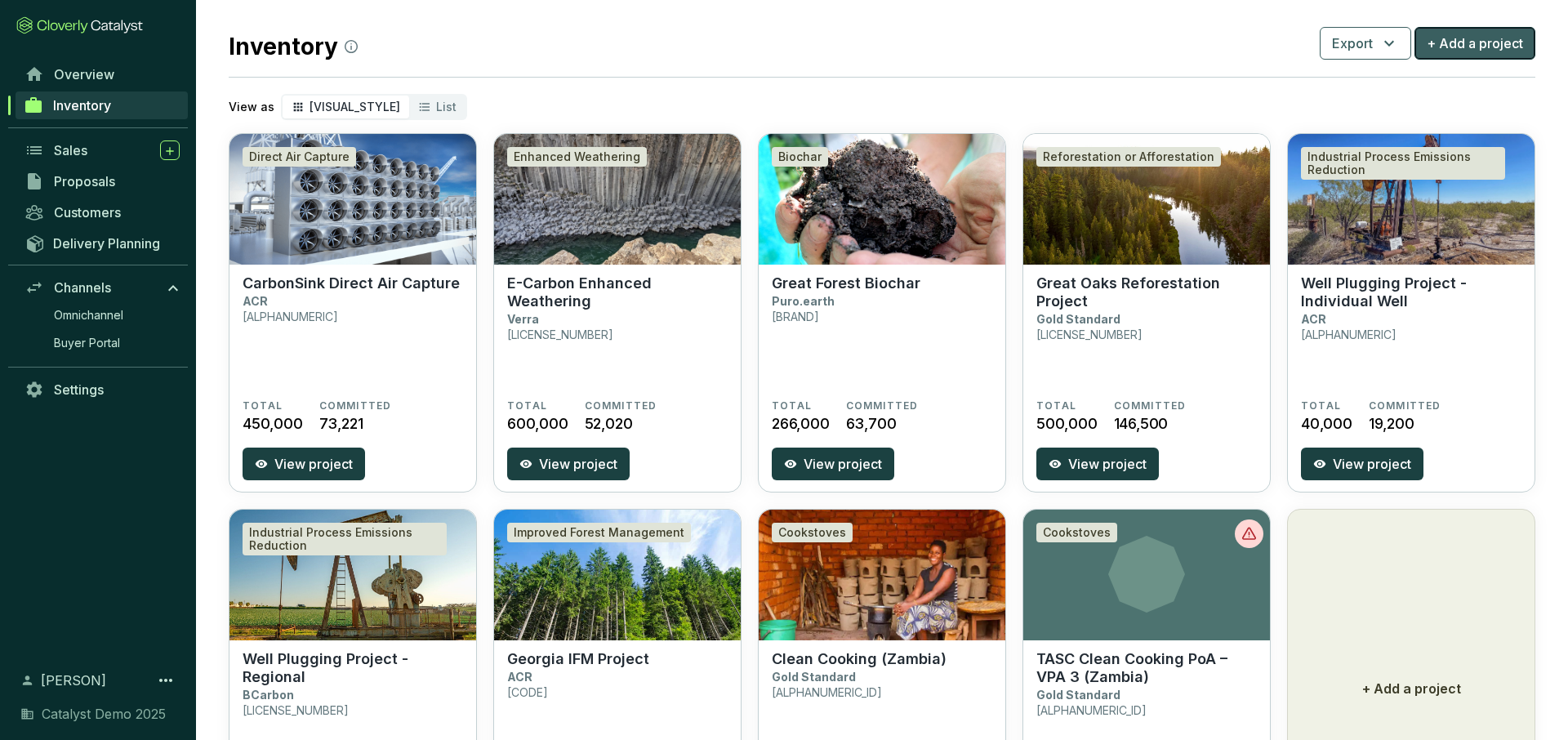 click on "+ Add a project" at bounding box center [1475, 43] 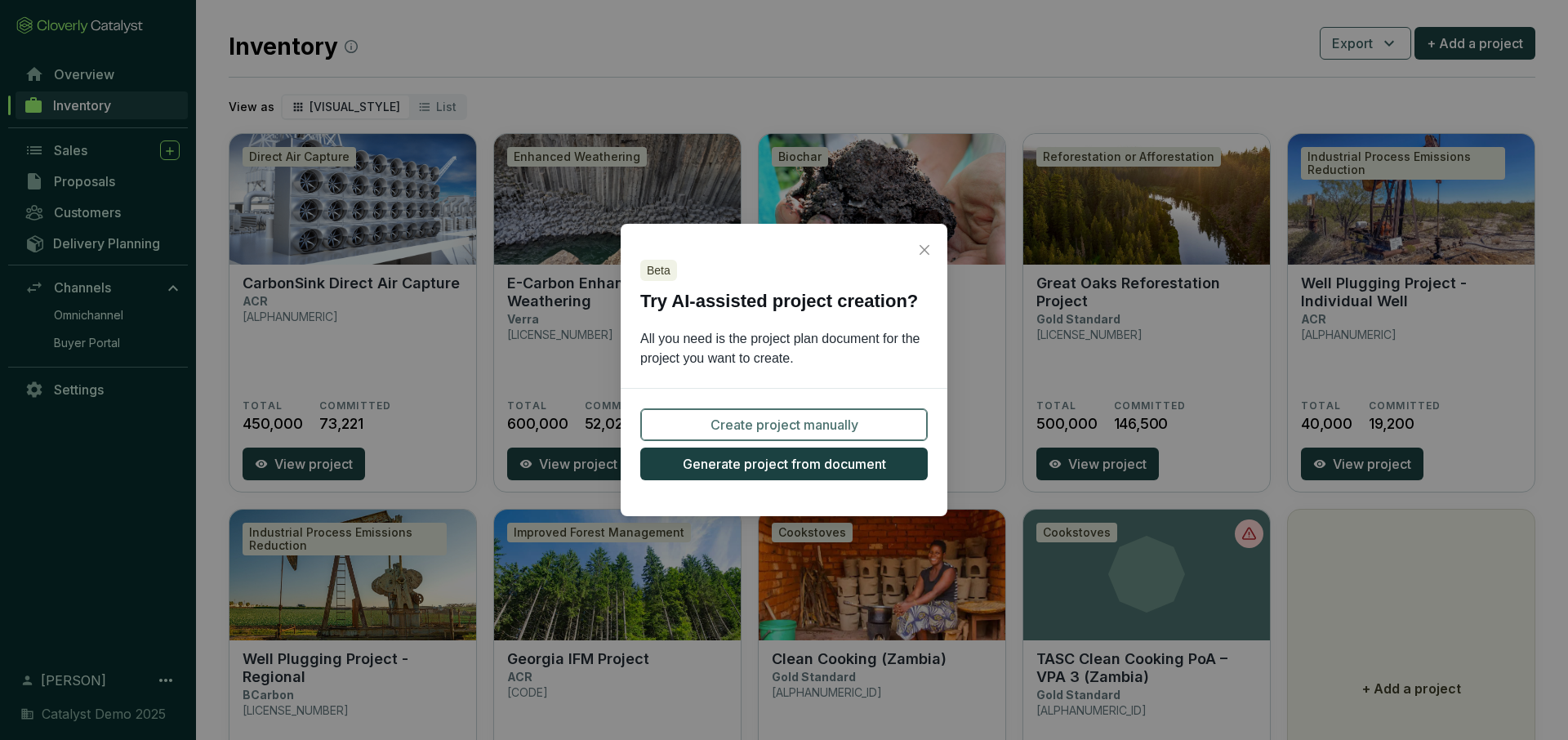 click on "Create project manually" at bounding box center [784, 425] 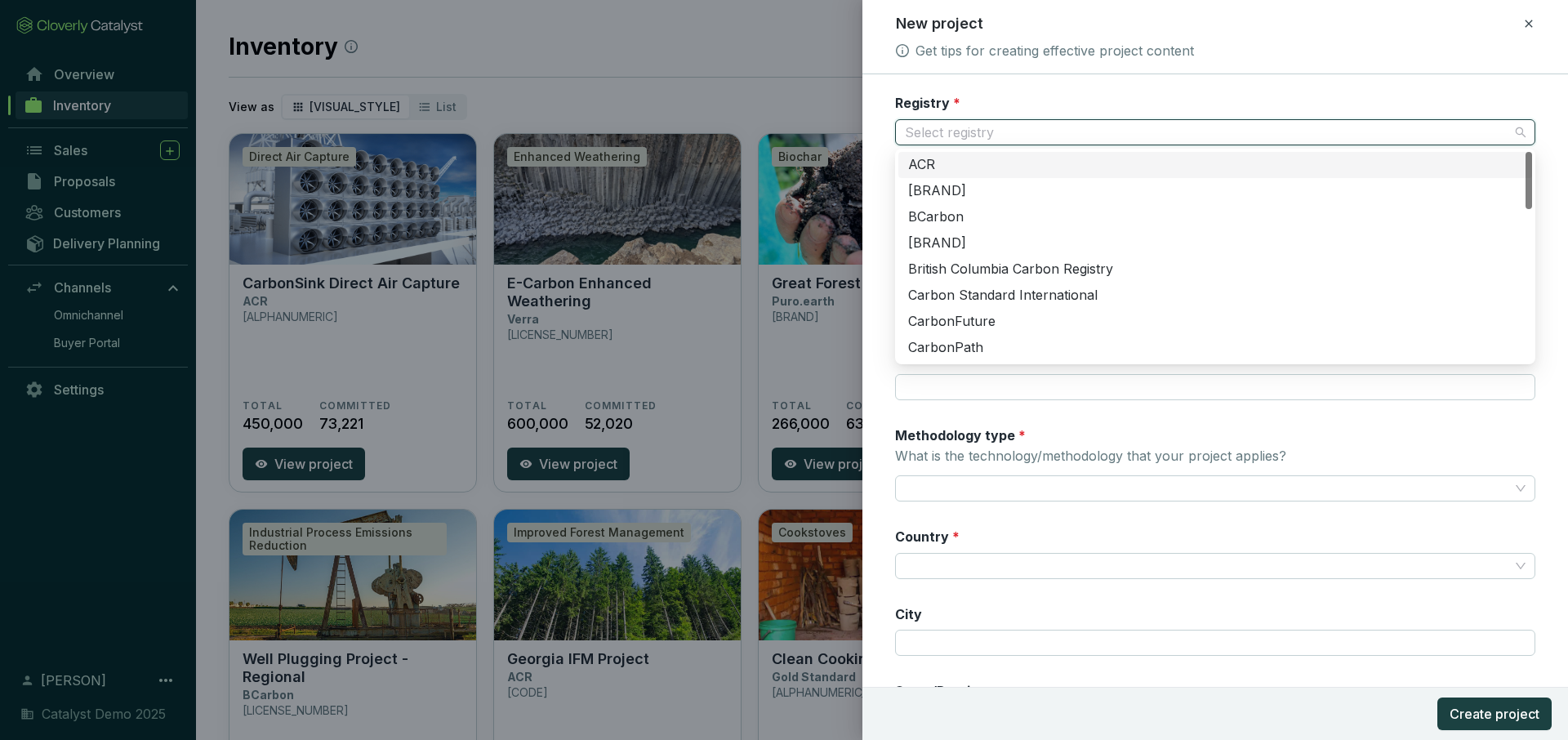 click on "Registry   *" at bounding box center (1207, 132) 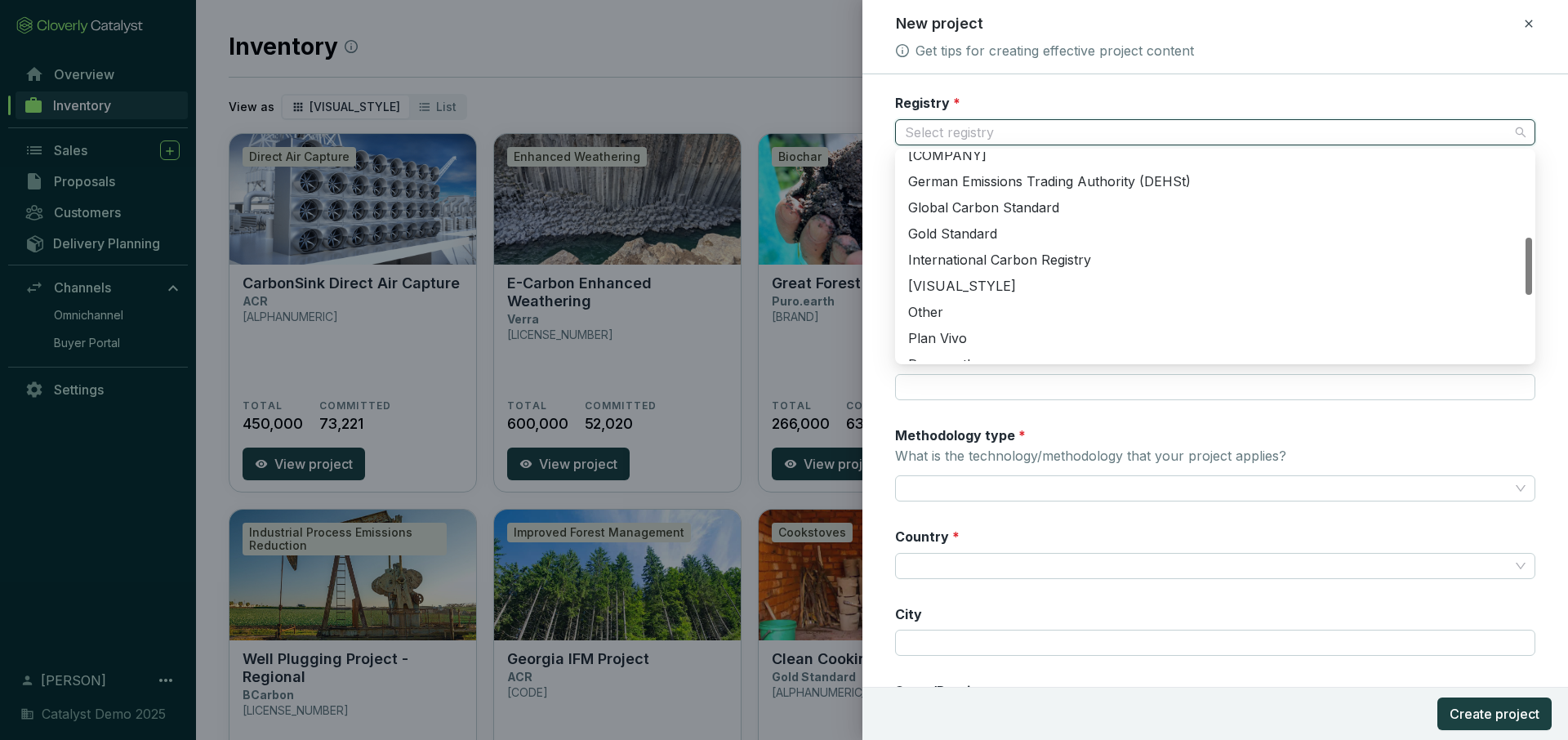 scroll, scrollTop: 311, scrollLeft: 0, axis: vertical 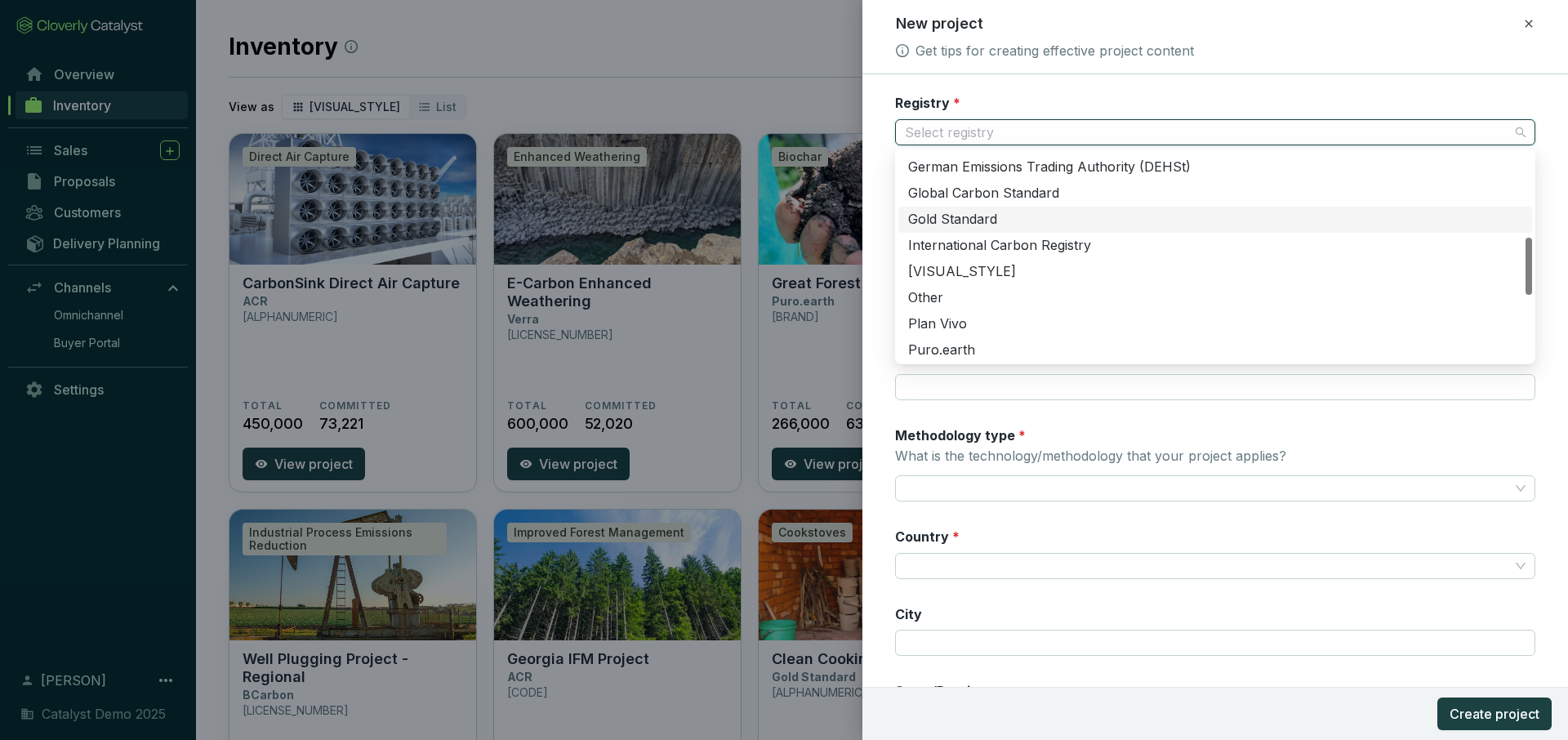 click on "Gold Standard" at bounding box center [1215, 220] 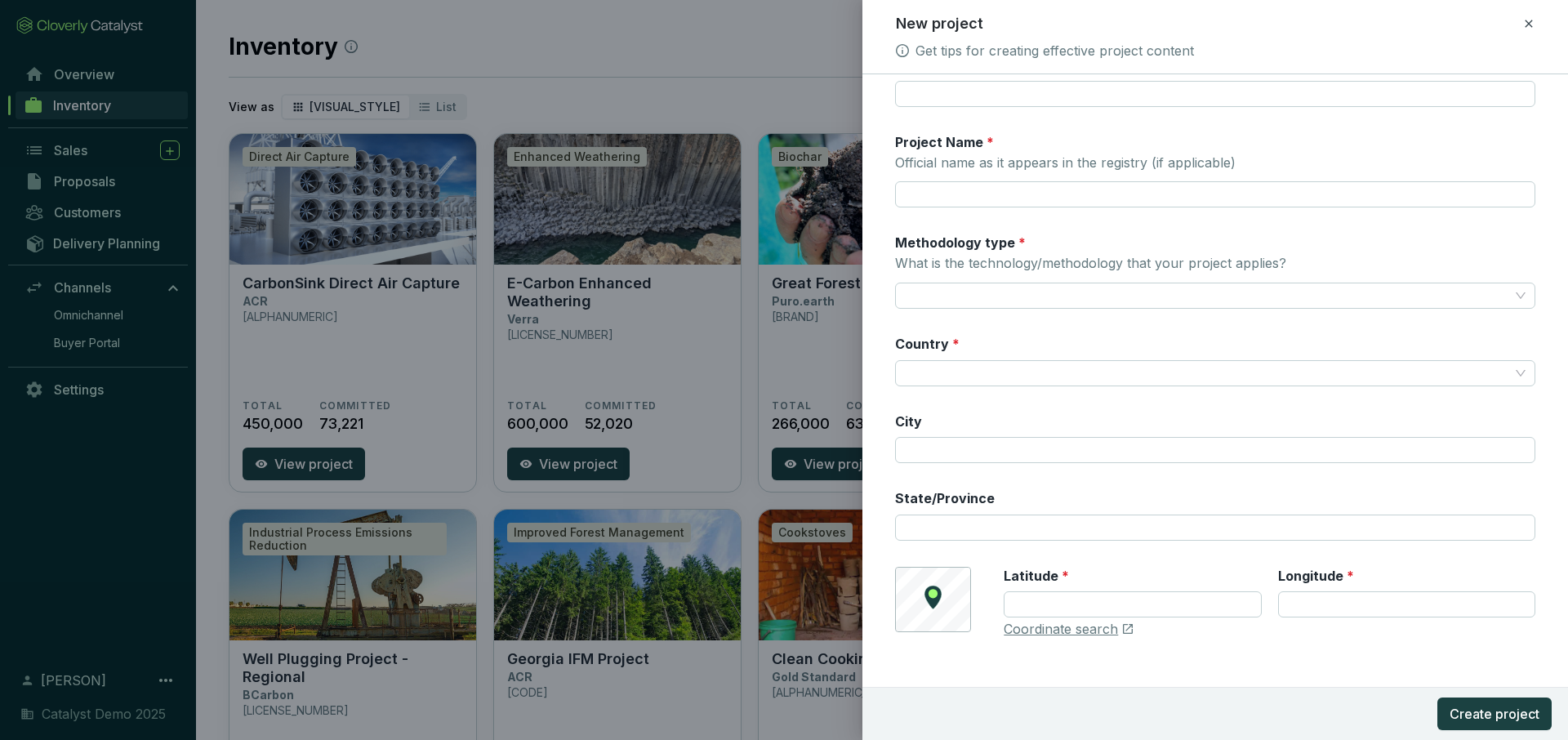 scroll, scrollTop: 195, scrollLeft: 0, axis: vertical 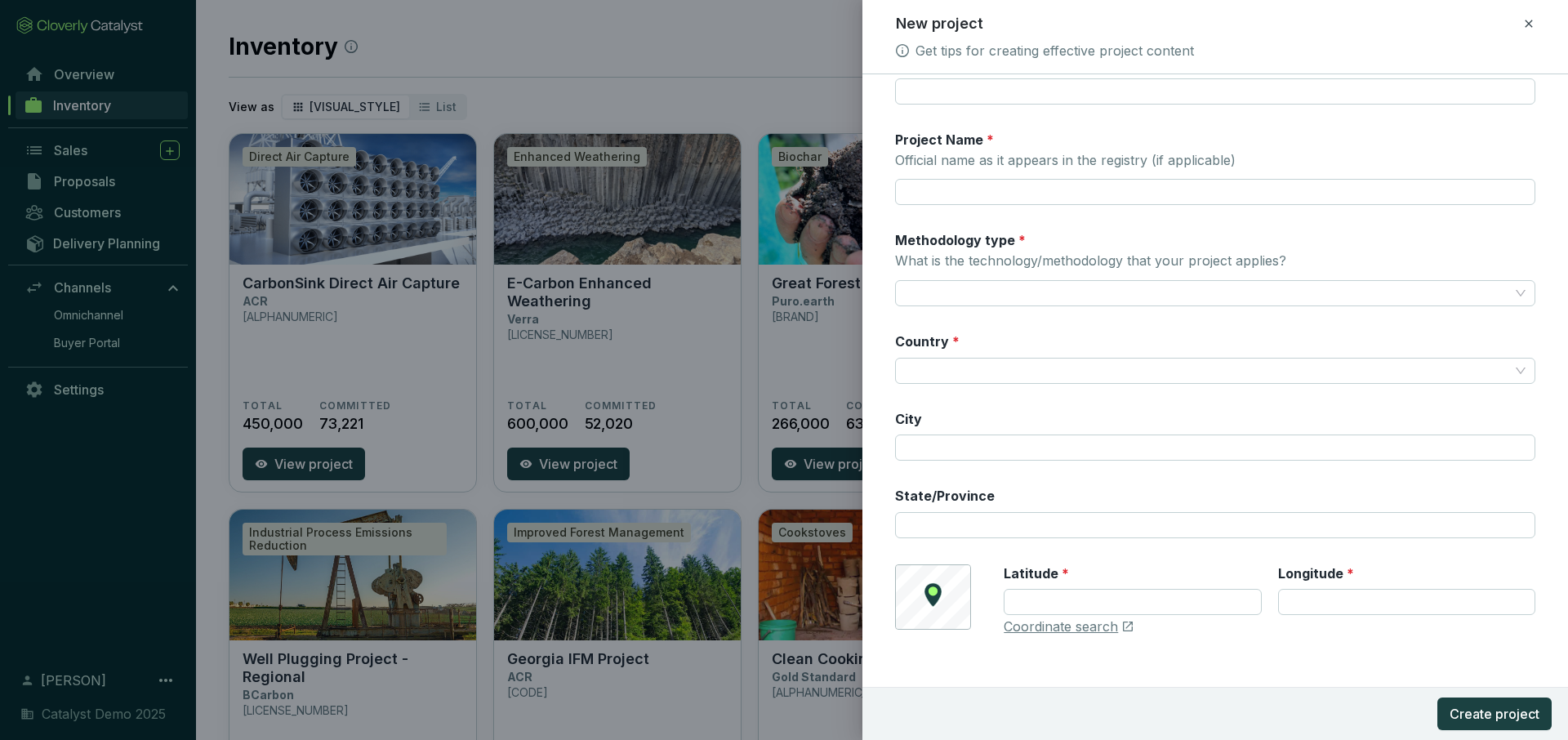 click on "New project" at bounding box center (1215, 24) 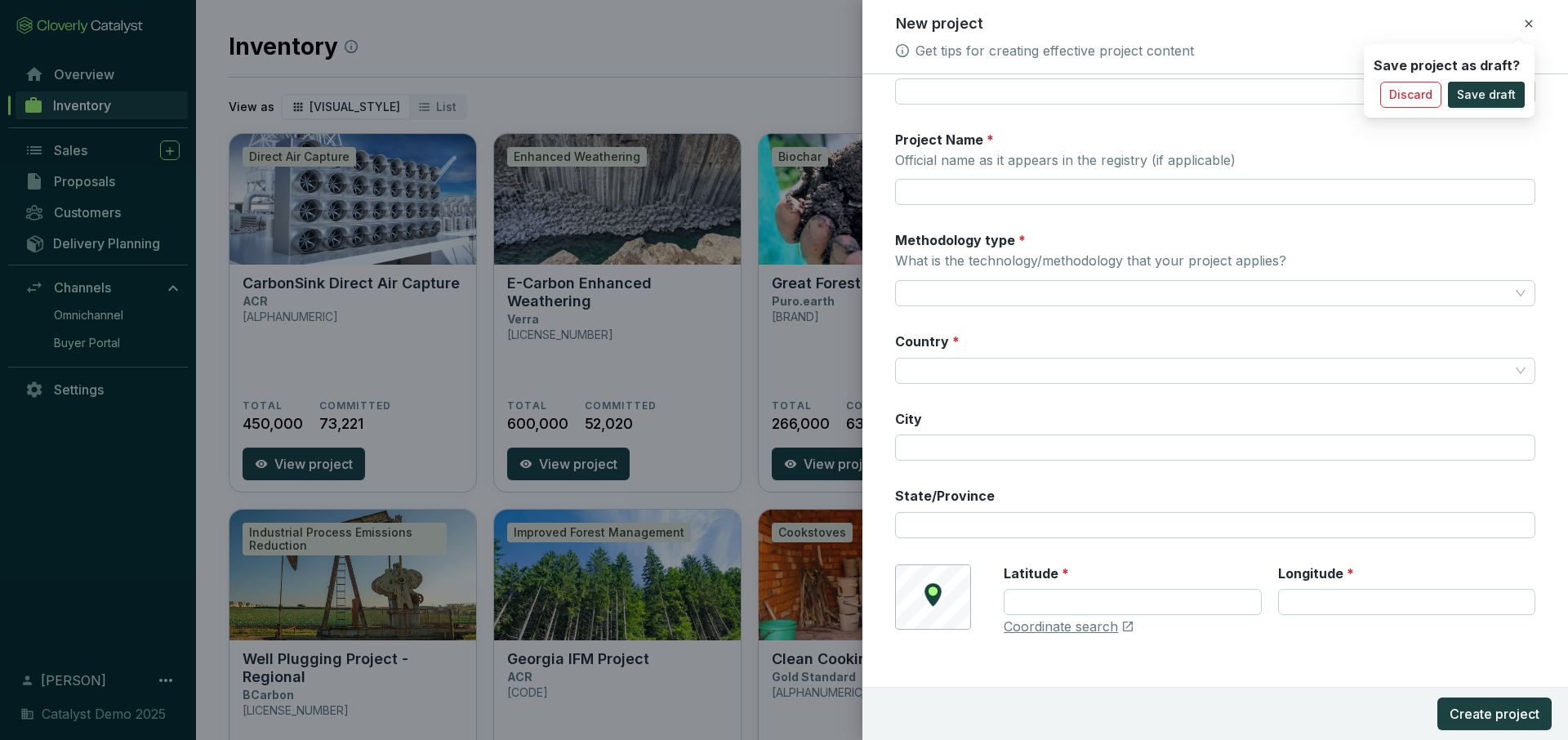 click on "Save project as draft? Discard Save draft" at bounding box center [1449, 81] 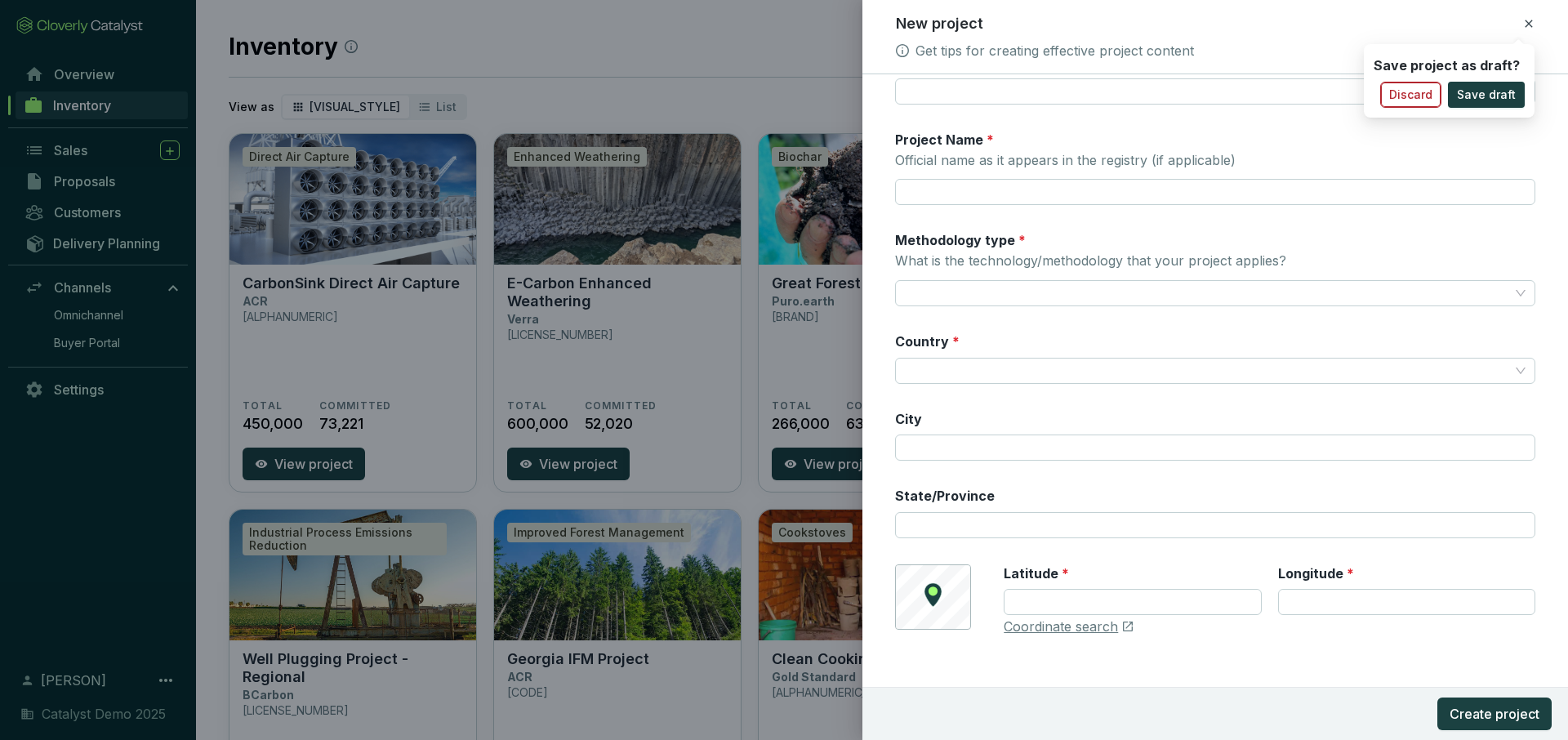 click on "Discard" at bounding box center [1410, 95] 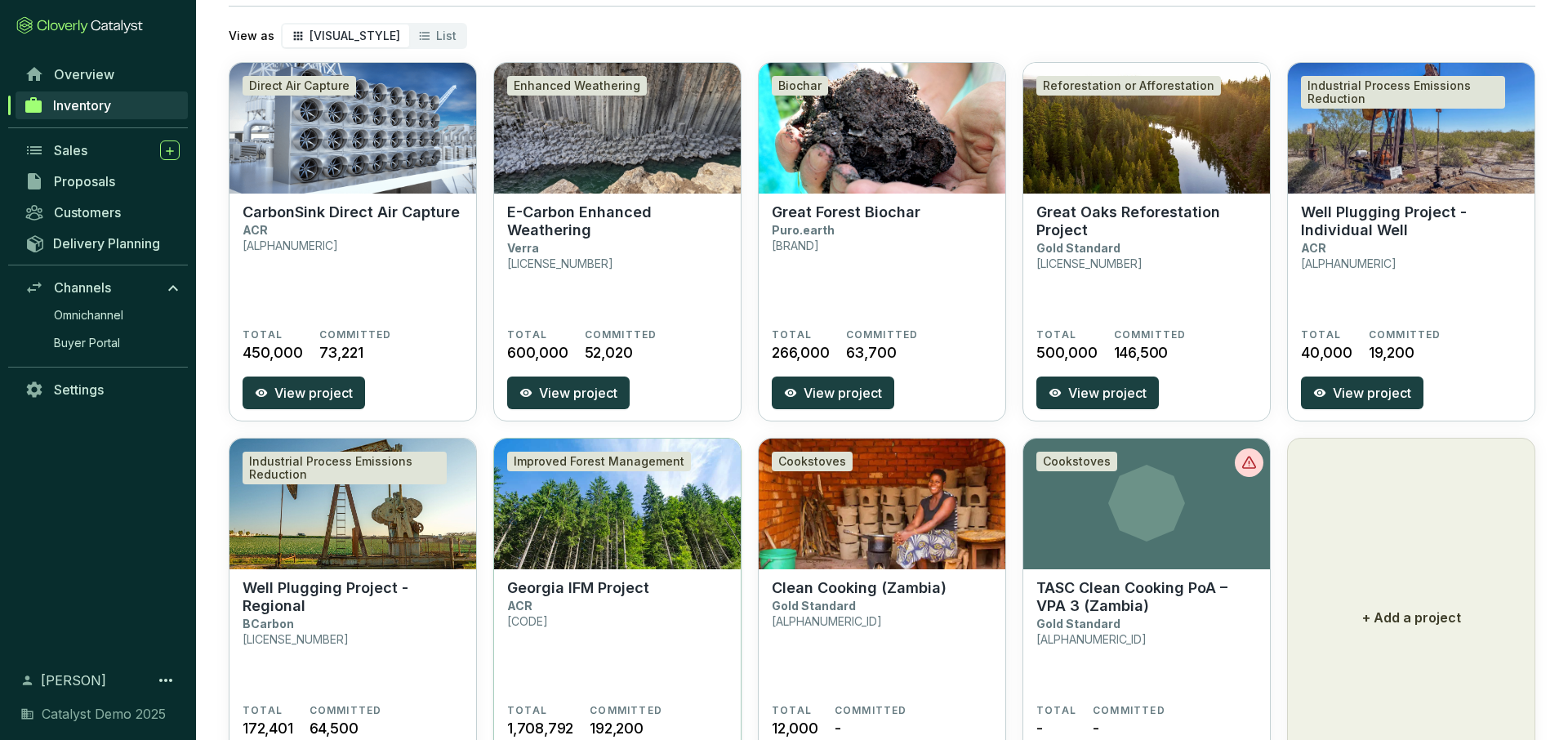 scroll, scrollTop: 75, scrollLeft: 0, axis: vertical 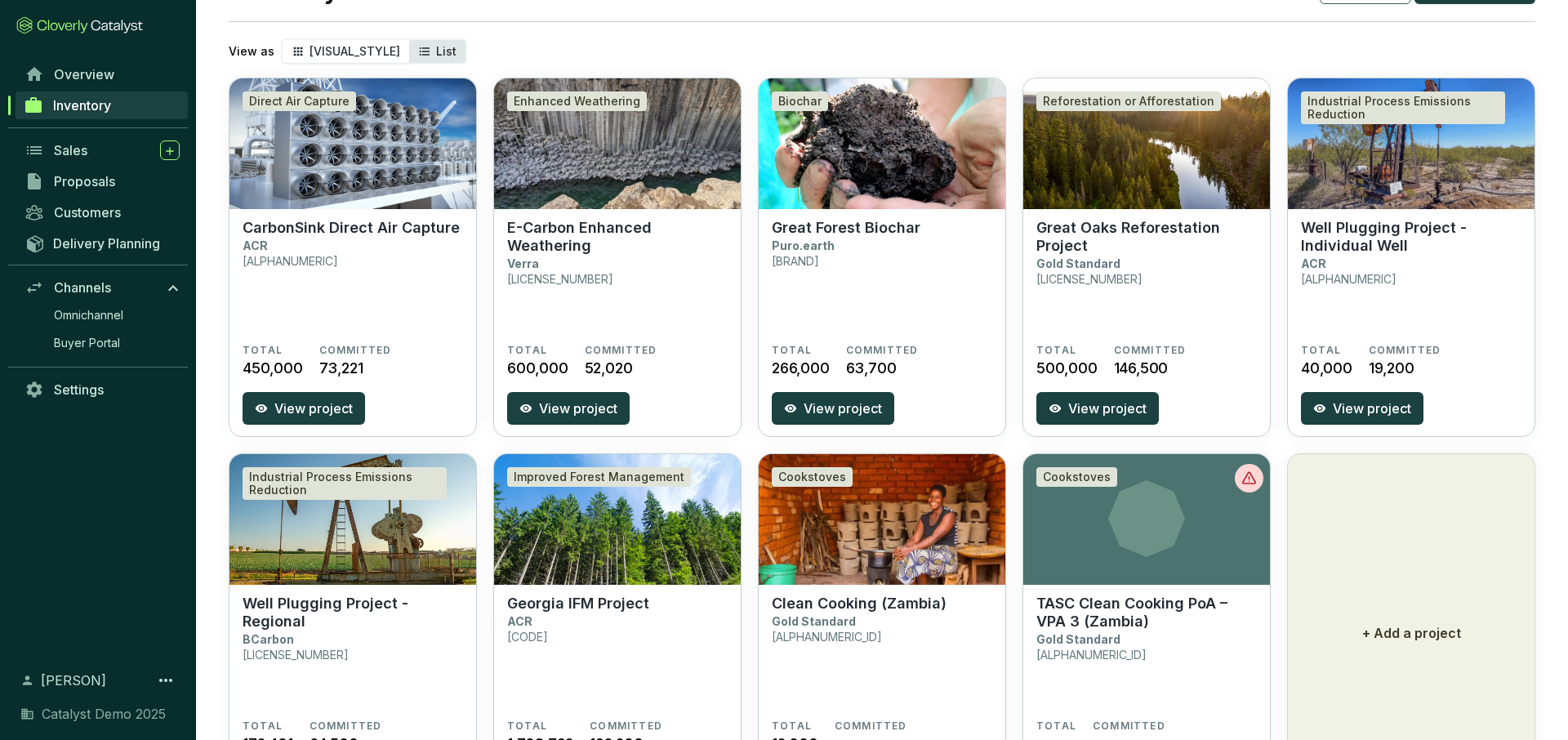 click on "List" at bounding box center [446, 51] 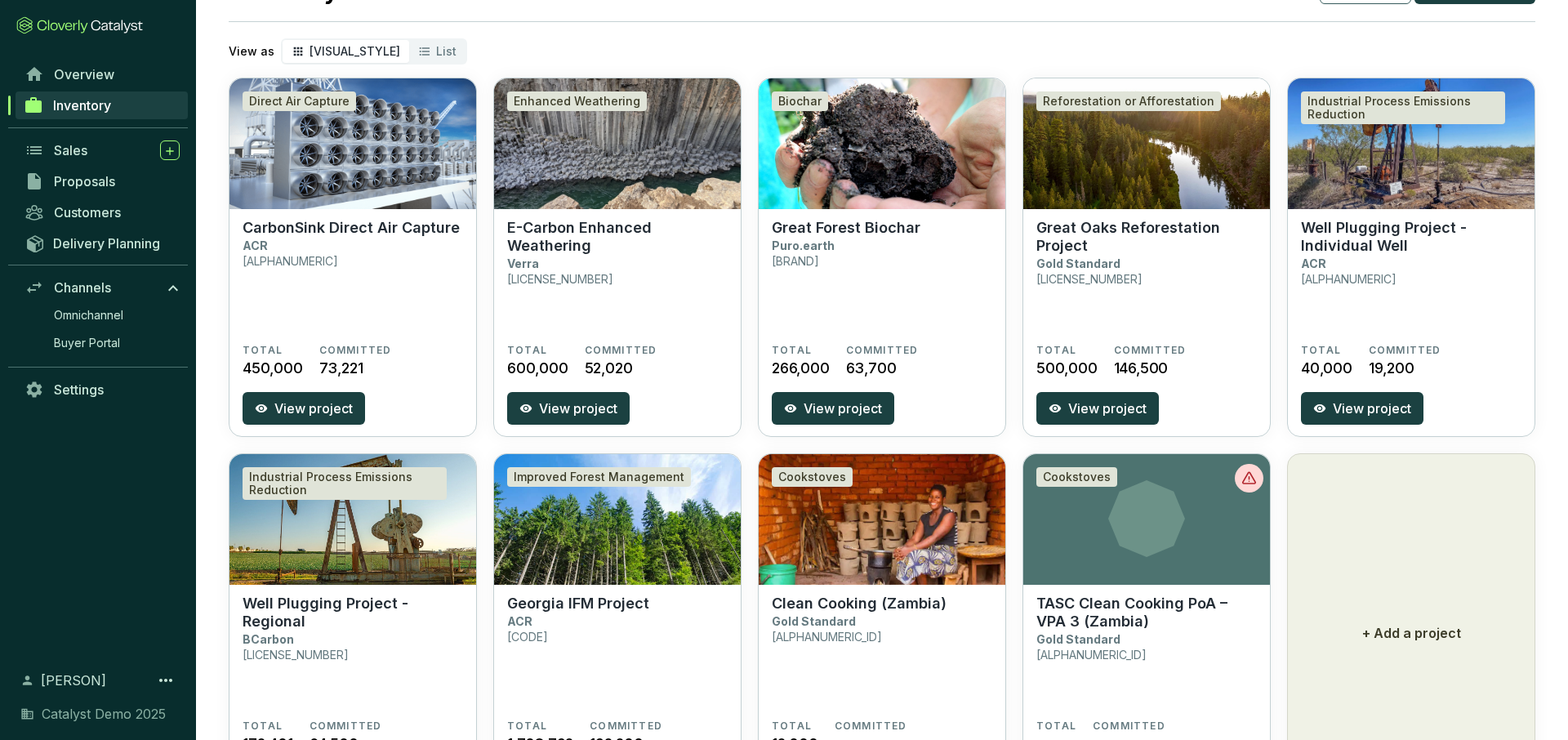 scroll, scrollTop: 0, scrollLeft: 0, axis: both 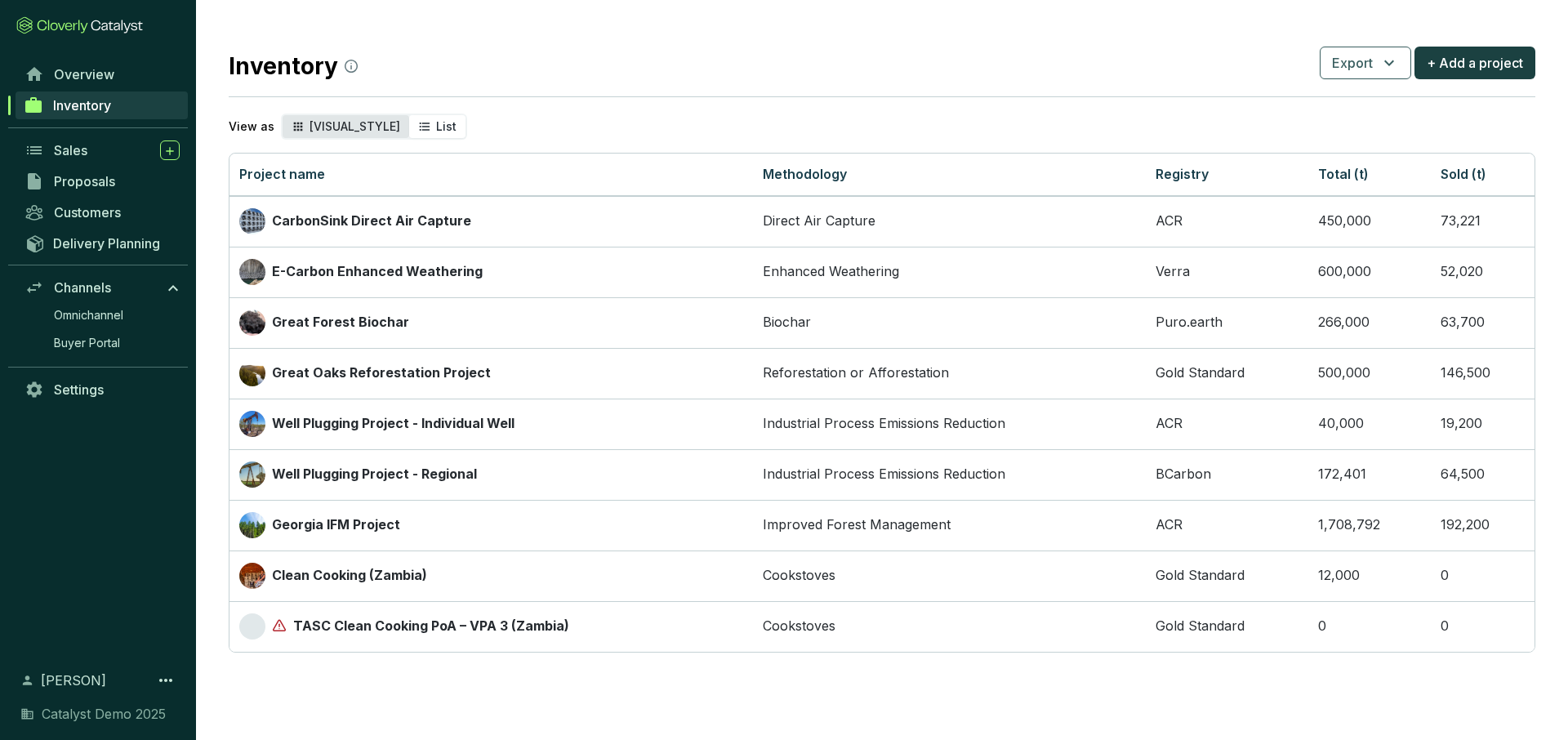 click on "[VISUAL_STYLE]" at bounding box center [354, 126] 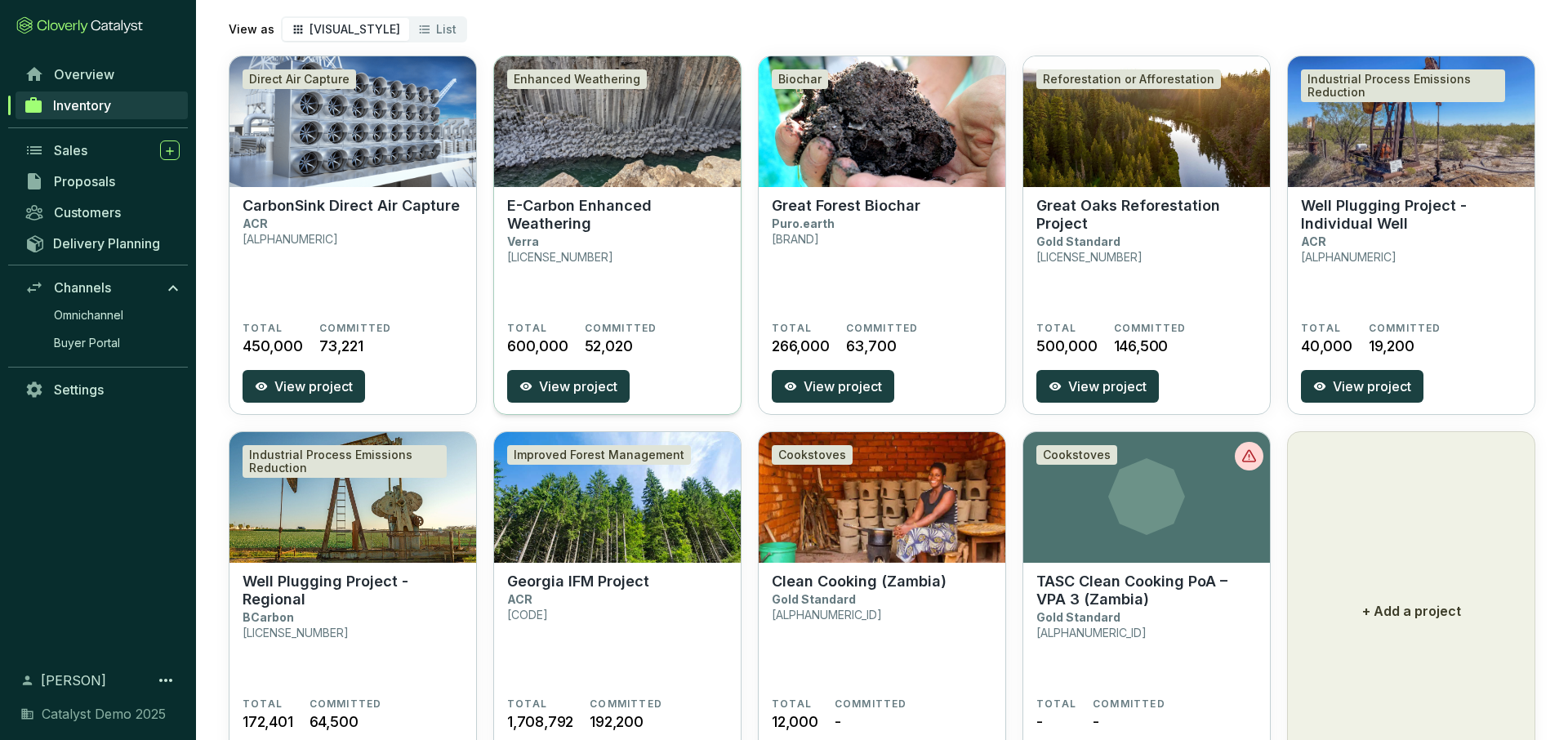 scroll, scrollTop: 49, scrollLeft: 0, axis: vertical 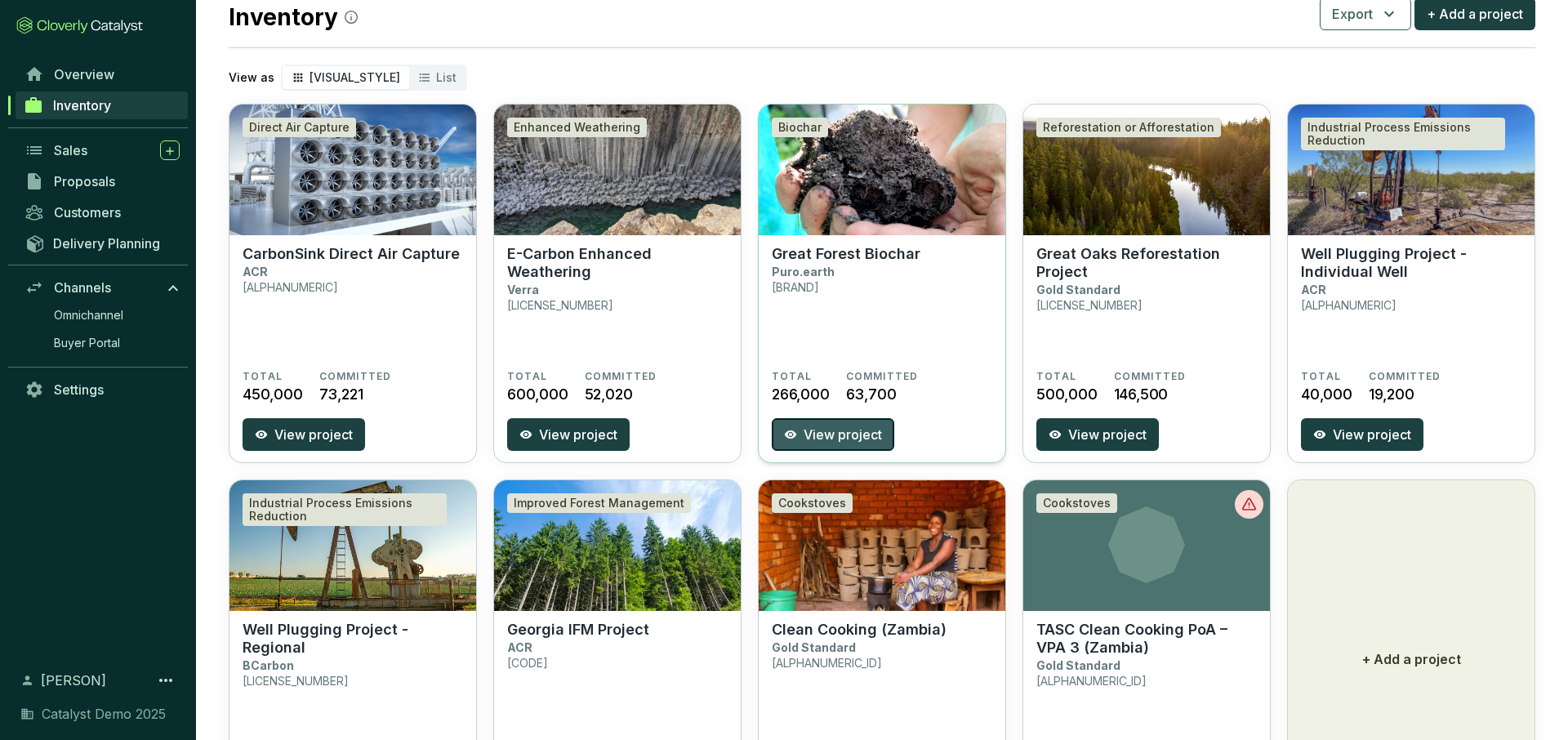 click on "View project" at bounding box center (843, 435) 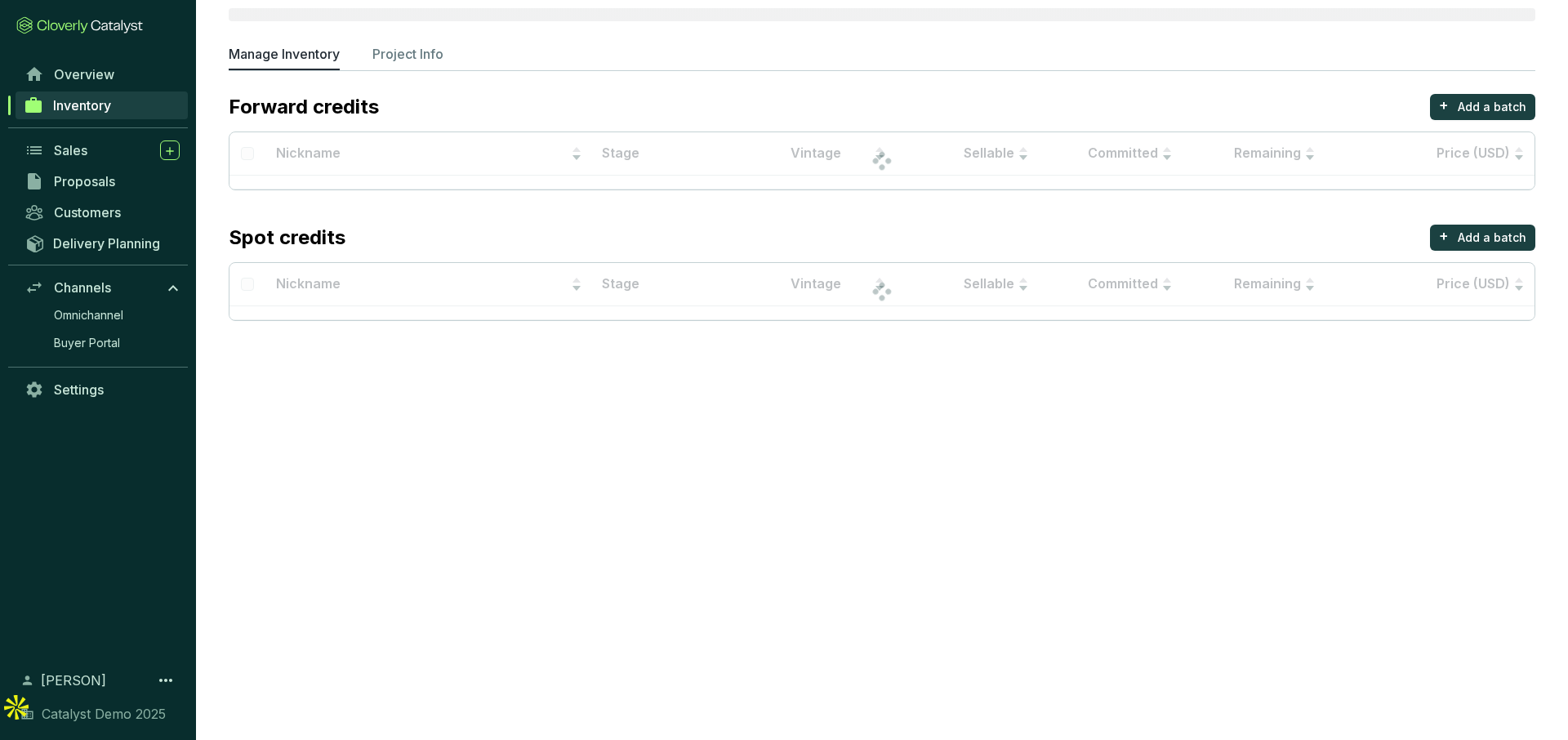 scroll, scrollTop: 0, scrollLeft: 0, axis: both 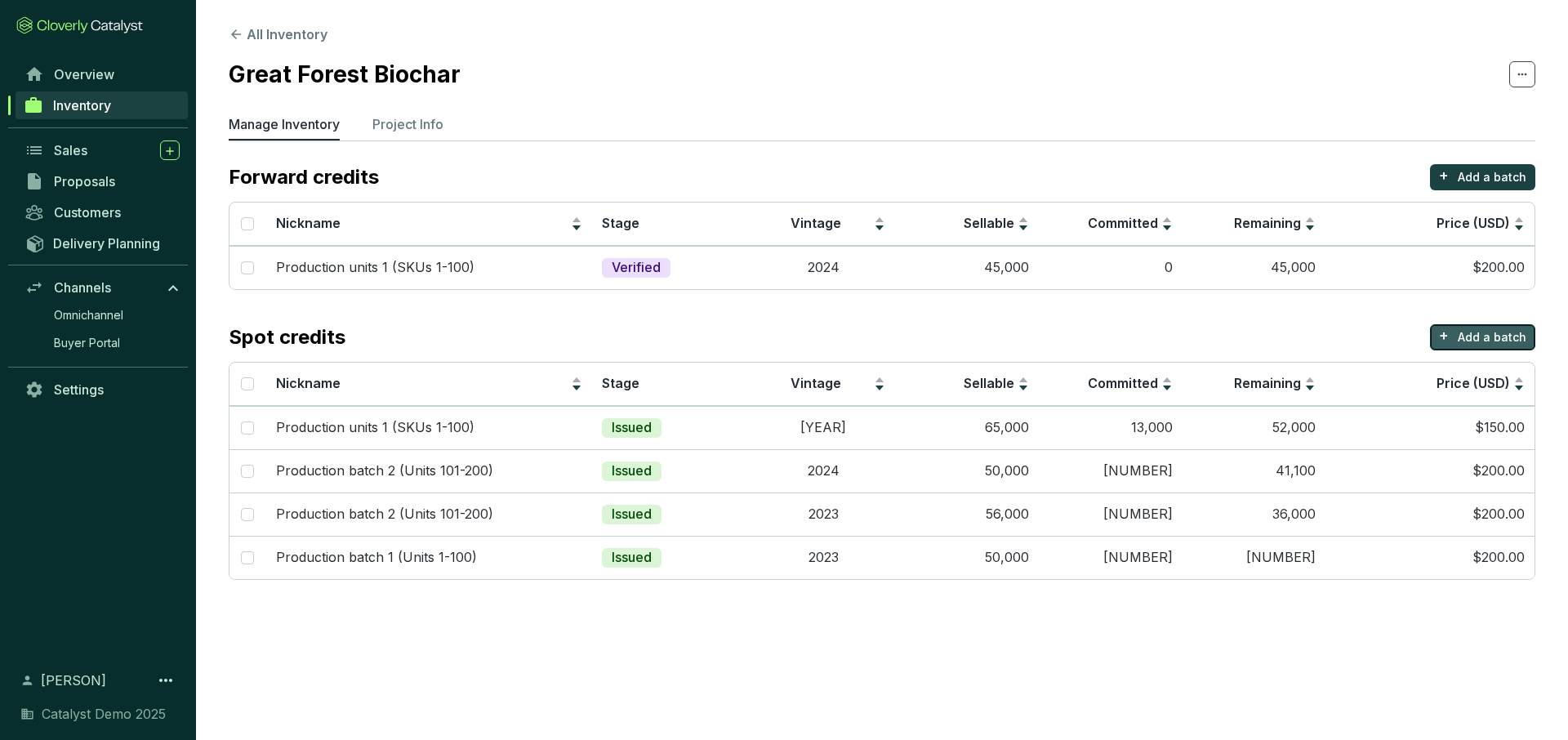 click on "Add a batch" at bounding box center [1492, 337] 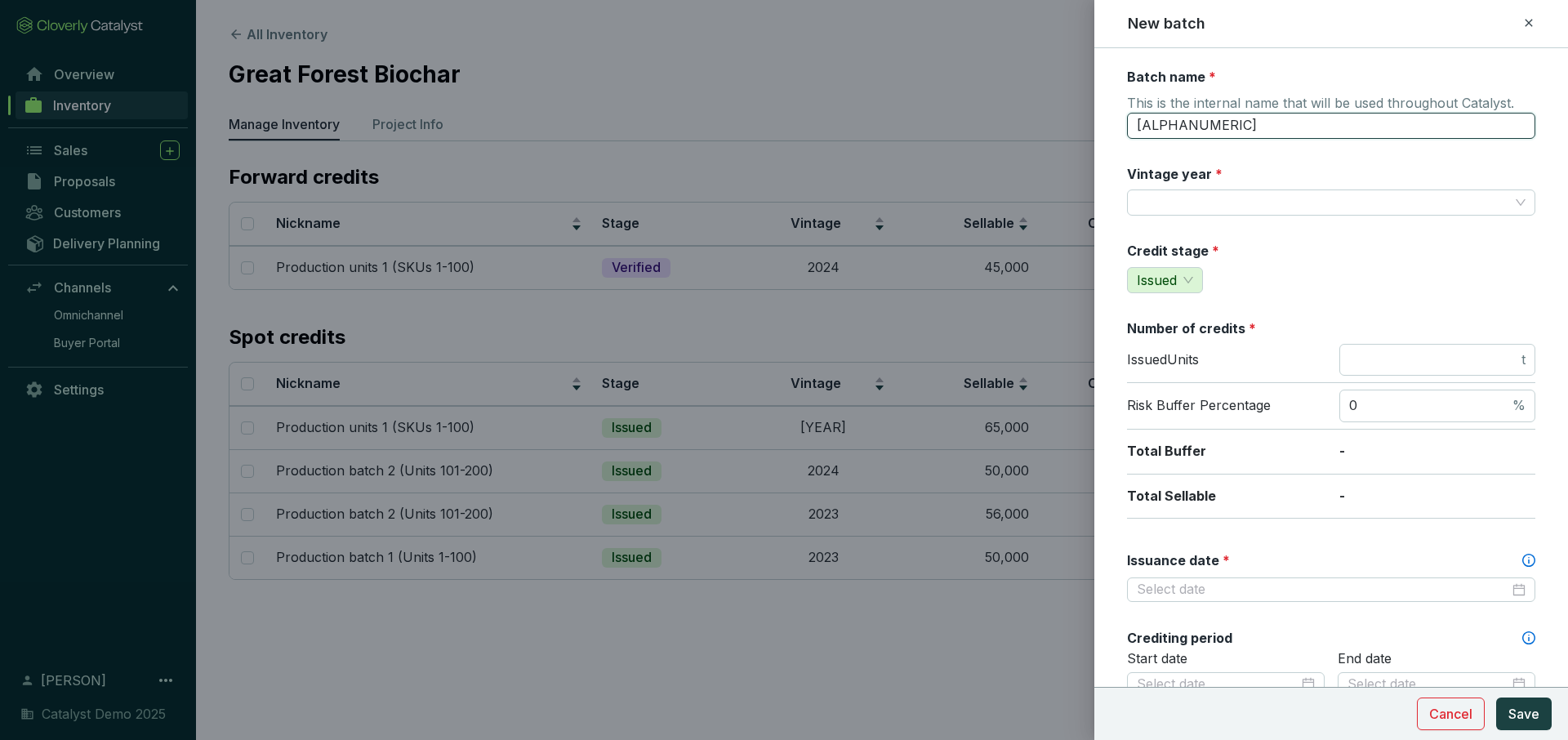 drag, startPoint x: 1225, startPoint y: 128, endPoint x: 1135, endPoint y: 128, distance: 90 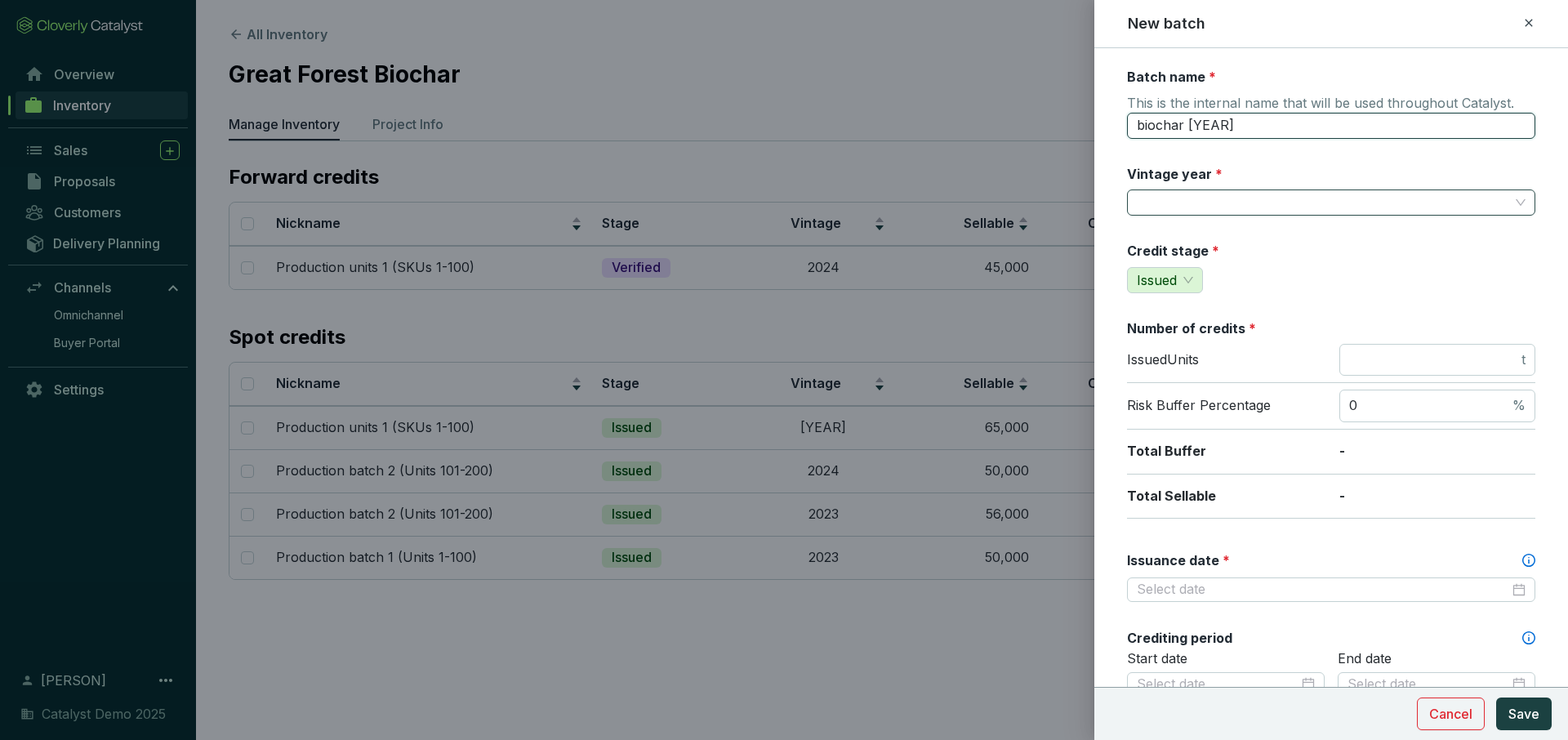 type on "biochar [YEAR]" 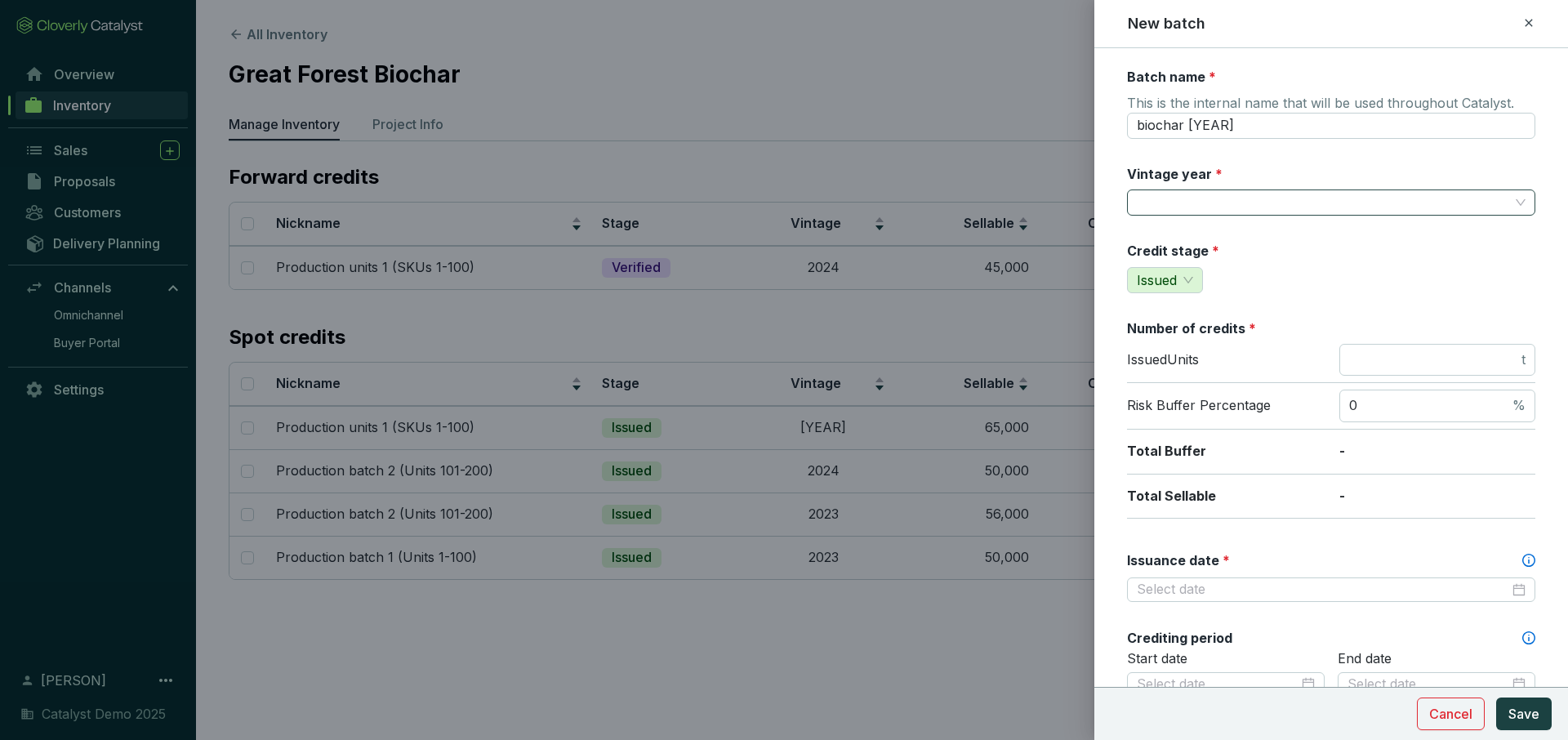 click on "Vintage year   *" at bounding box center [1323, 203] 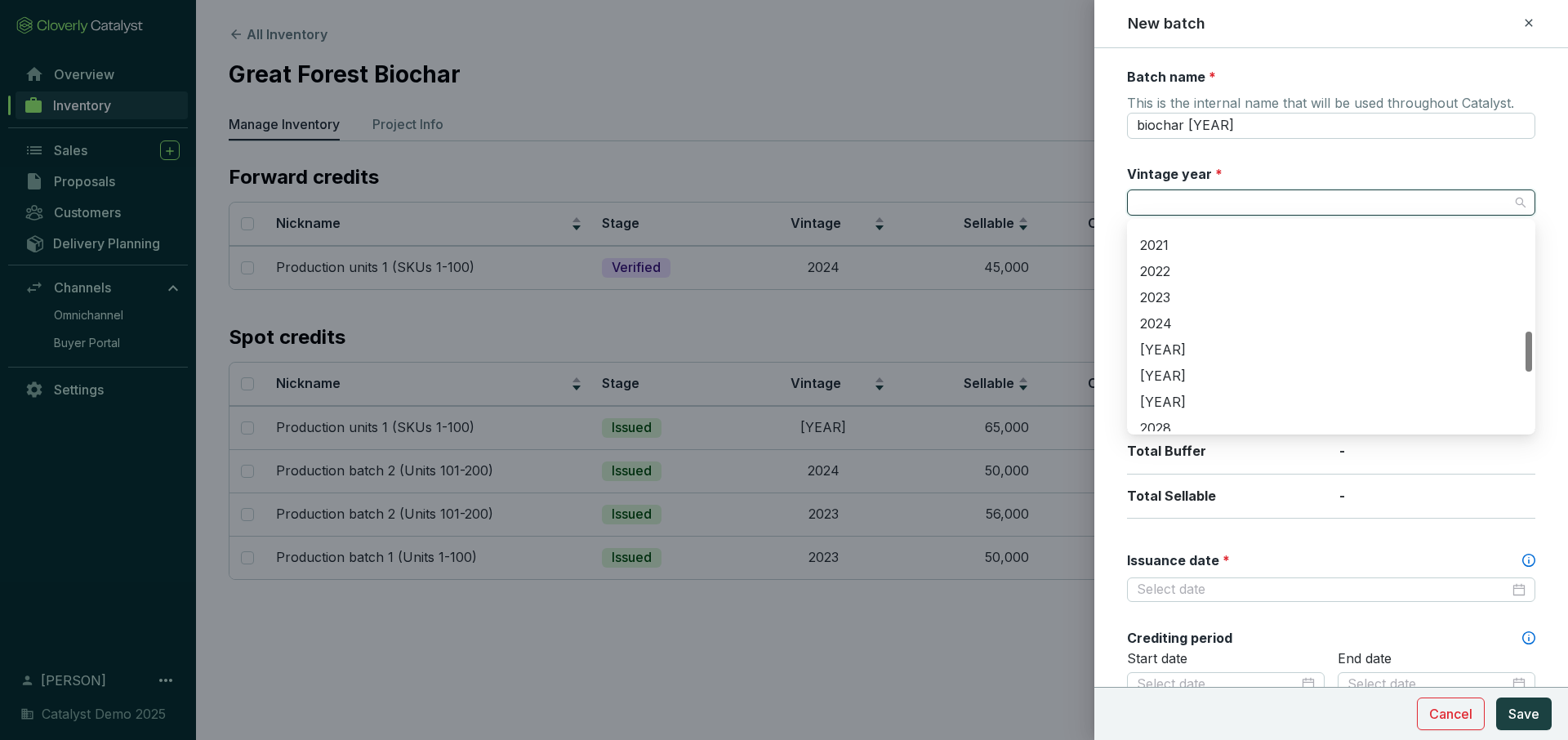 scroll, scrollTop: 590, scrollLeft: 0, axis: vertical 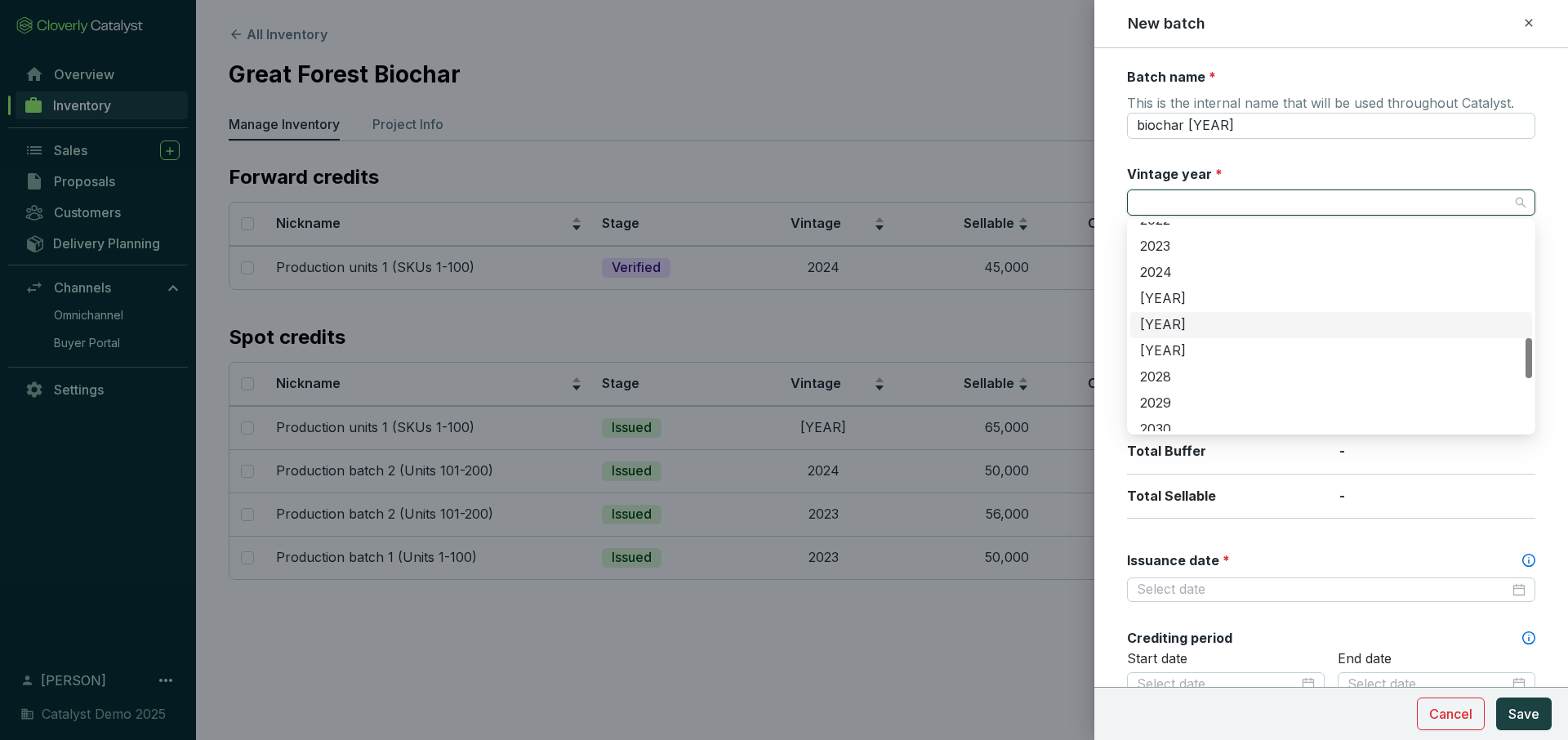 click on "[YEAR]" at bounding box center [1331, 325] 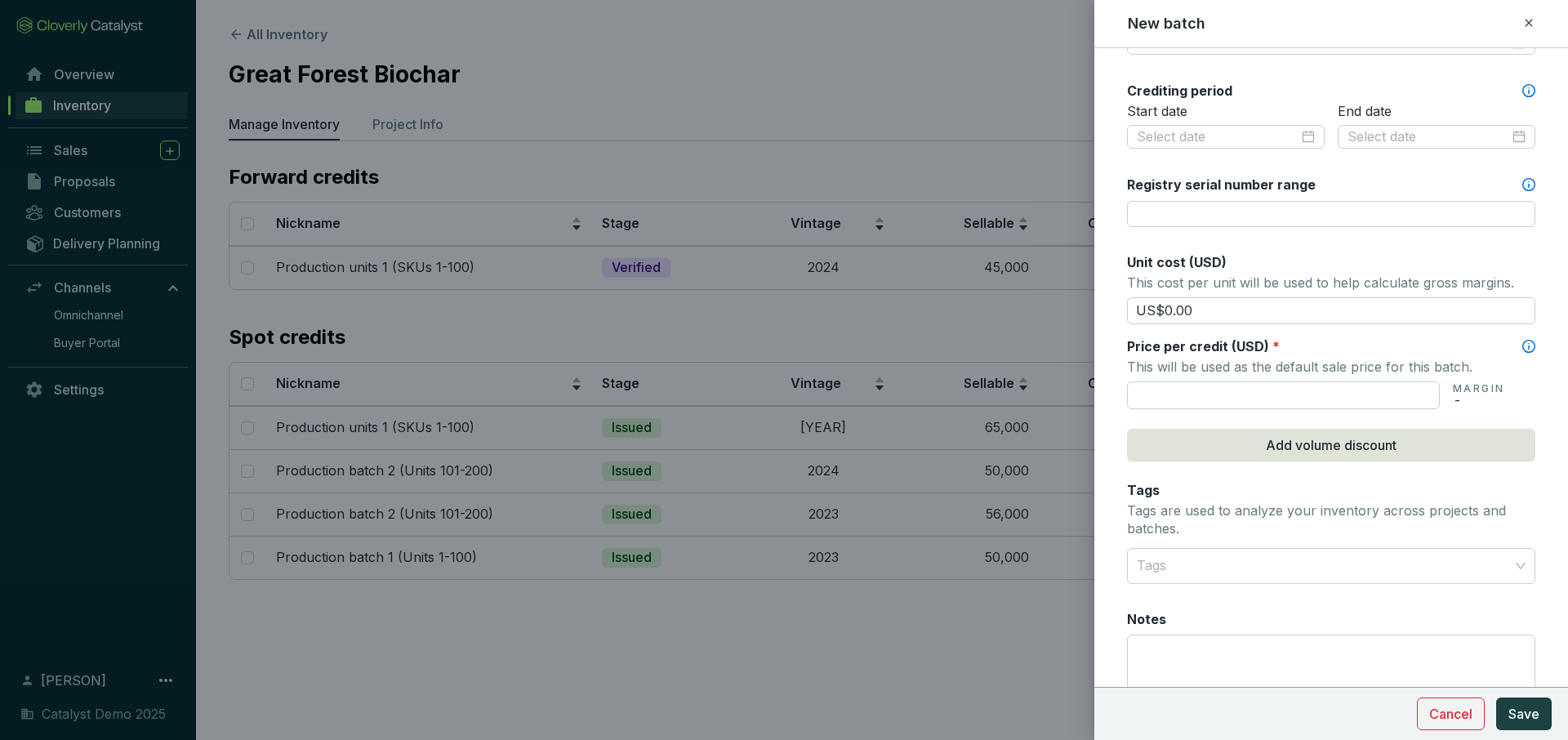 scroll, scrollTop: 627, scrollLeft: 0, axis: vertical 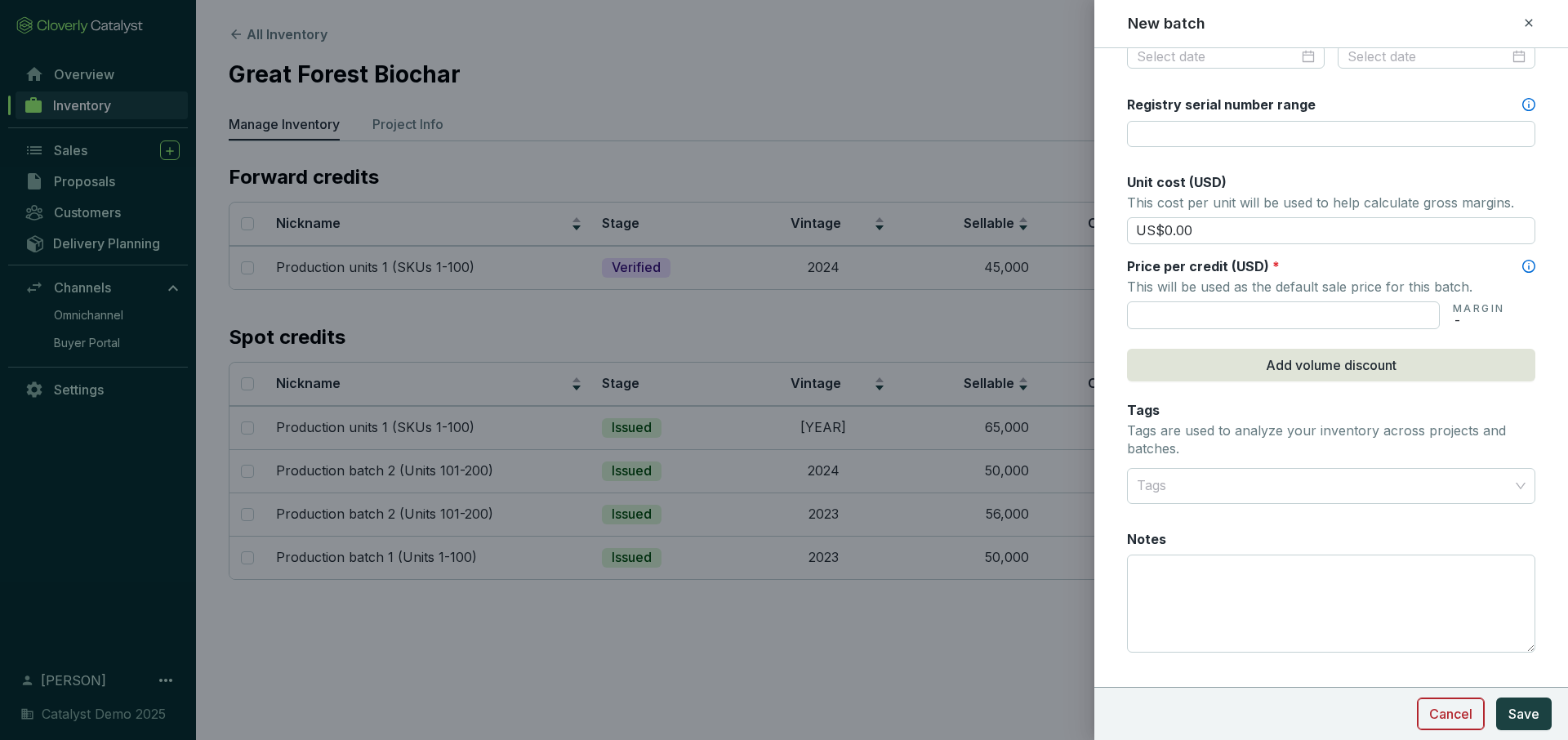 click on "Cancel" at bounding box center (1450, 714) 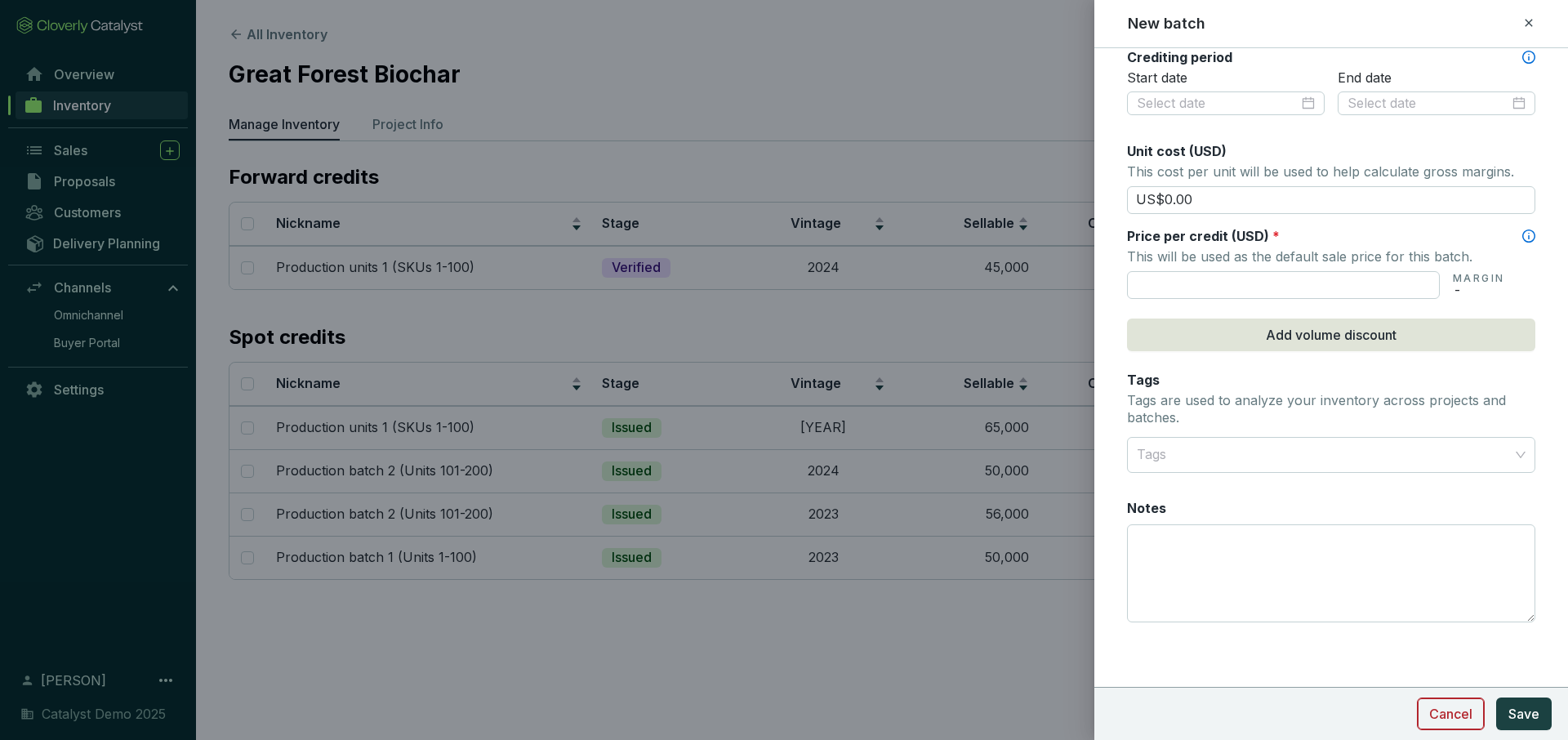 scroll, scrollTop: 581, scrollLeft: 0, axis: vertical 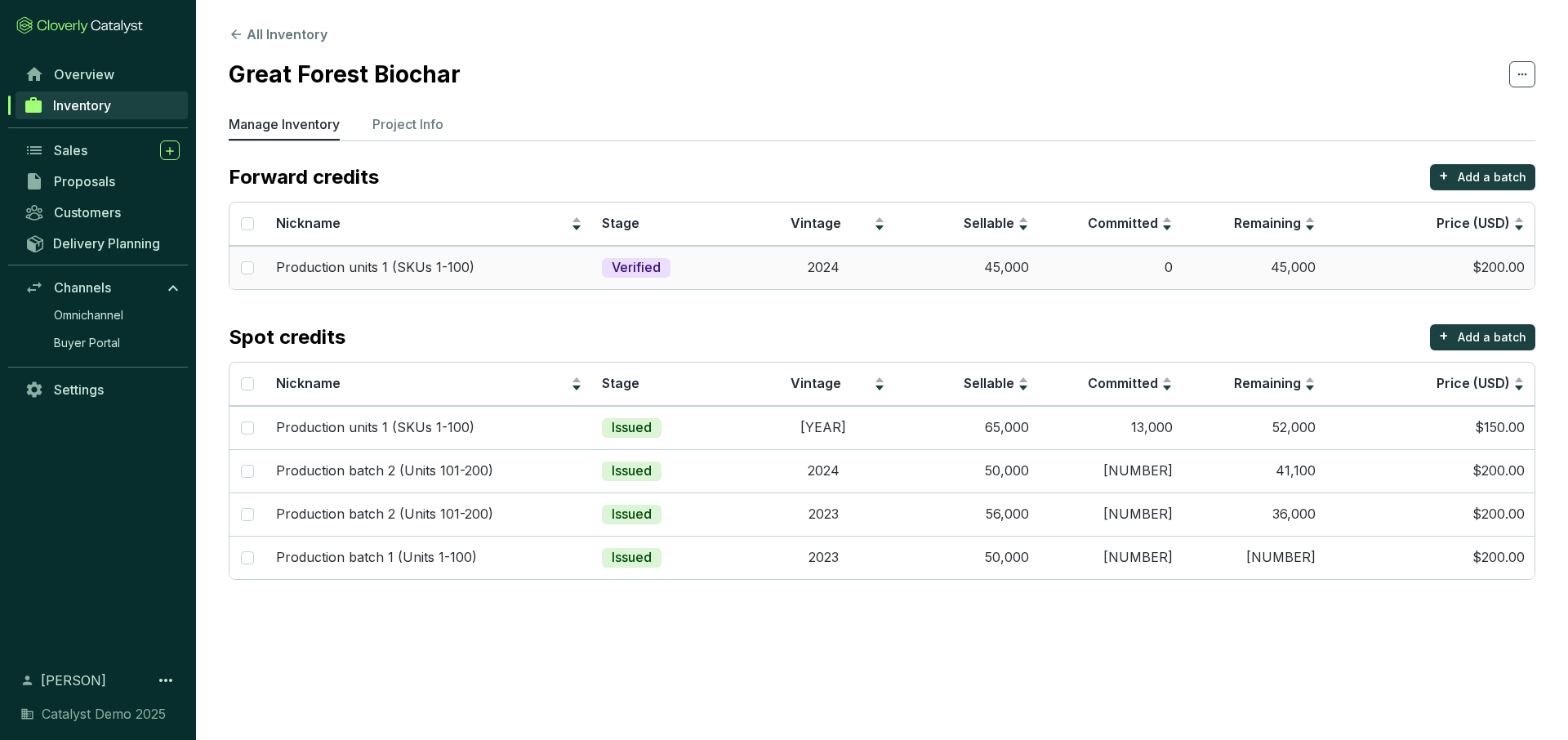 click on "Verified" at bounding box center (671, 267) 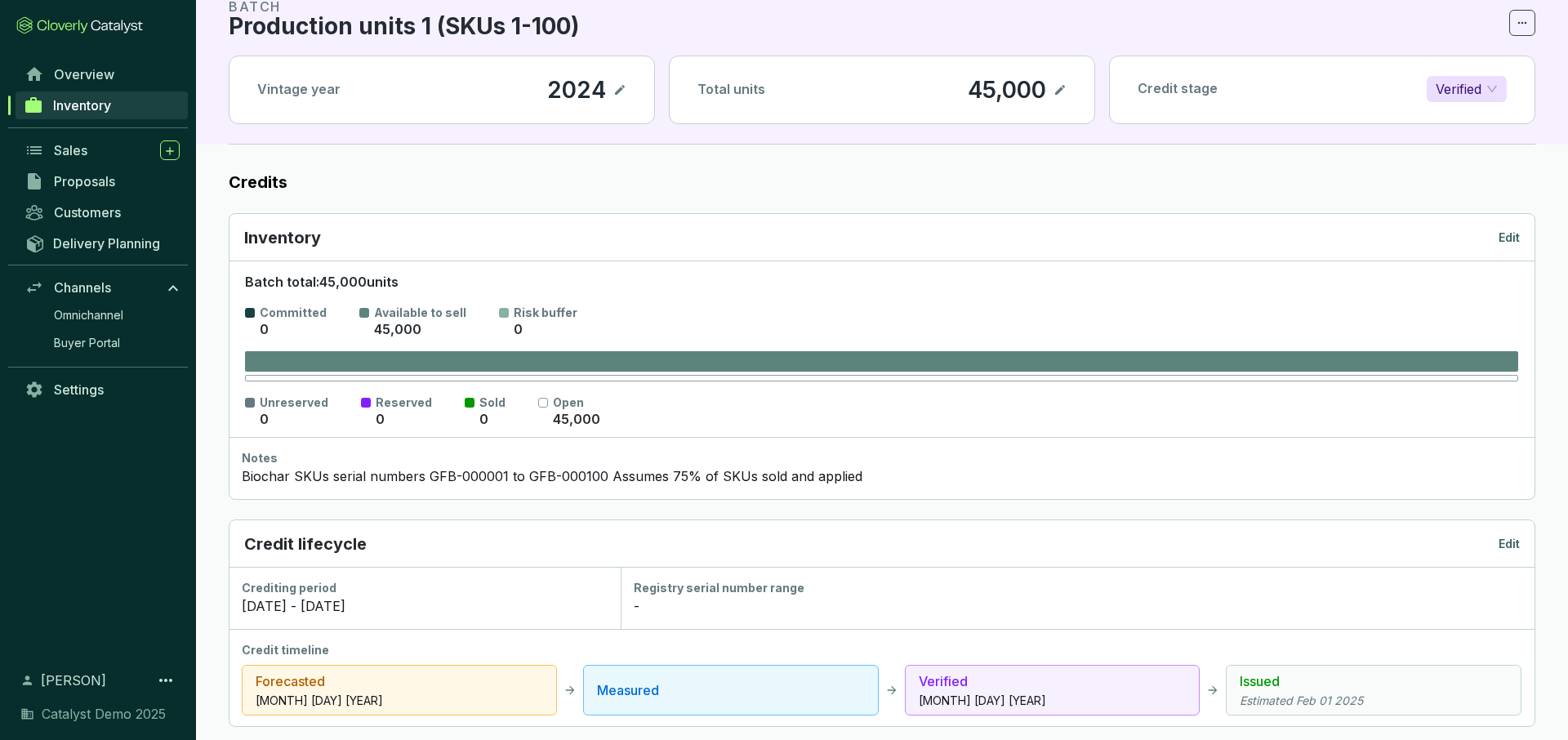 scroll, scrollTop: 80, scrollLeft: 0, axis: vertical 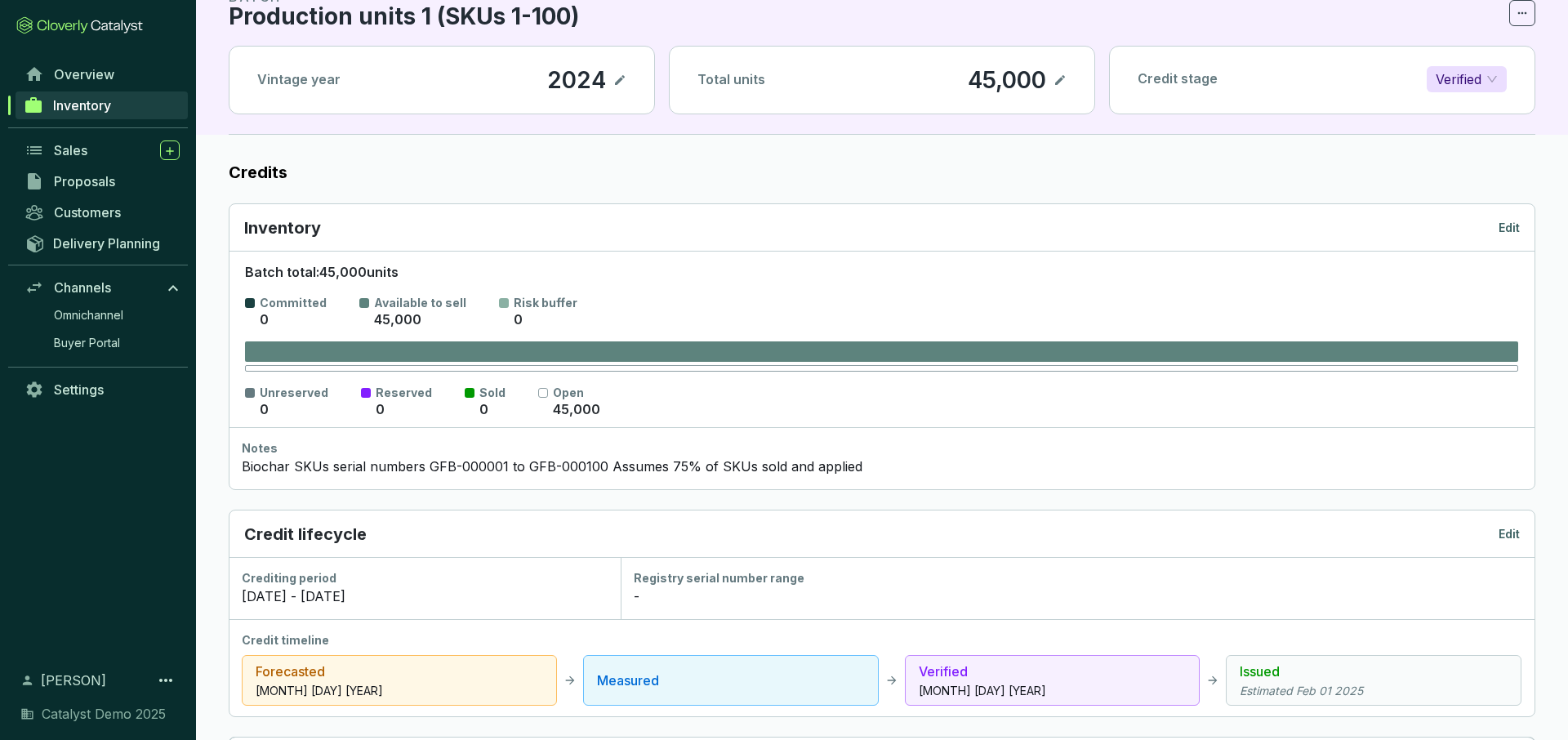 click on "Verified" at bounding box center (1459, 79) 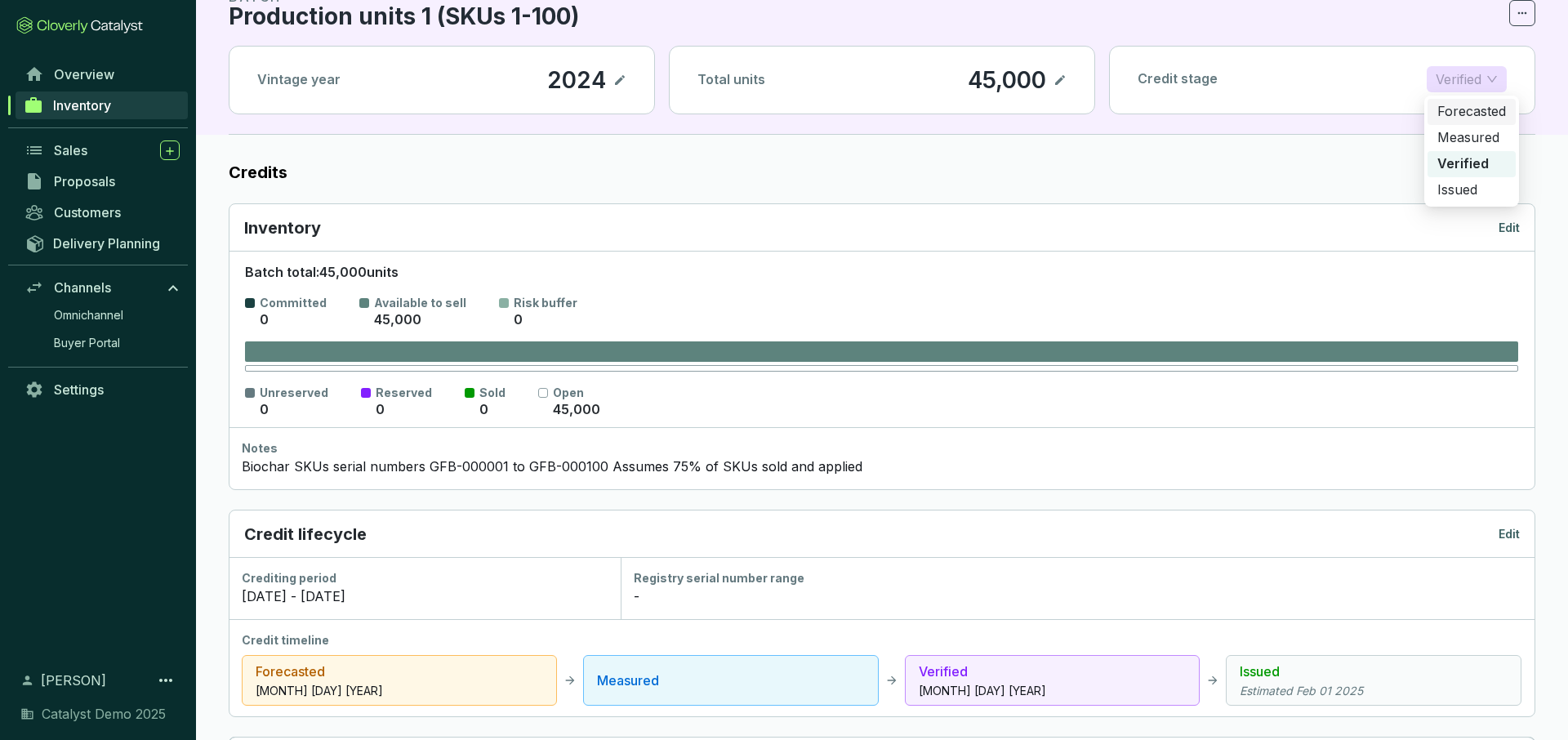 click on "Forecasted" at bounding box center [1472, 112] 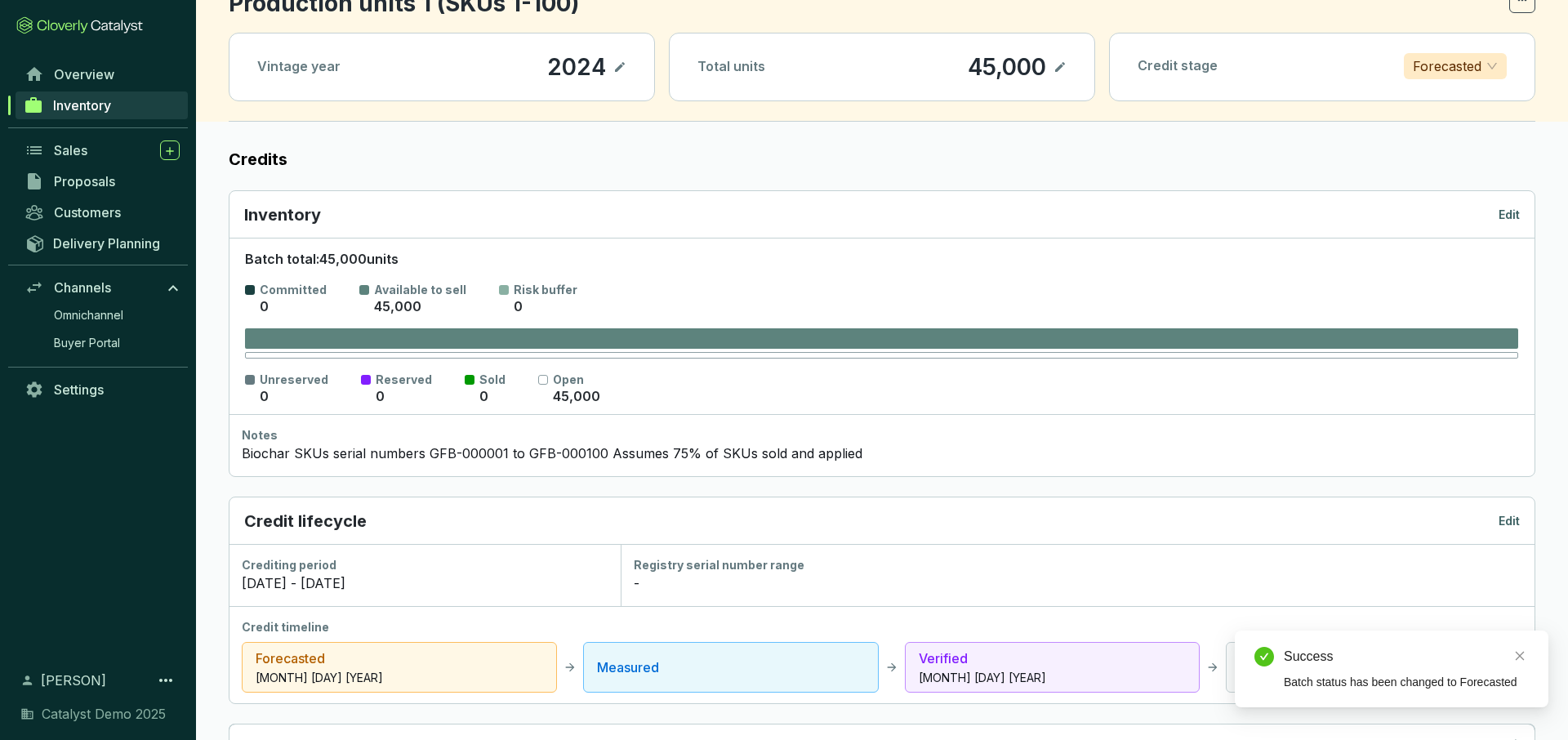 scroll, scrollTop: 77, scrollLeft: 0, axis: vertical 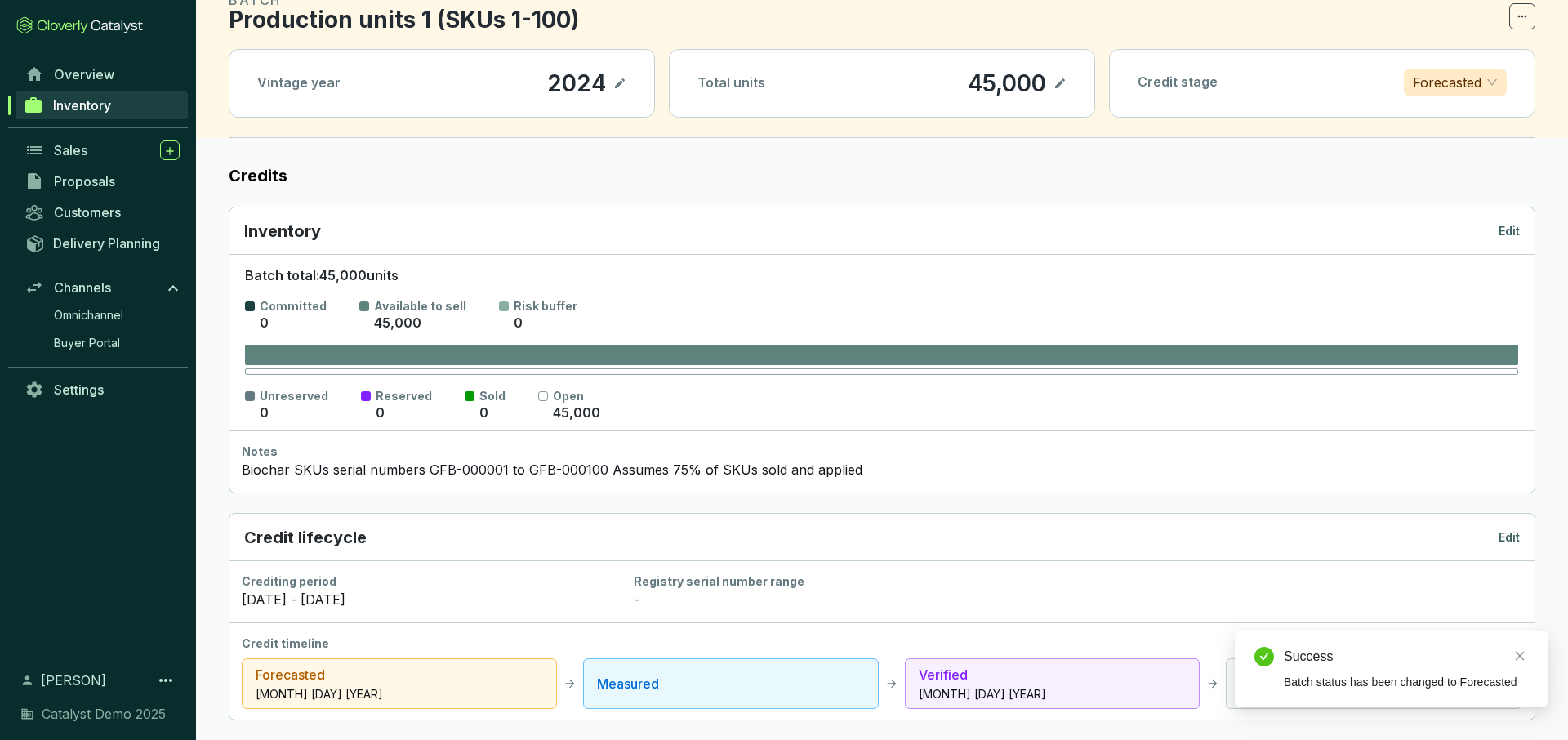click on "Forecasted" at bounding box center [1447, 82] 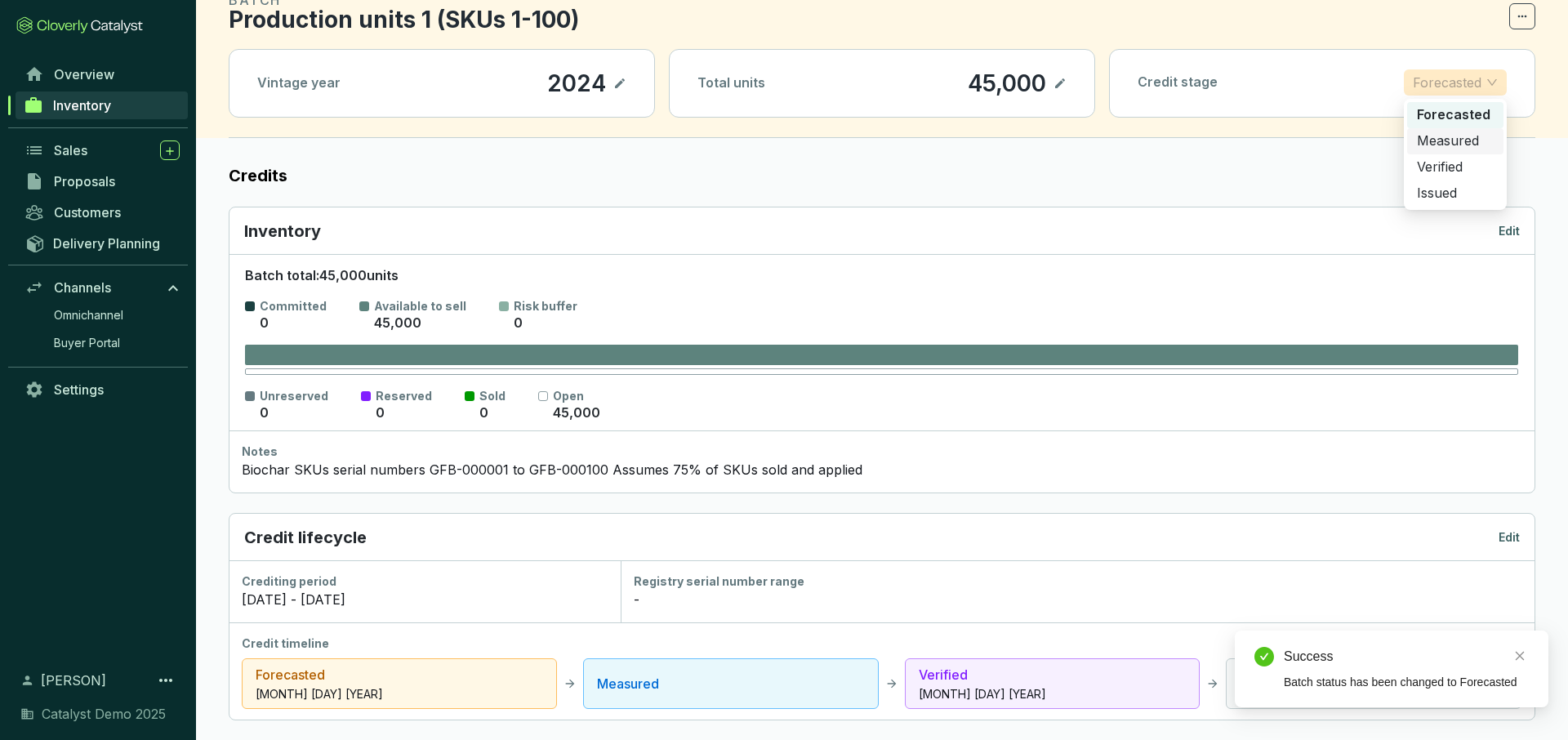click on "Measured" at bounding box center (1455, 141) 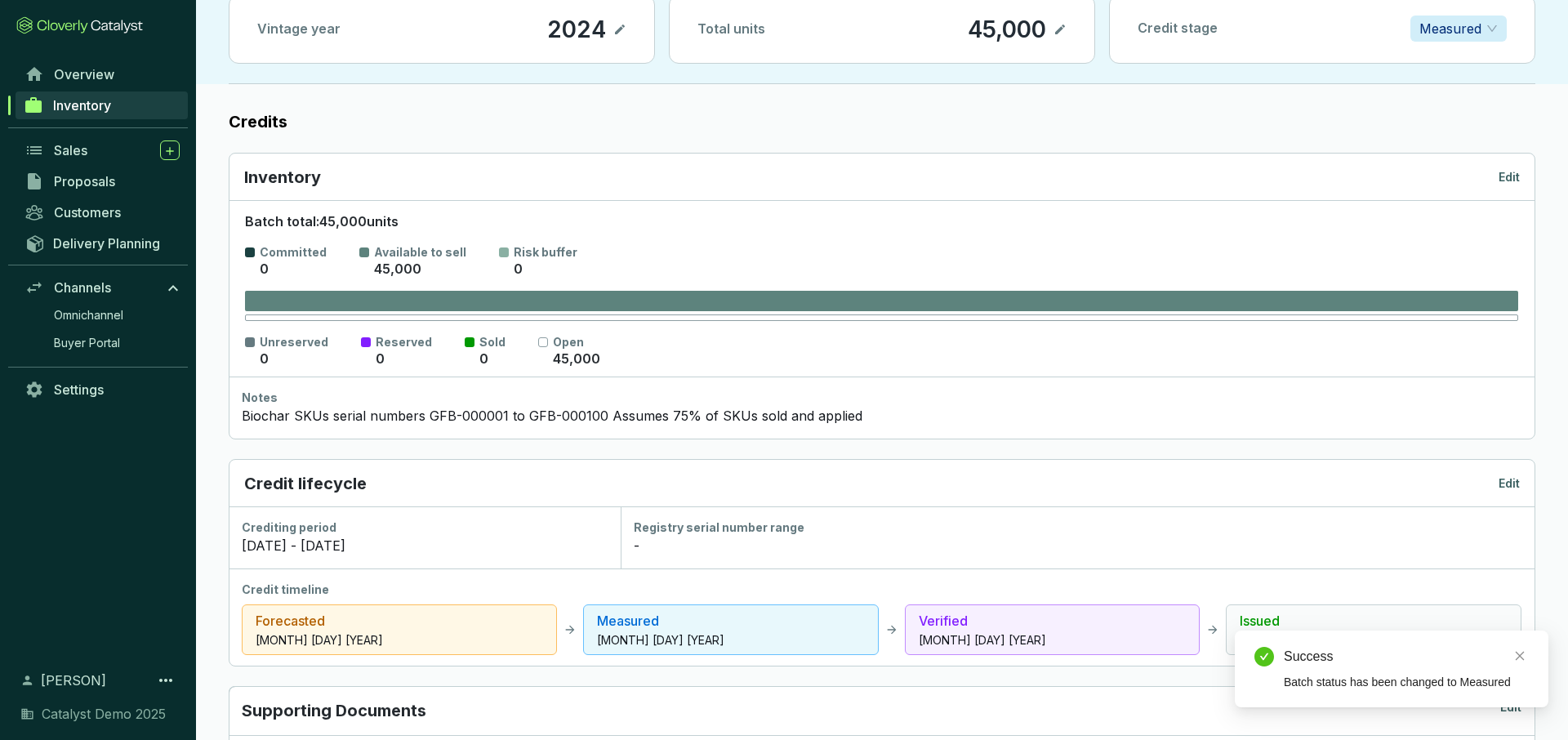 scroll, scrollTop: 76, scrollLeft: 0, axis: vertical 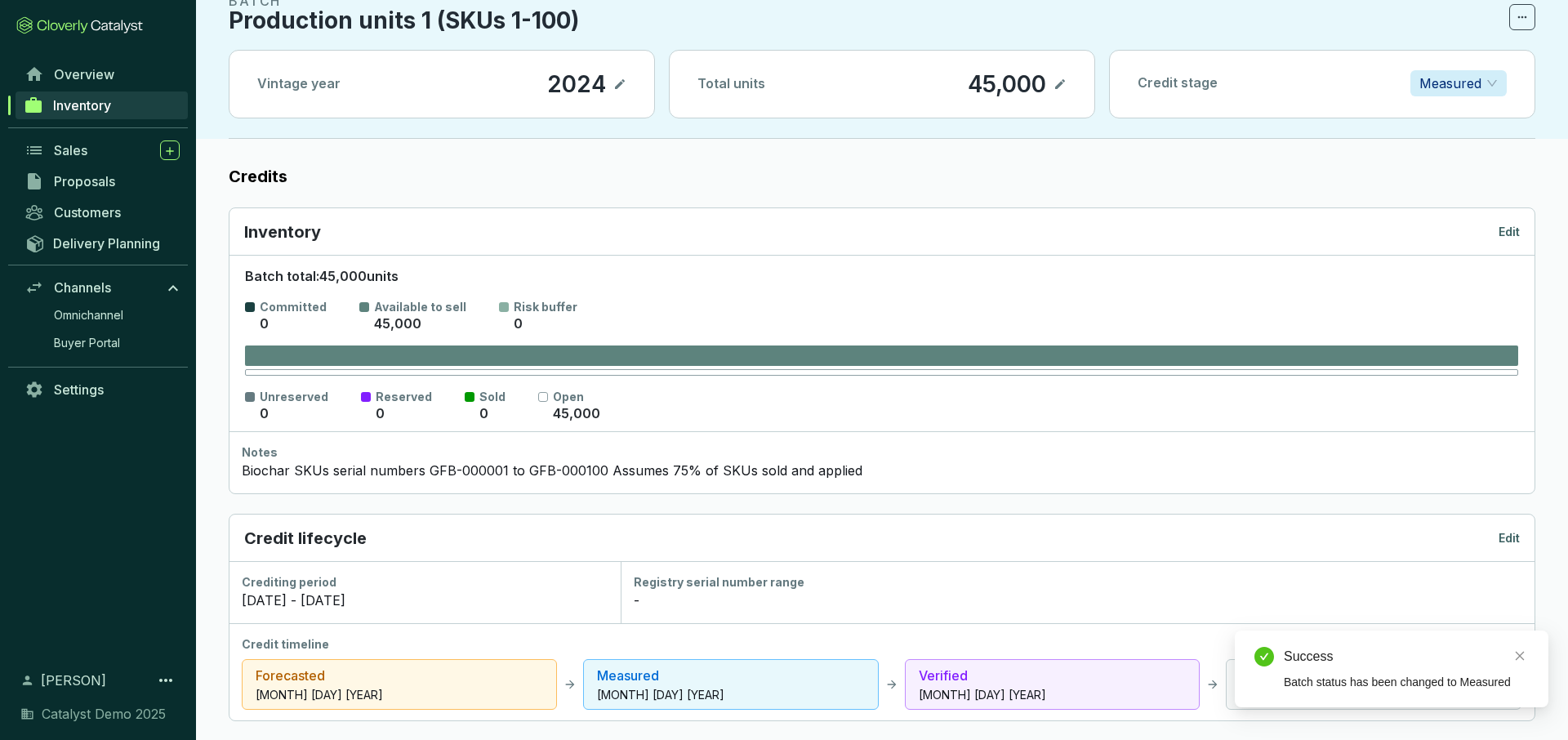click on "Measured" at bounding box center (1450, 83) 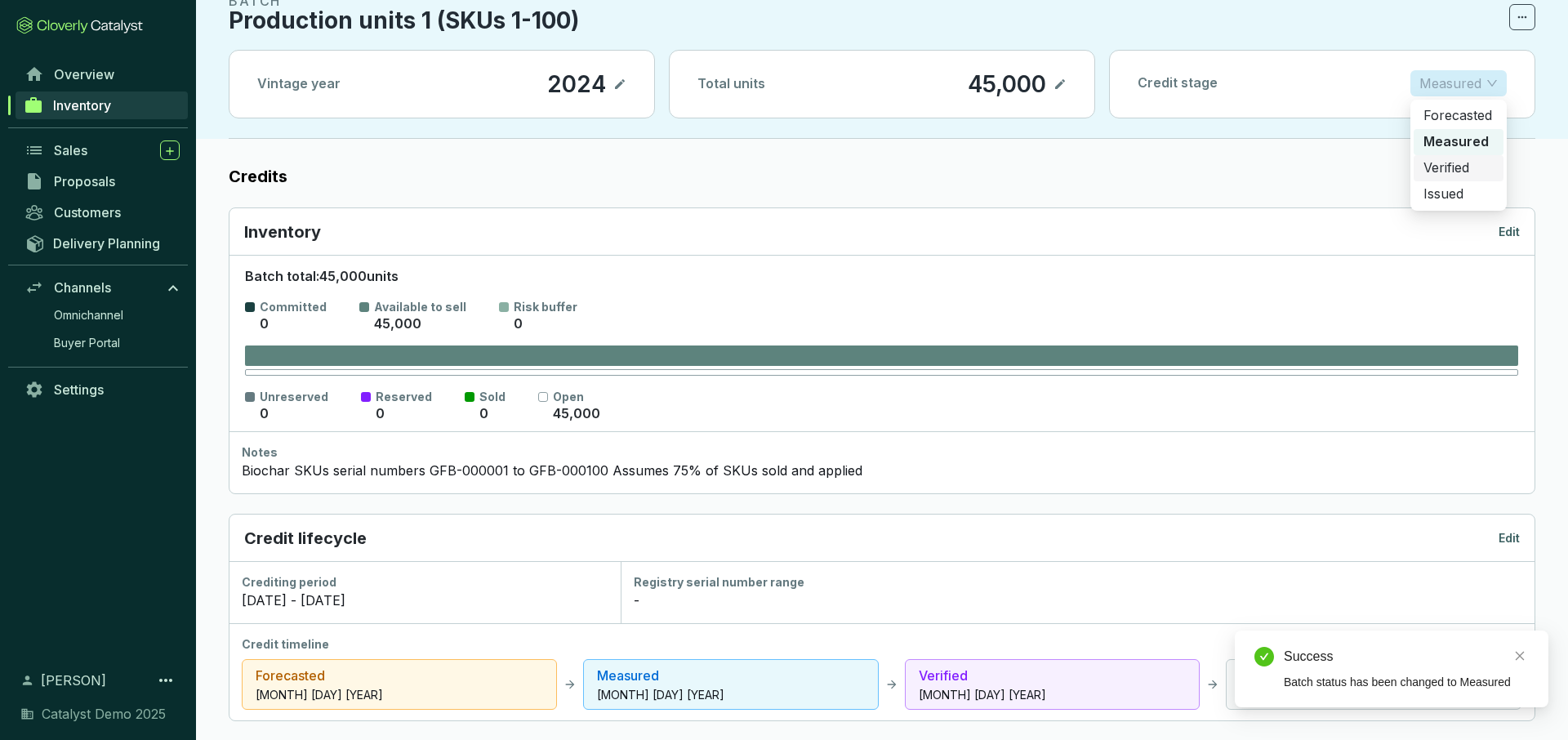 click on "Verified" at bounding box center [1459, 168] 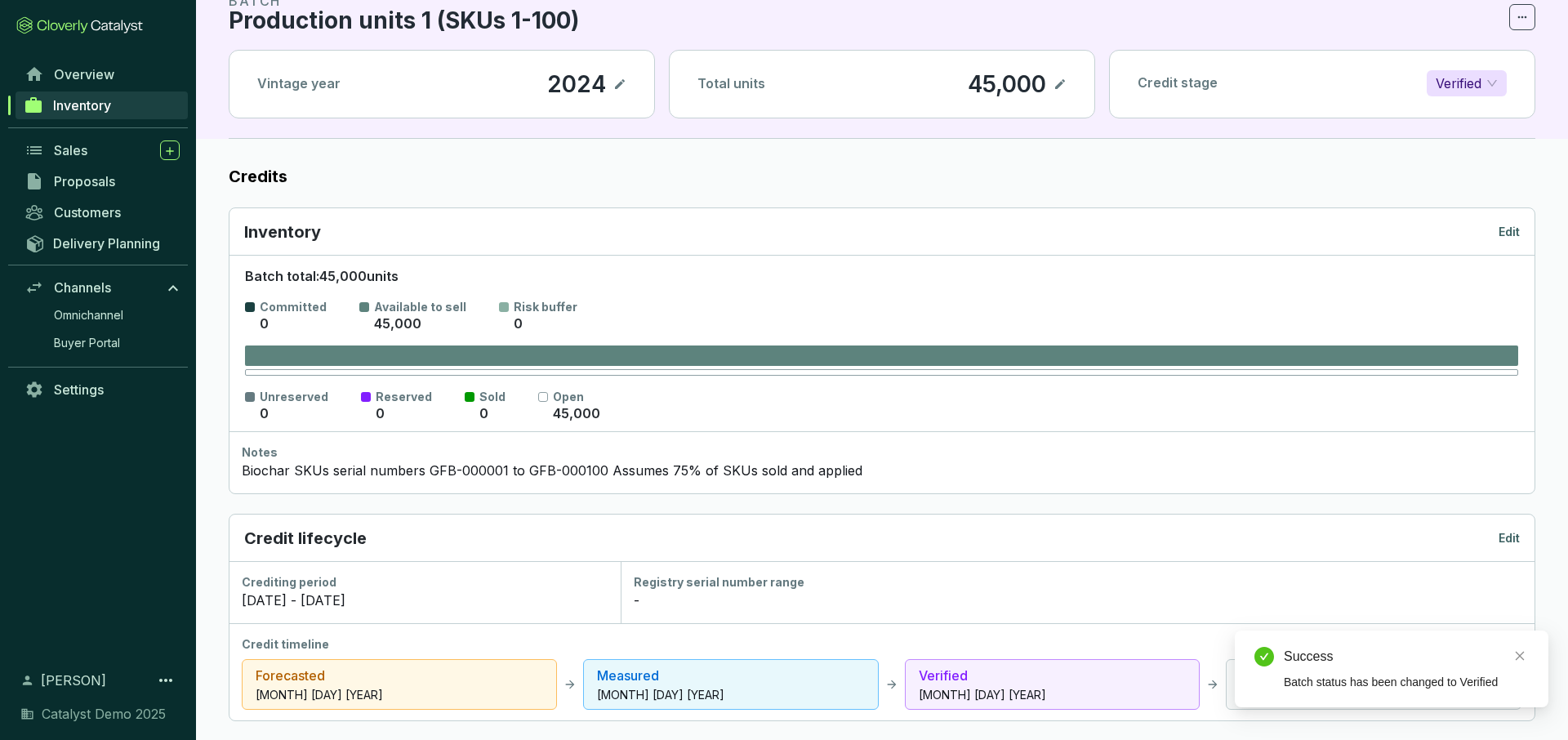 click on "Verified" at bounding box center [1459, 83] 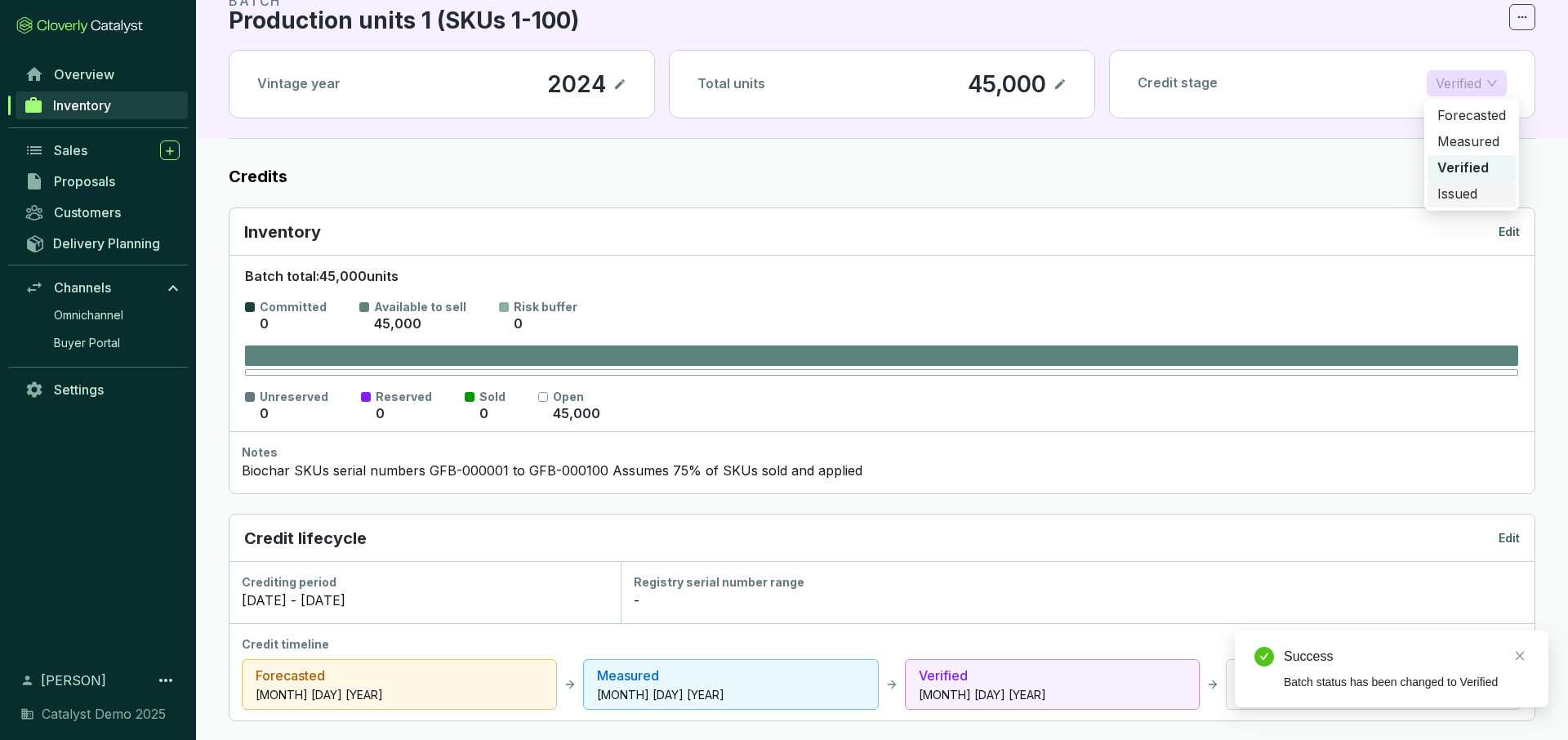 click on "Issued" at bounding box center (1472, 194) 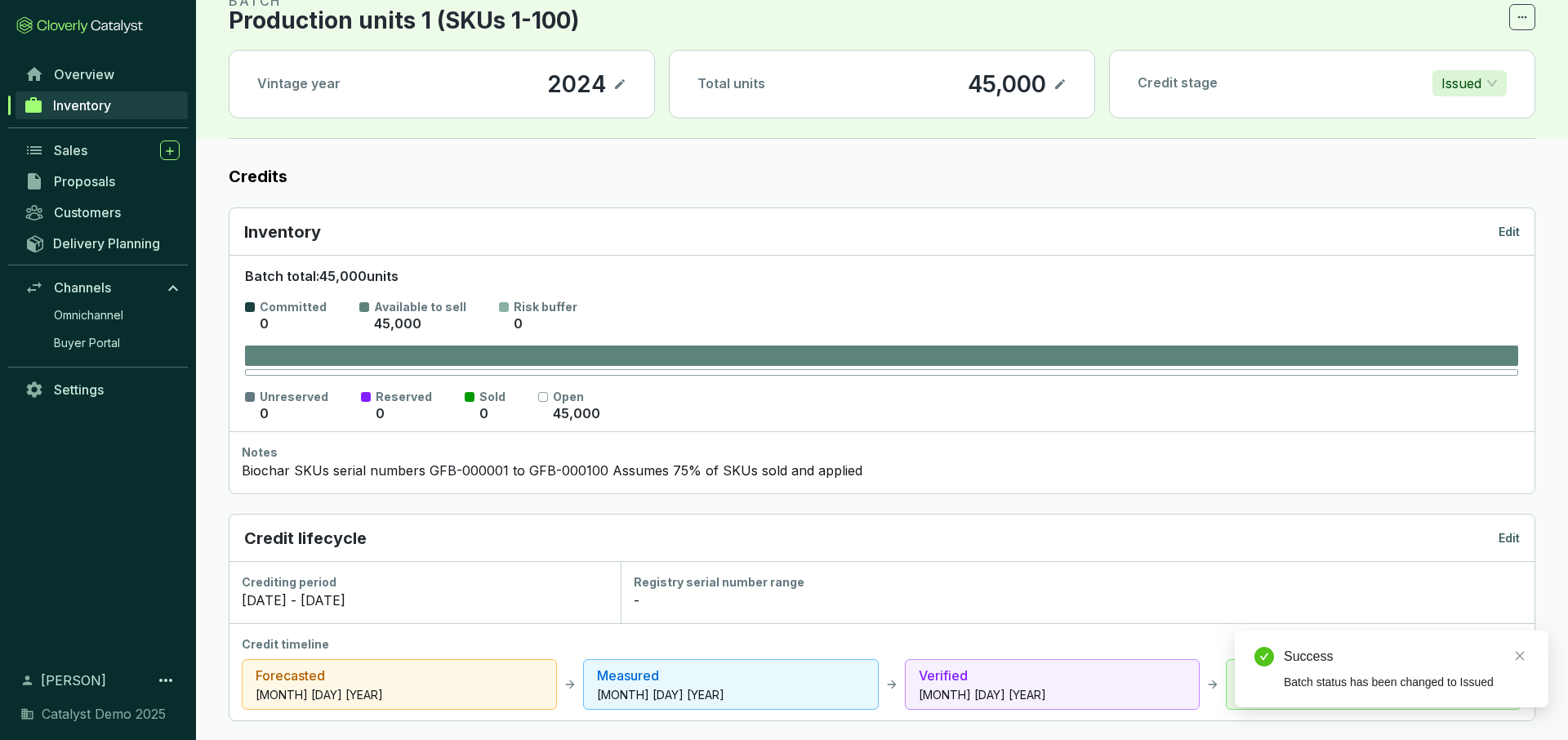 scroll, scrollTop: 261, scrollLeft: 0, axis: vertical 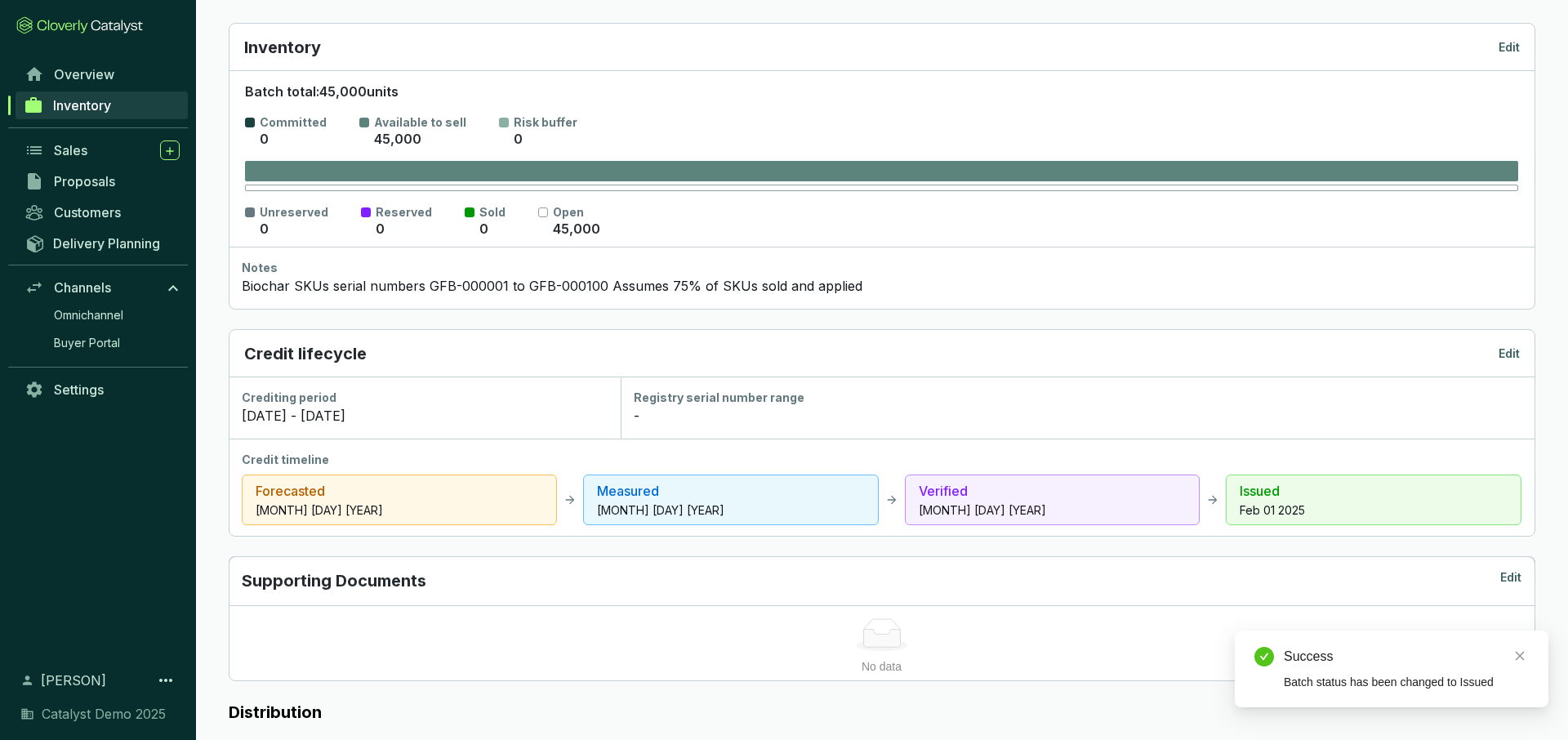 drag, startPoint x: 247, startPoint y: 416, endPoint x: 383, endPoint y: 412, distance: 136.0588 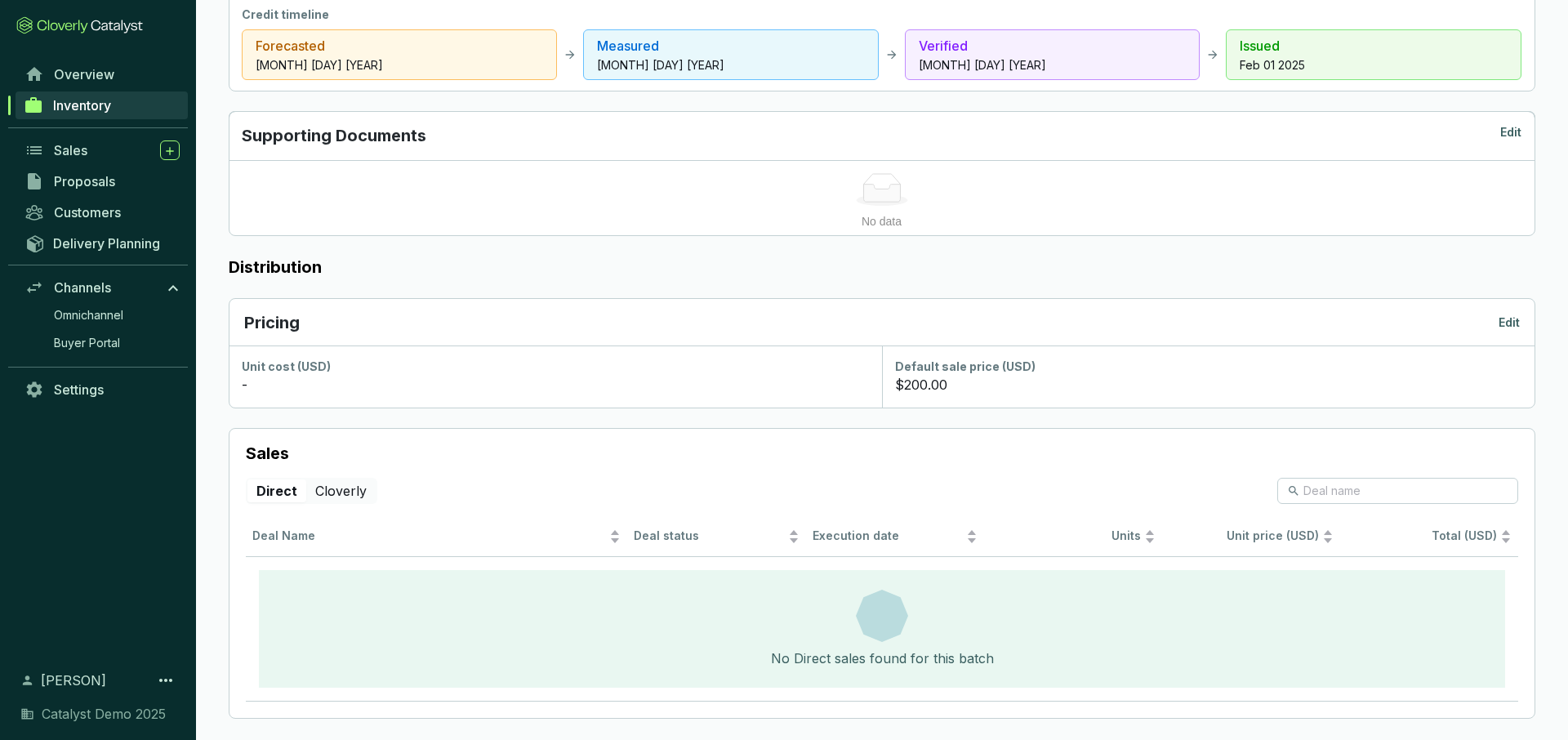 scroll, scrollTop: 709, scrollLeft: 0, axis: vertical 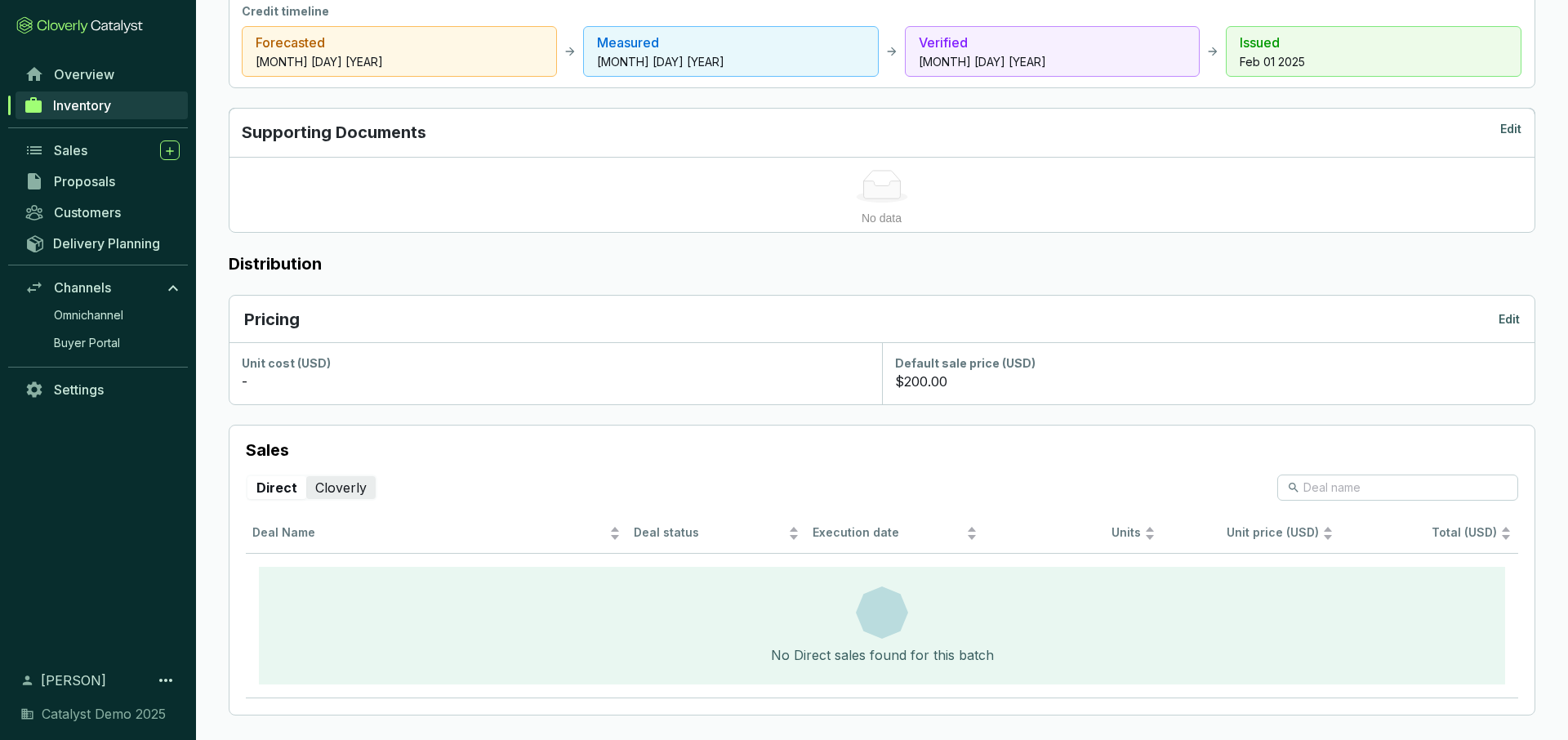 click on "Cloverly" at bounding box center [341, 488] 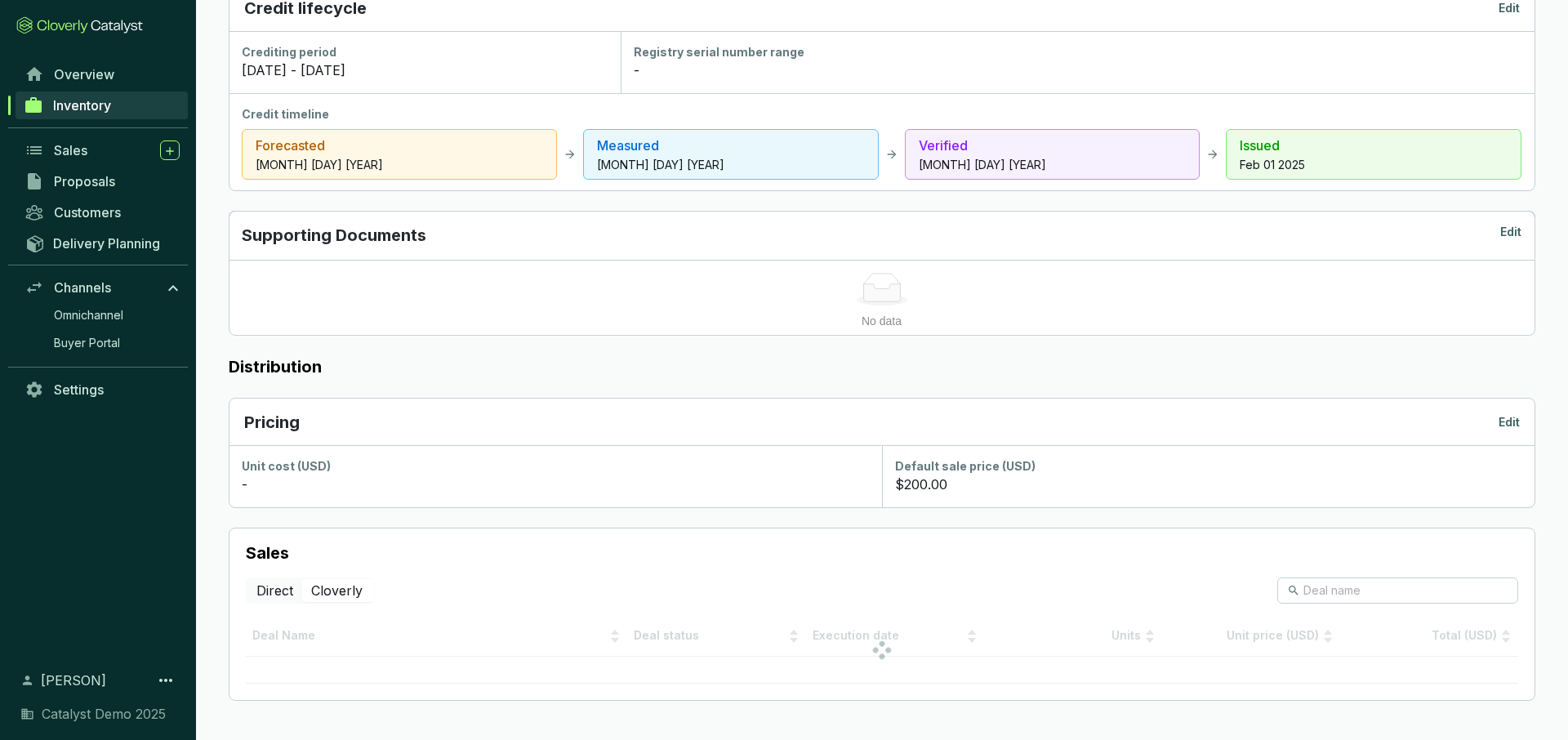 scroll, scrollTop: 709, scrollLeft: 0, axis: vertical 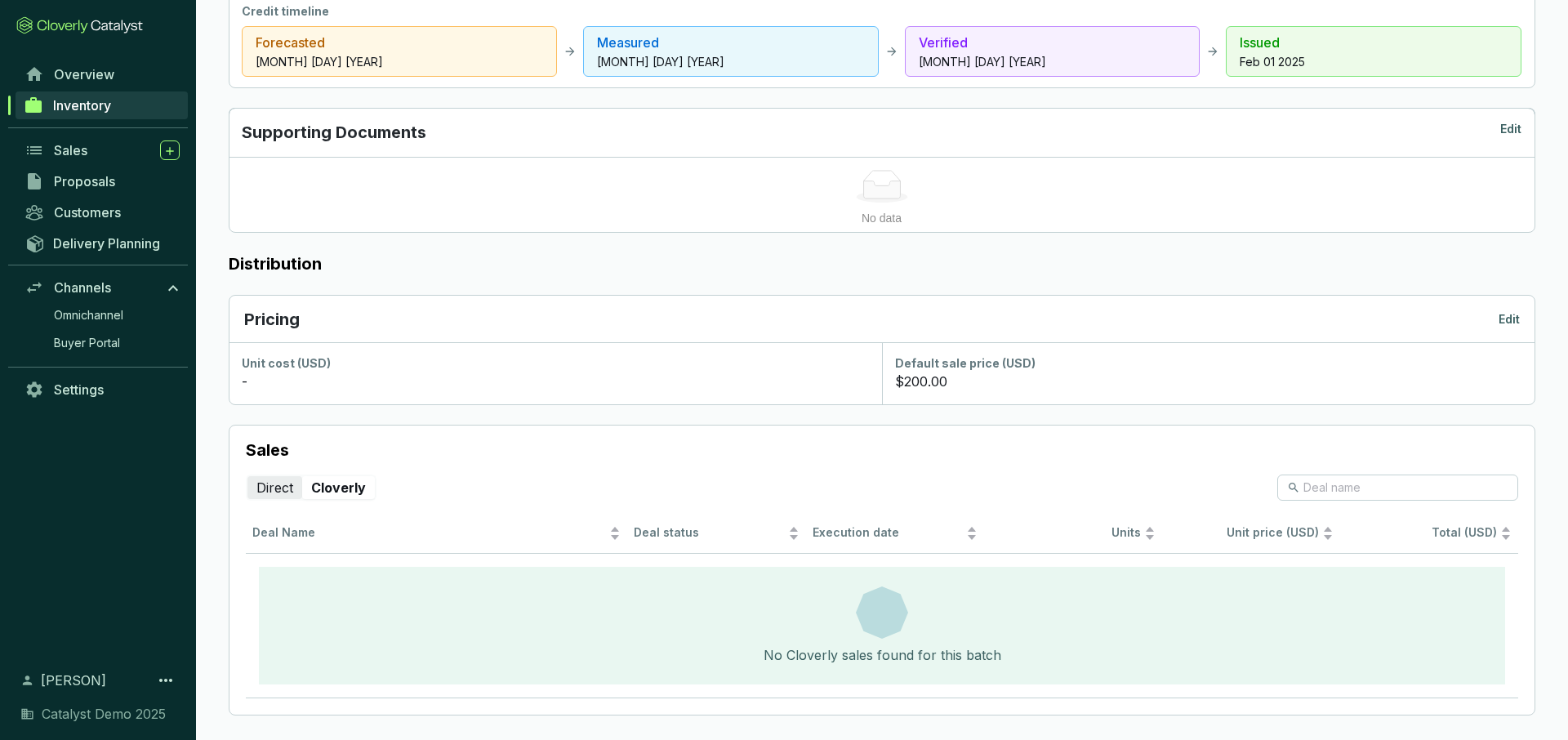 click on "Direct" at bounding box center (274, 488) 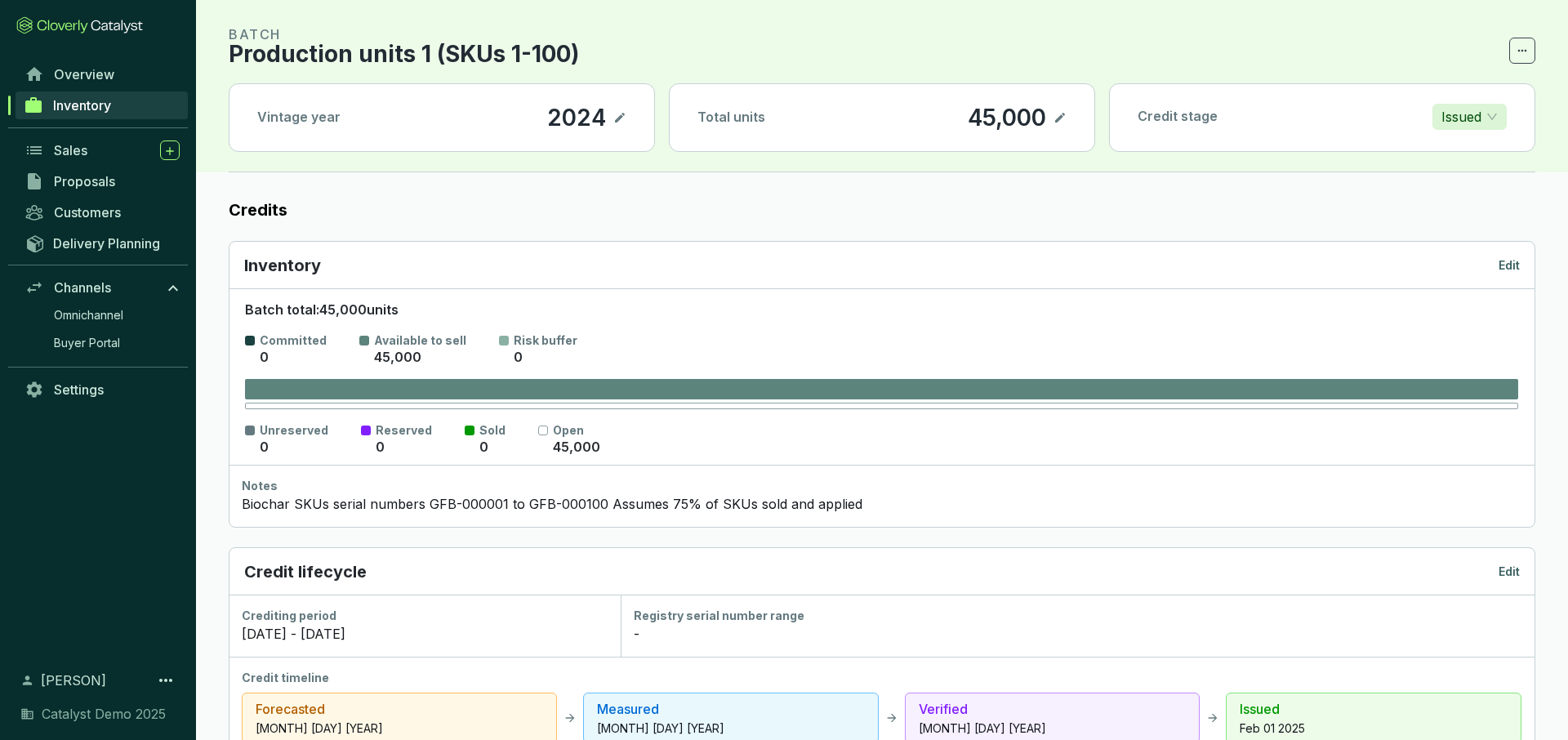 scroll, scrollTop: 0, scrollLeft: 0, axis: both 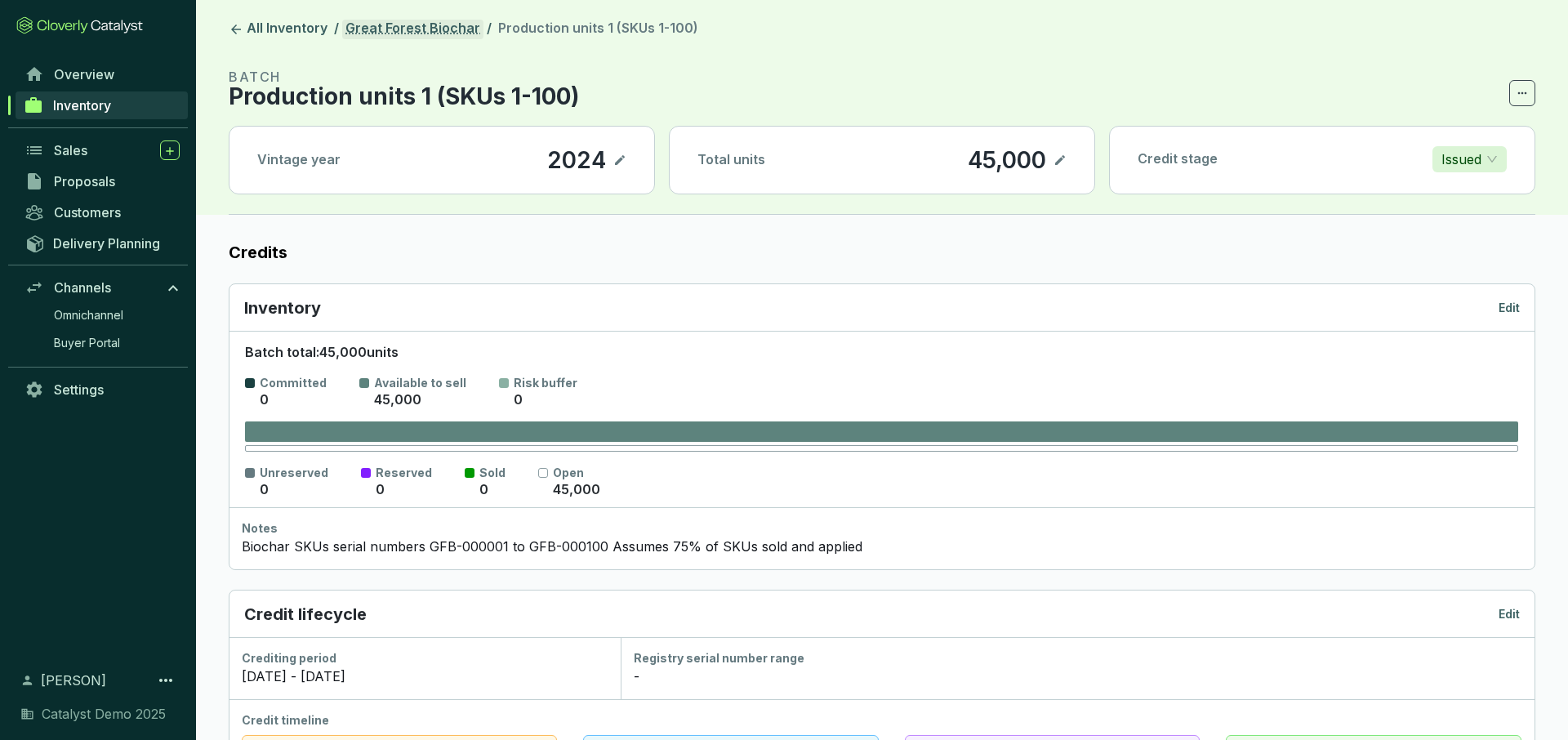 click on "Great Forest Biochar" at bounding box center (412, 29) 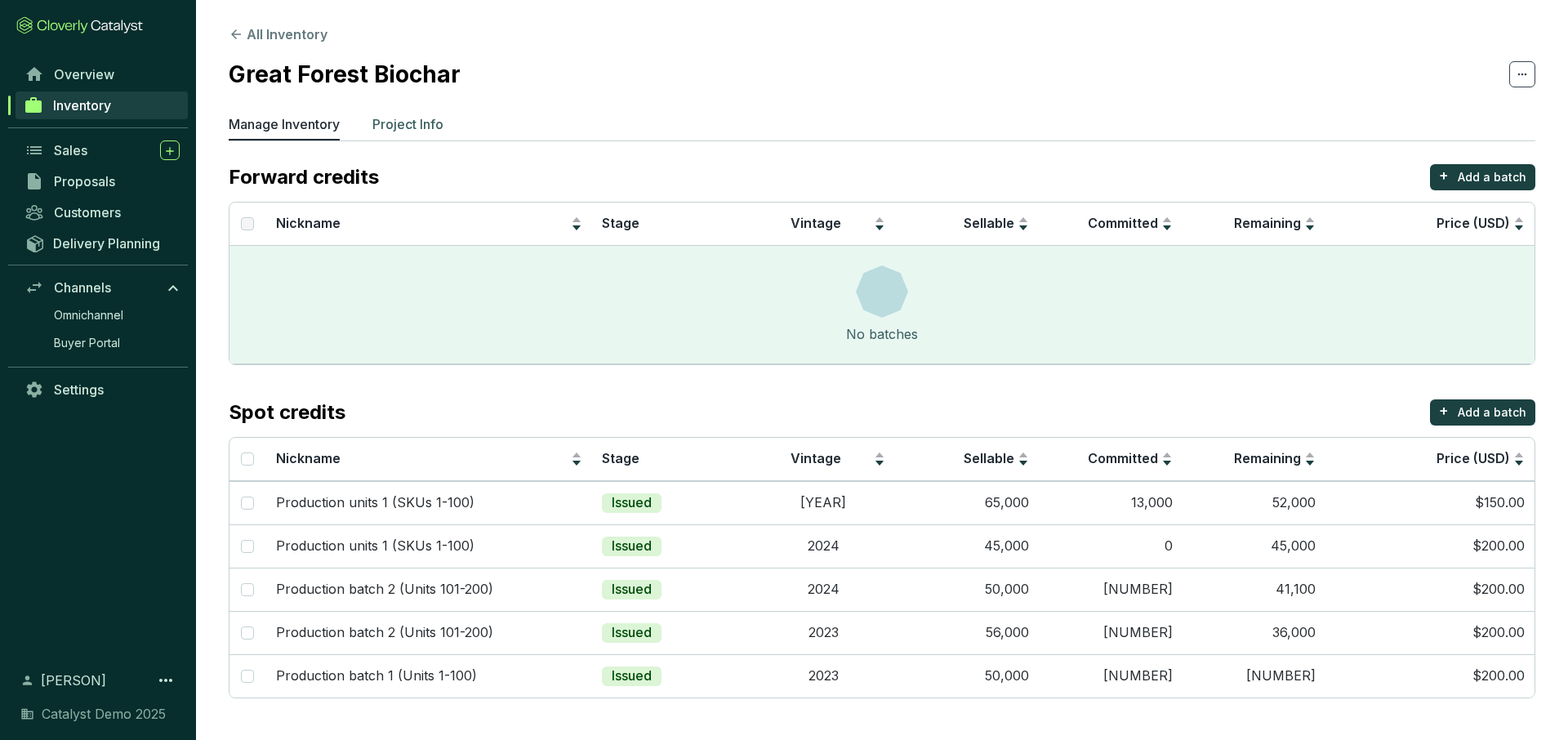 click on "Project Info" at bounding box center (408, 124) 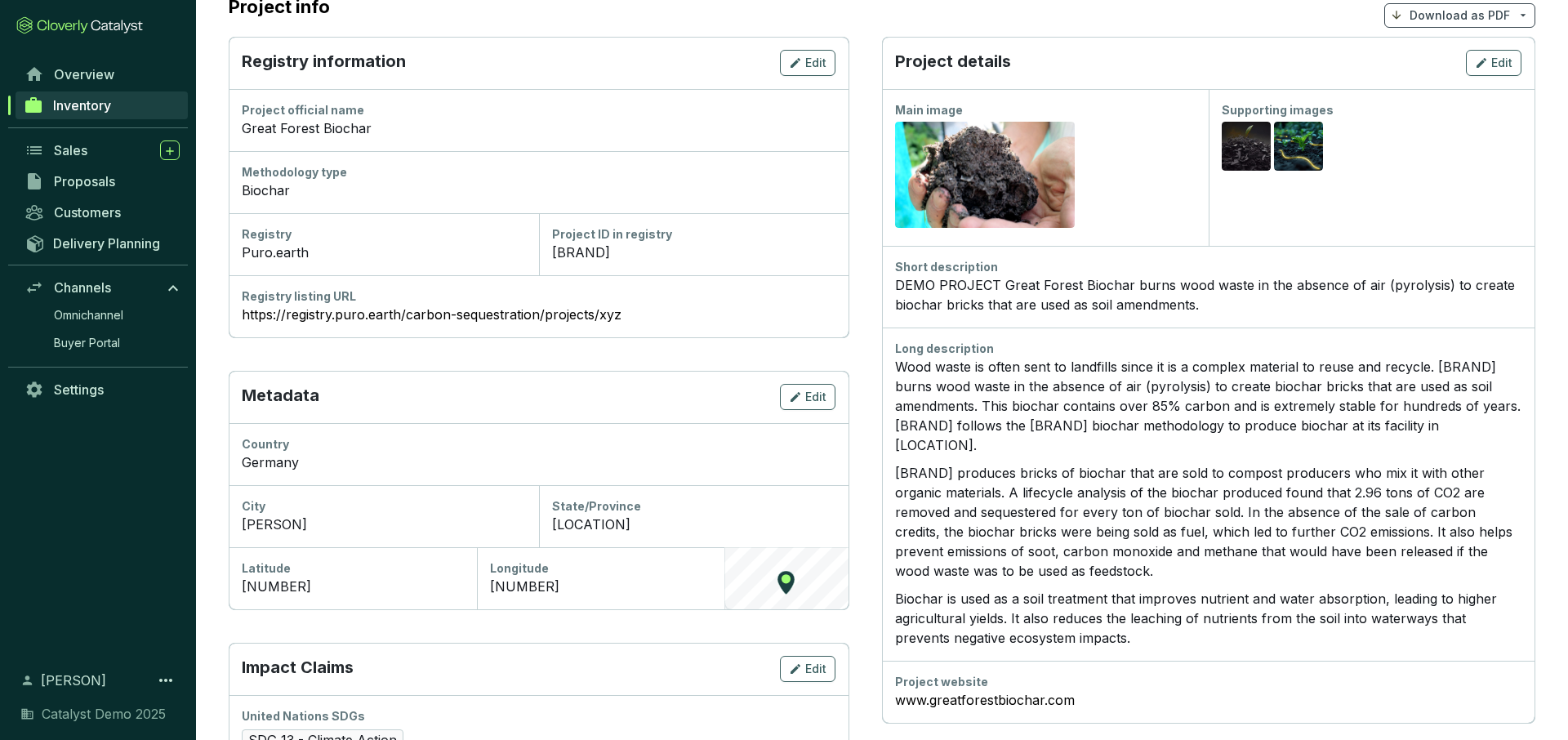 scroll, scrollTop: 176, scrollLeft: 0, axis: vertical 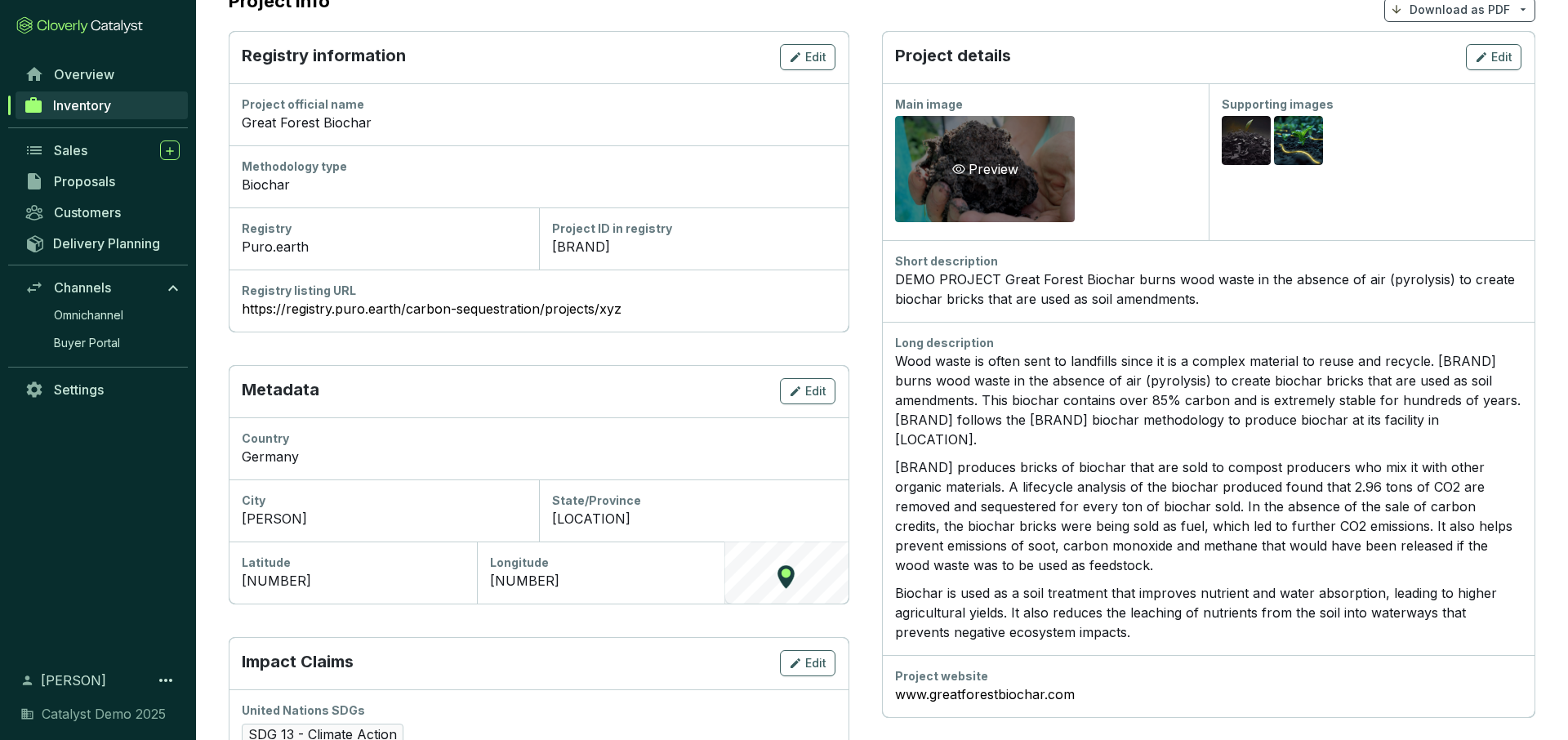 click on "Preview" at bounding box center (985, 169) 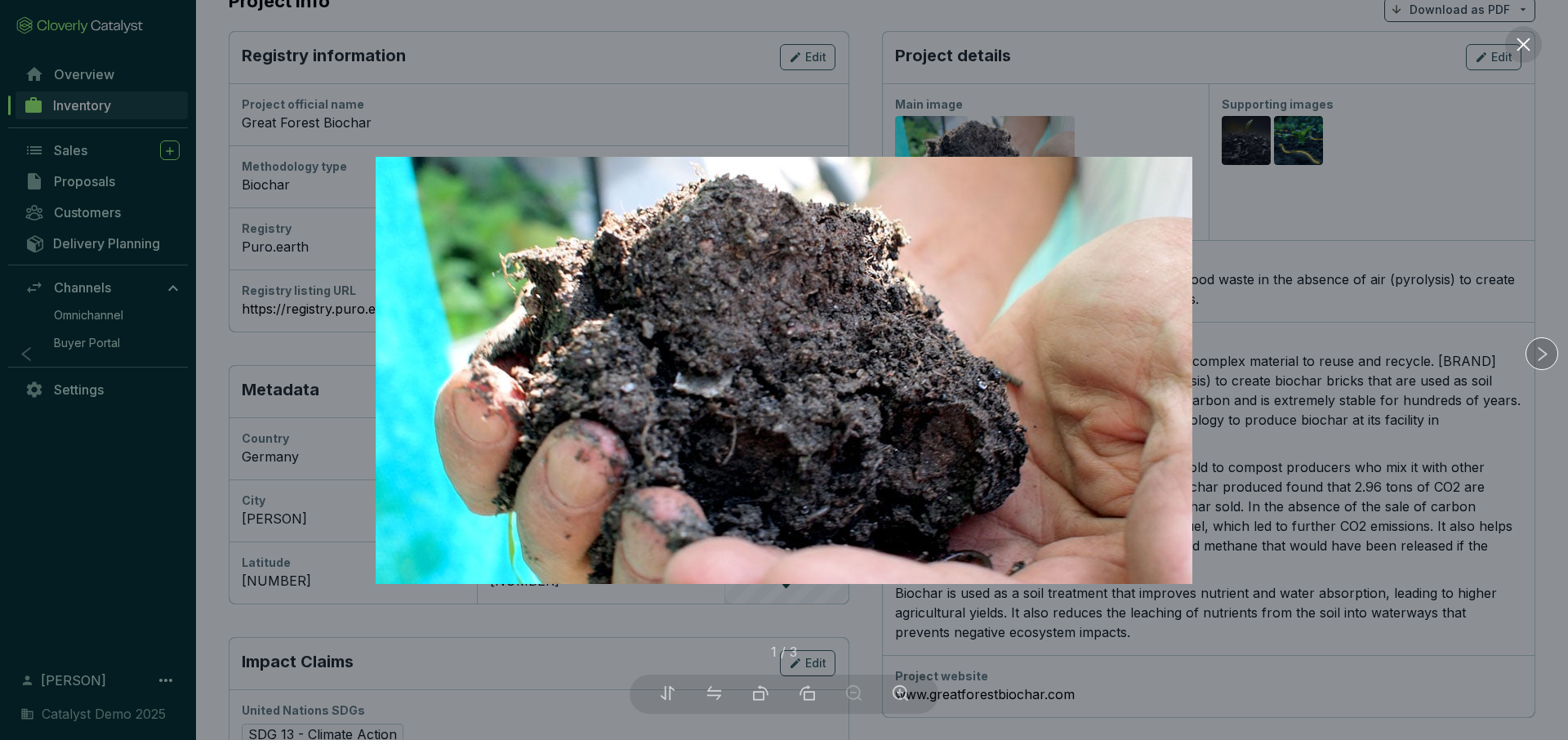 click at bounding box center [1542, 354] 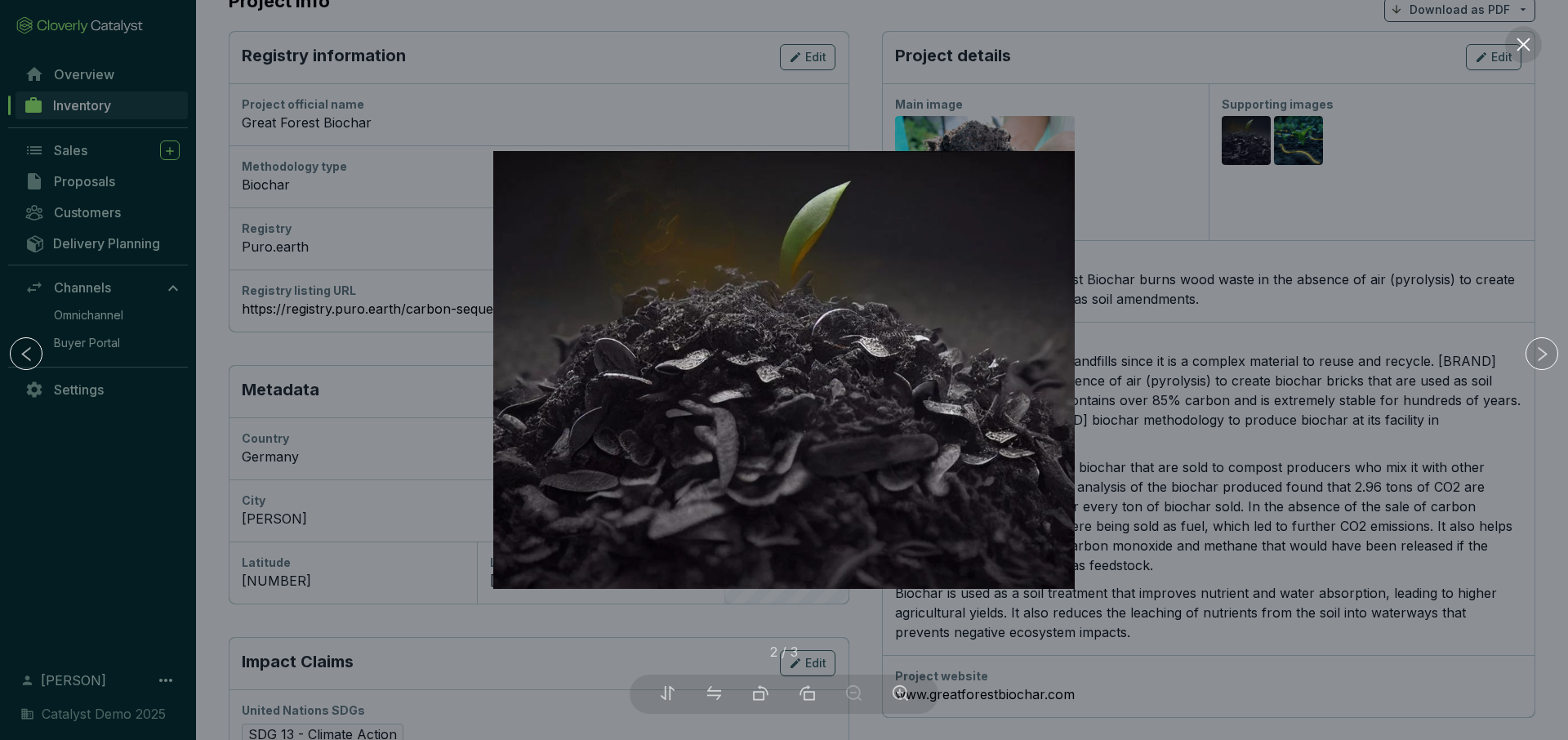 click at bounding box center [784, 370] 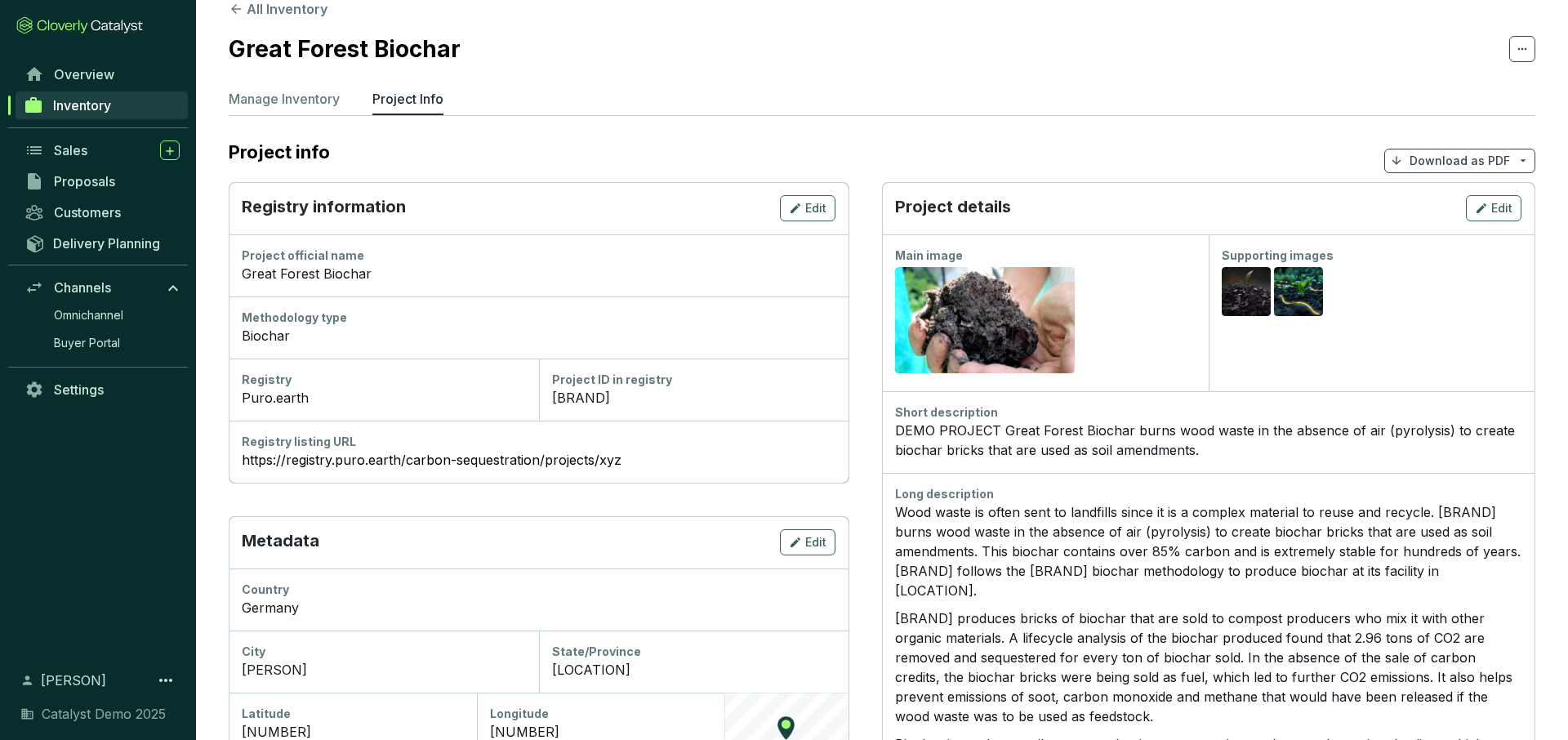 scroll, scrollTop: 0, scrollLeft: 0, axis: both 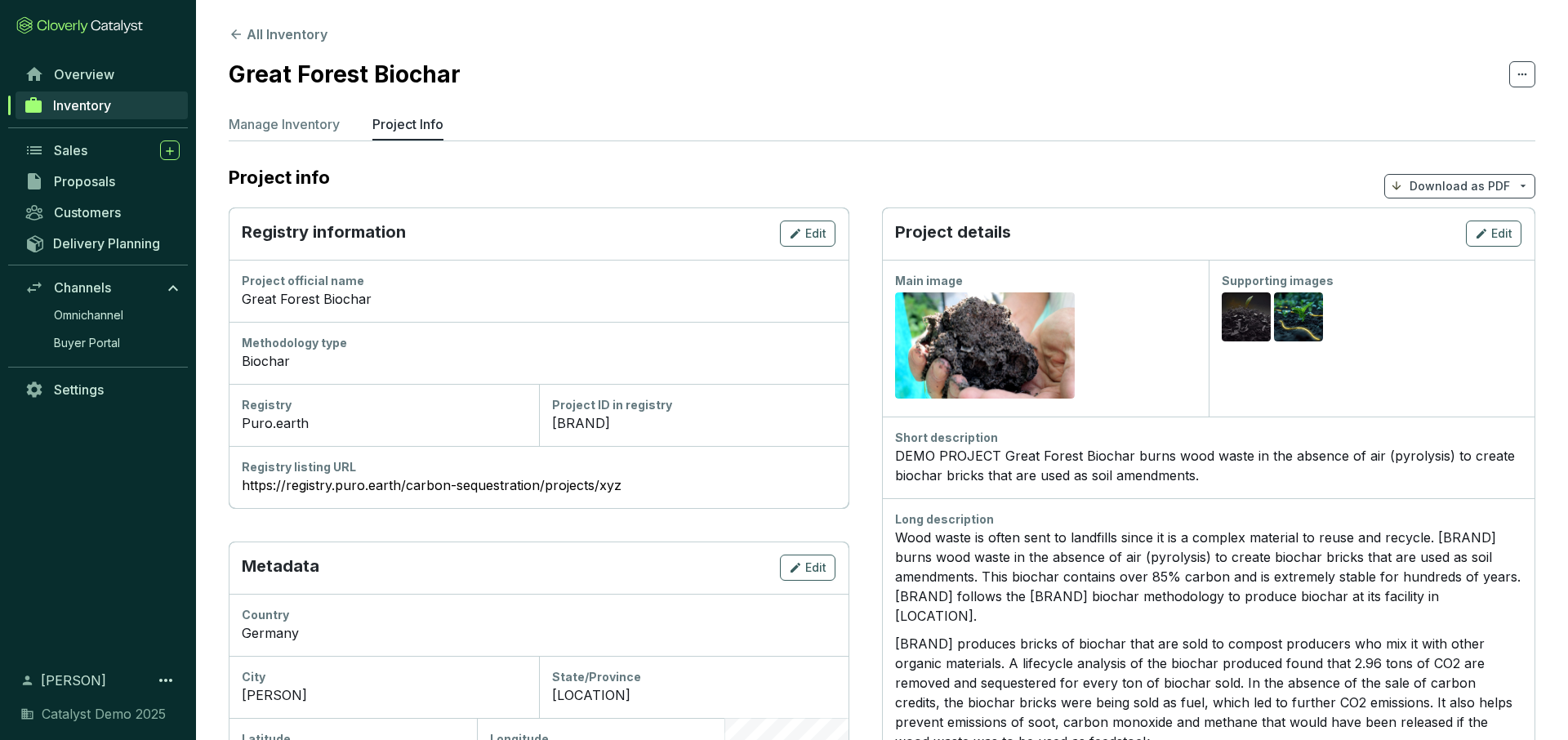 click on "Download as PDF" at bounding box center (1459, 186) 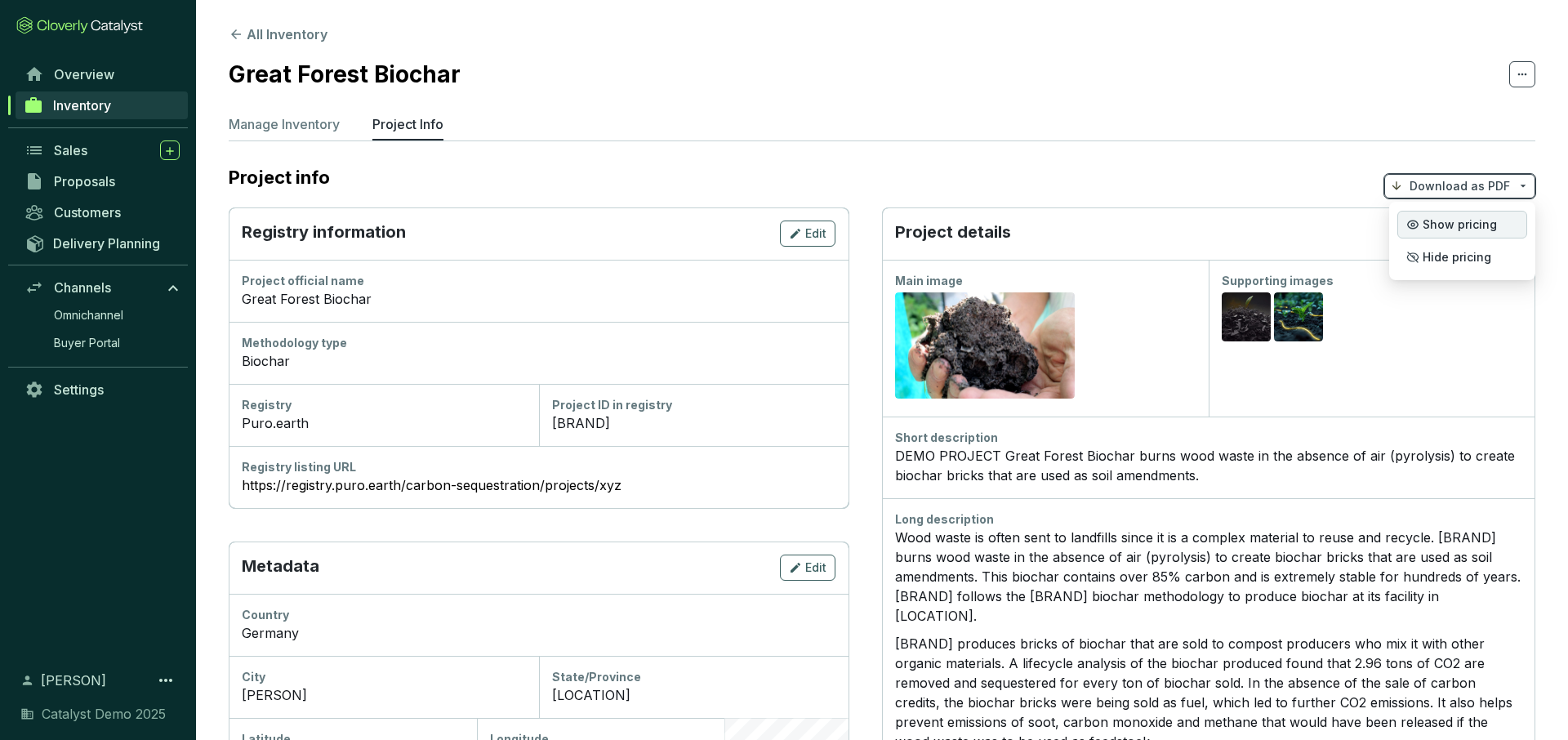 click on "Show pricing" at bounding box center [1459, 225] 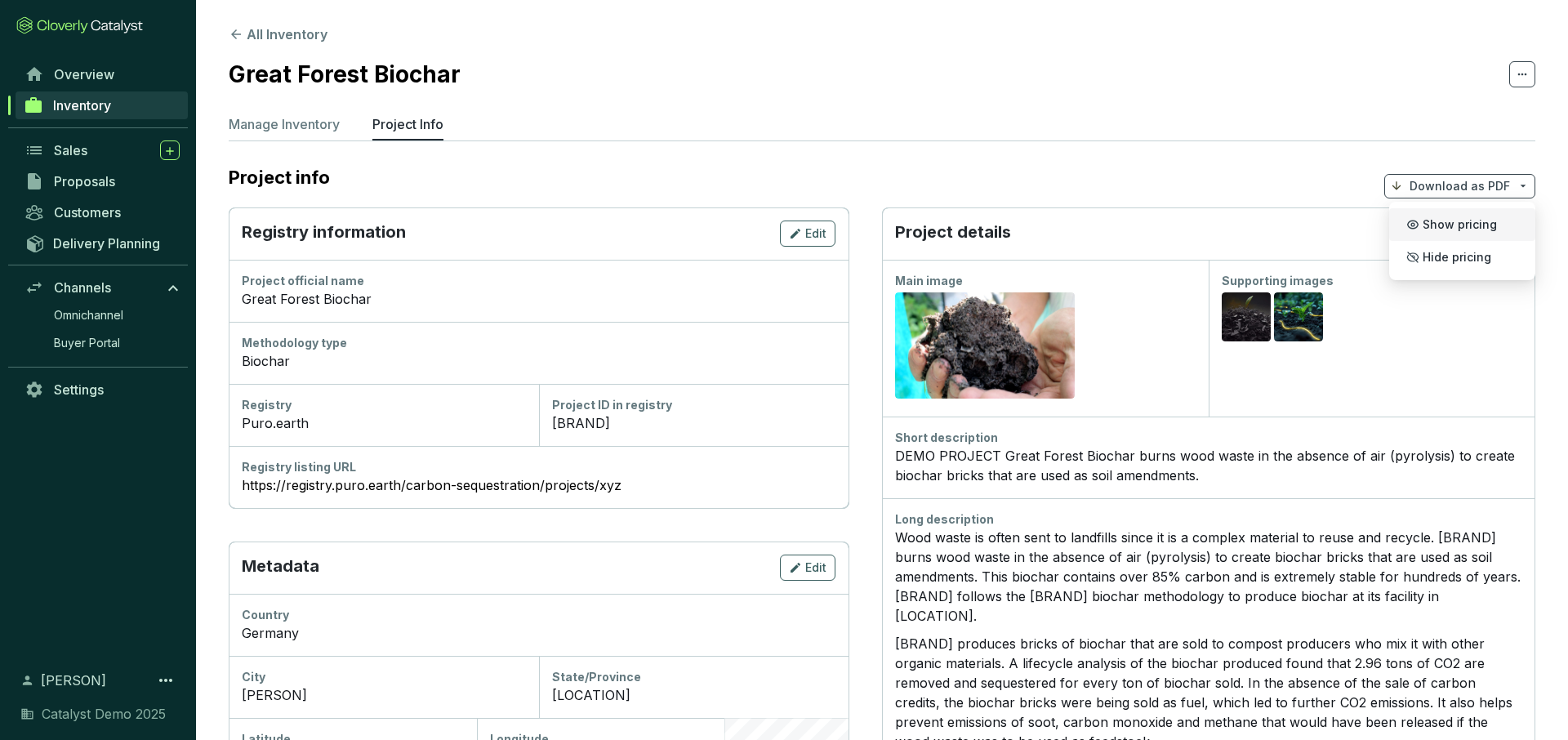 click on "Manage Inventory Project Info" at bounding box center [882, 127] 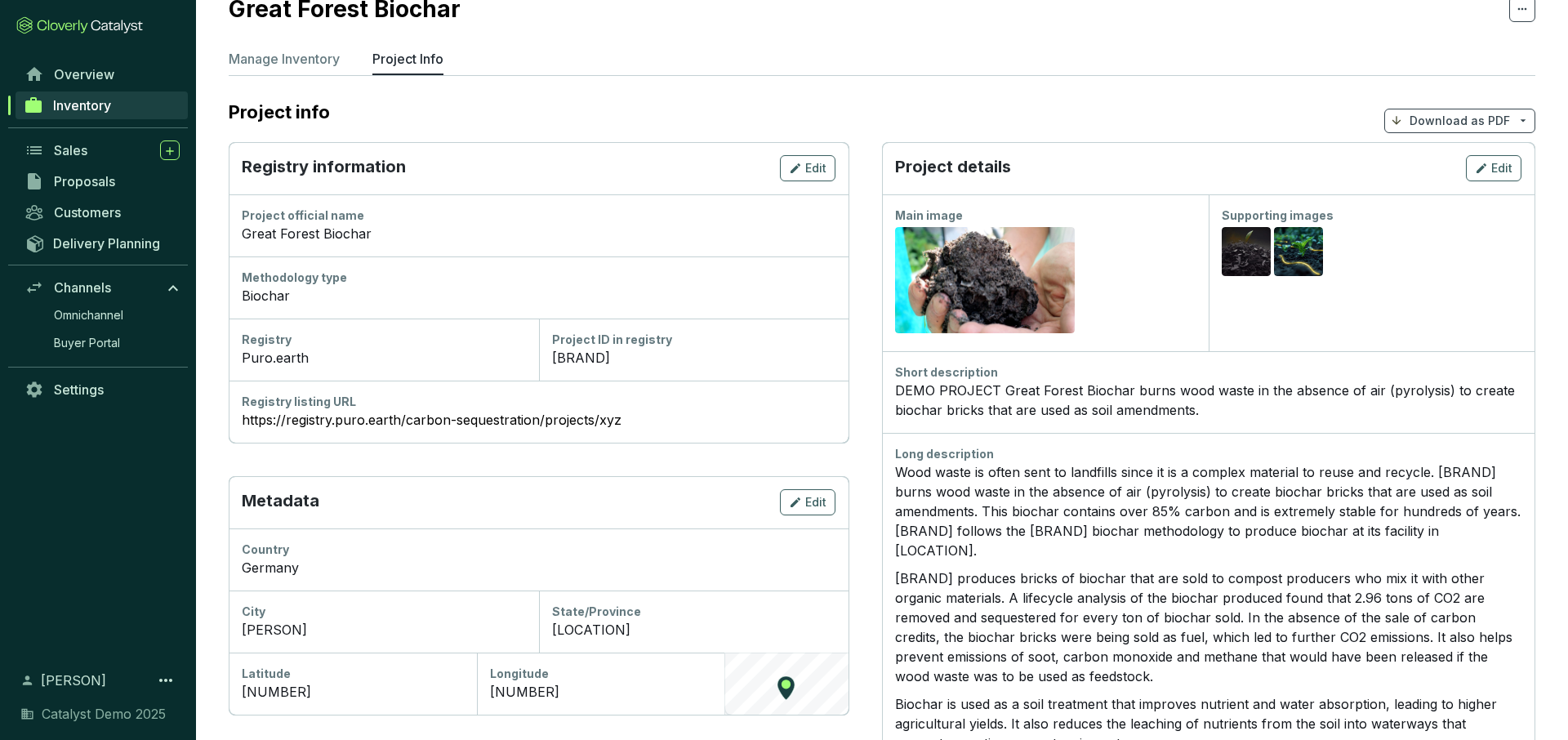 scroll, scrollTop: 71, scrollLeft: 0, axis: vertical 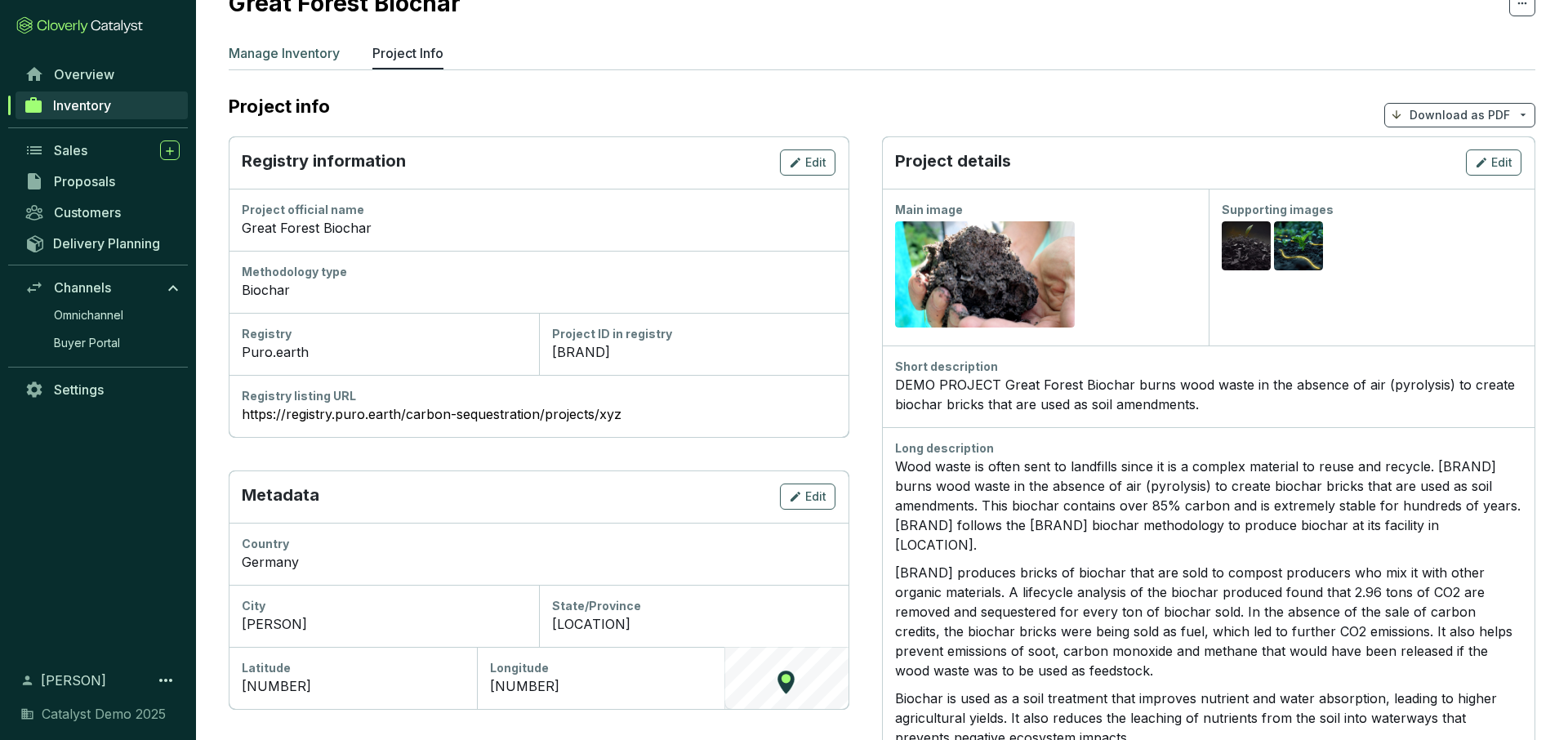 click on "Manage Inventory" at bounding box center (284, 53) 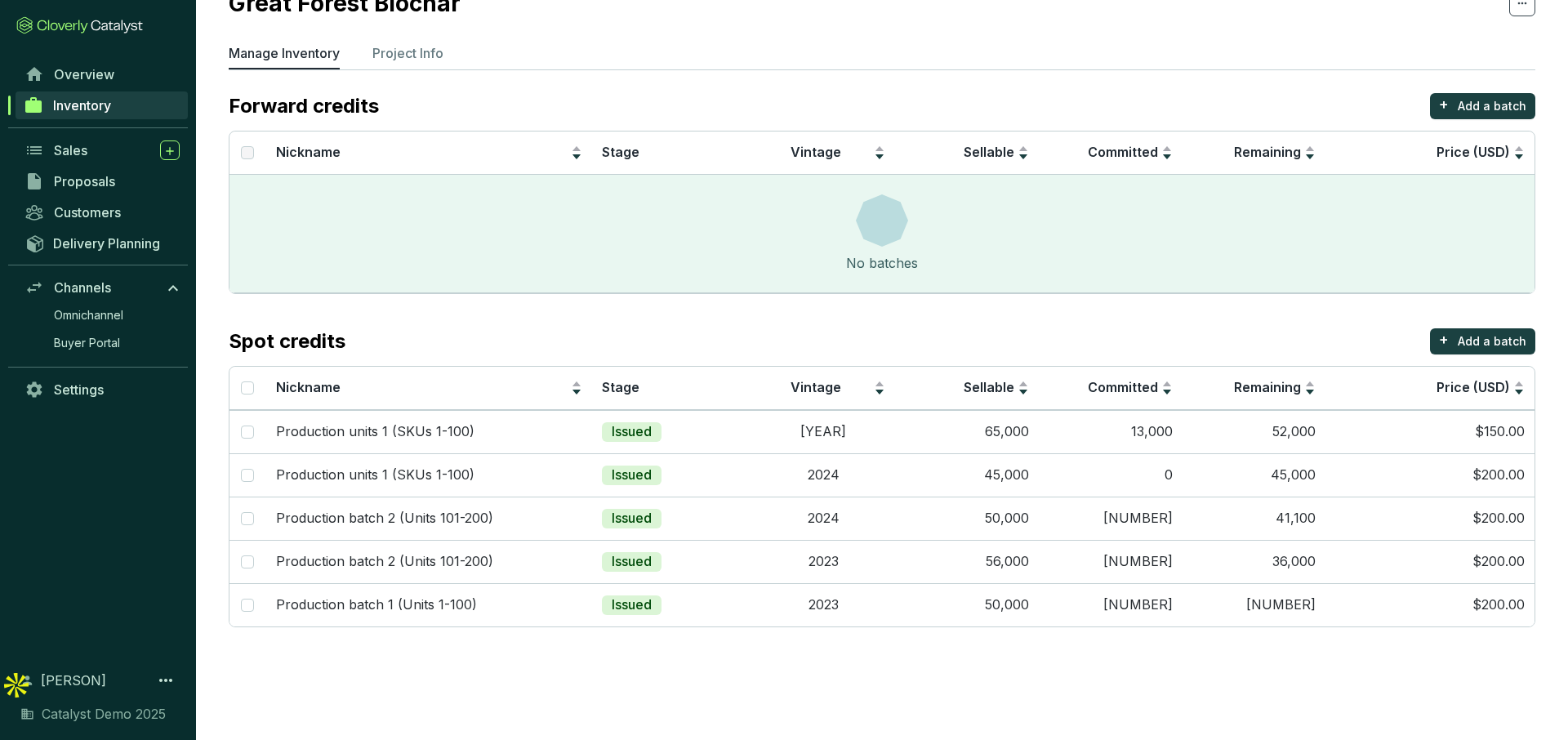 scroll, scrollTop: 0, scrollLeft: 0, axis: both 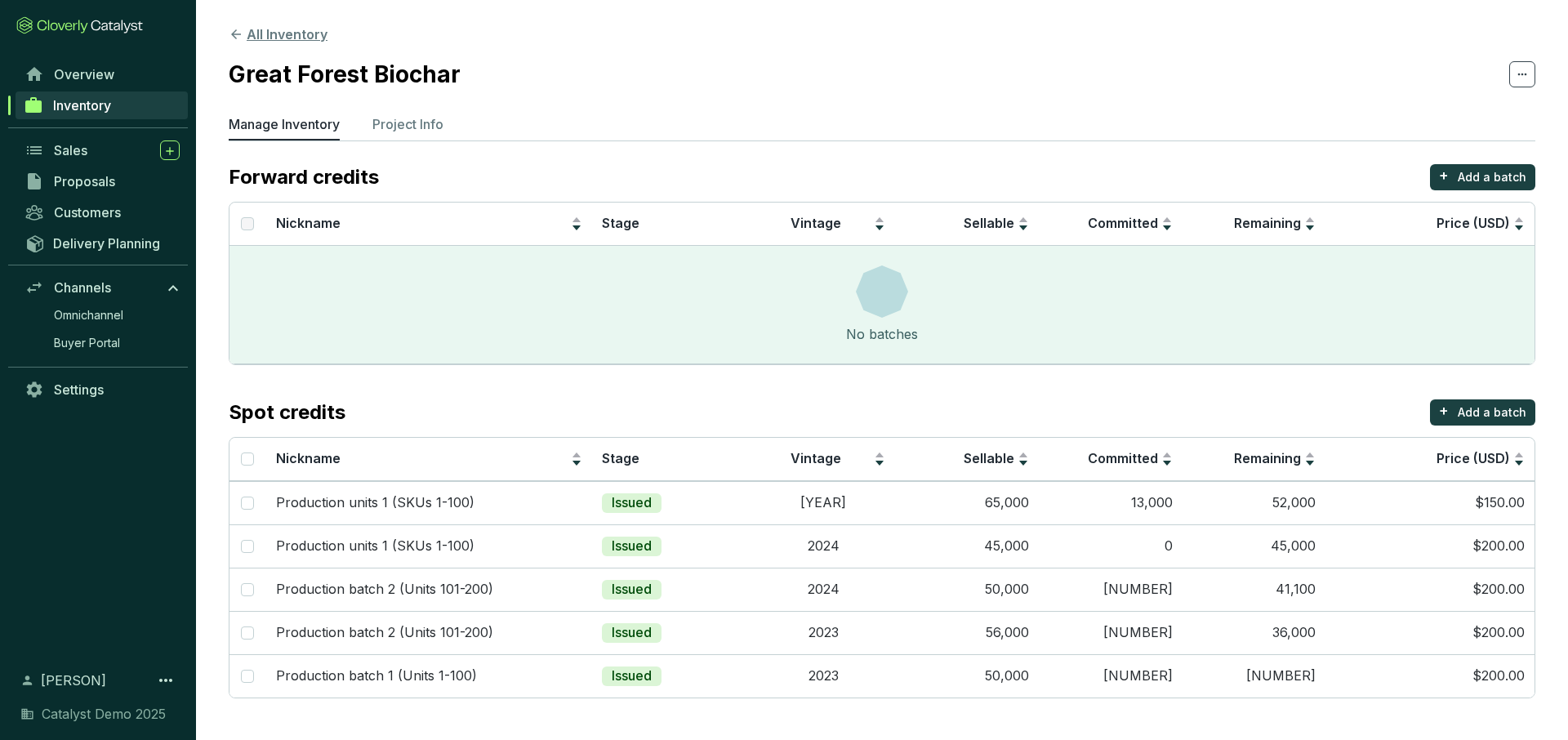 click on "All Inventory" at bounding box center (278, 34) 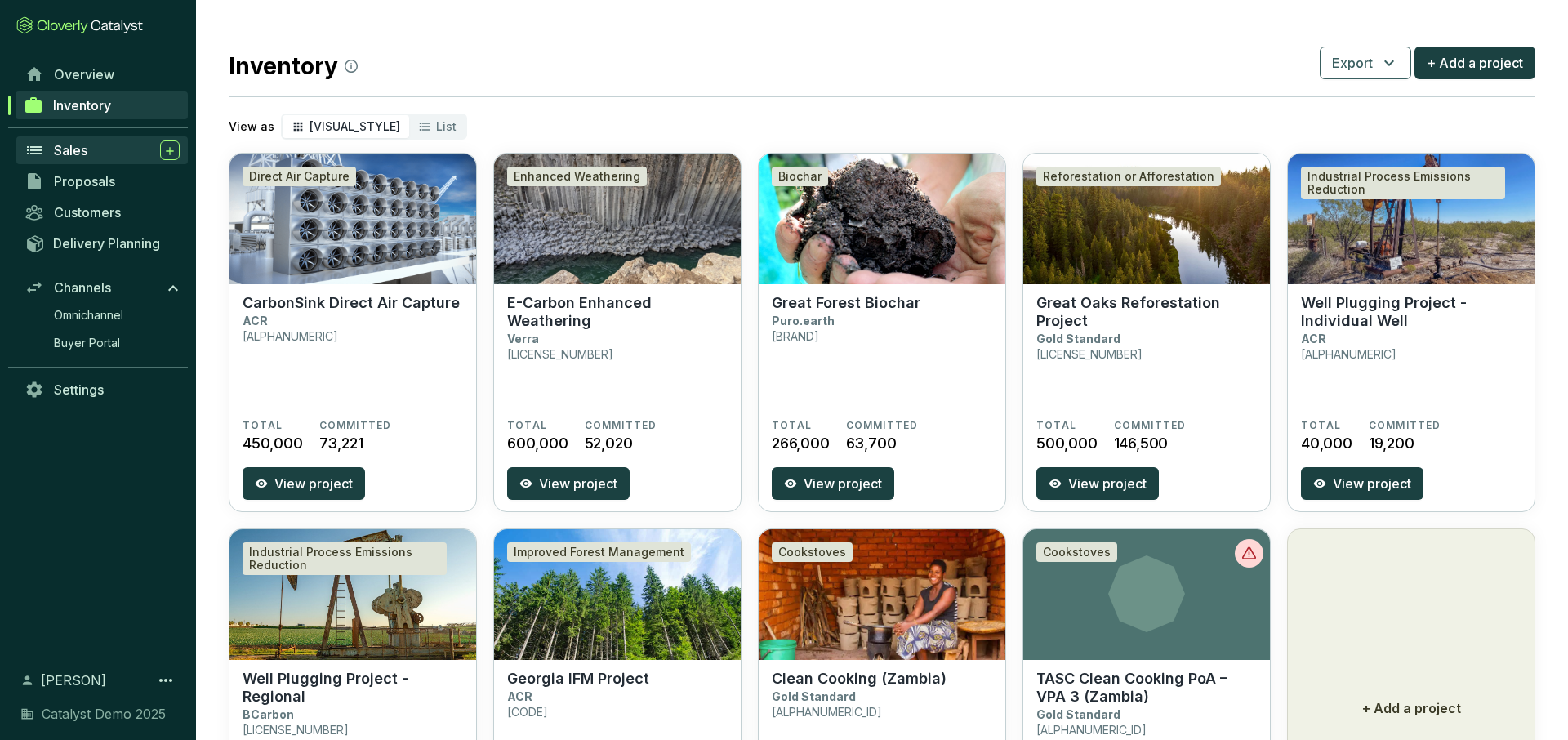 click on "Sales" at bounding box center (117, 150) 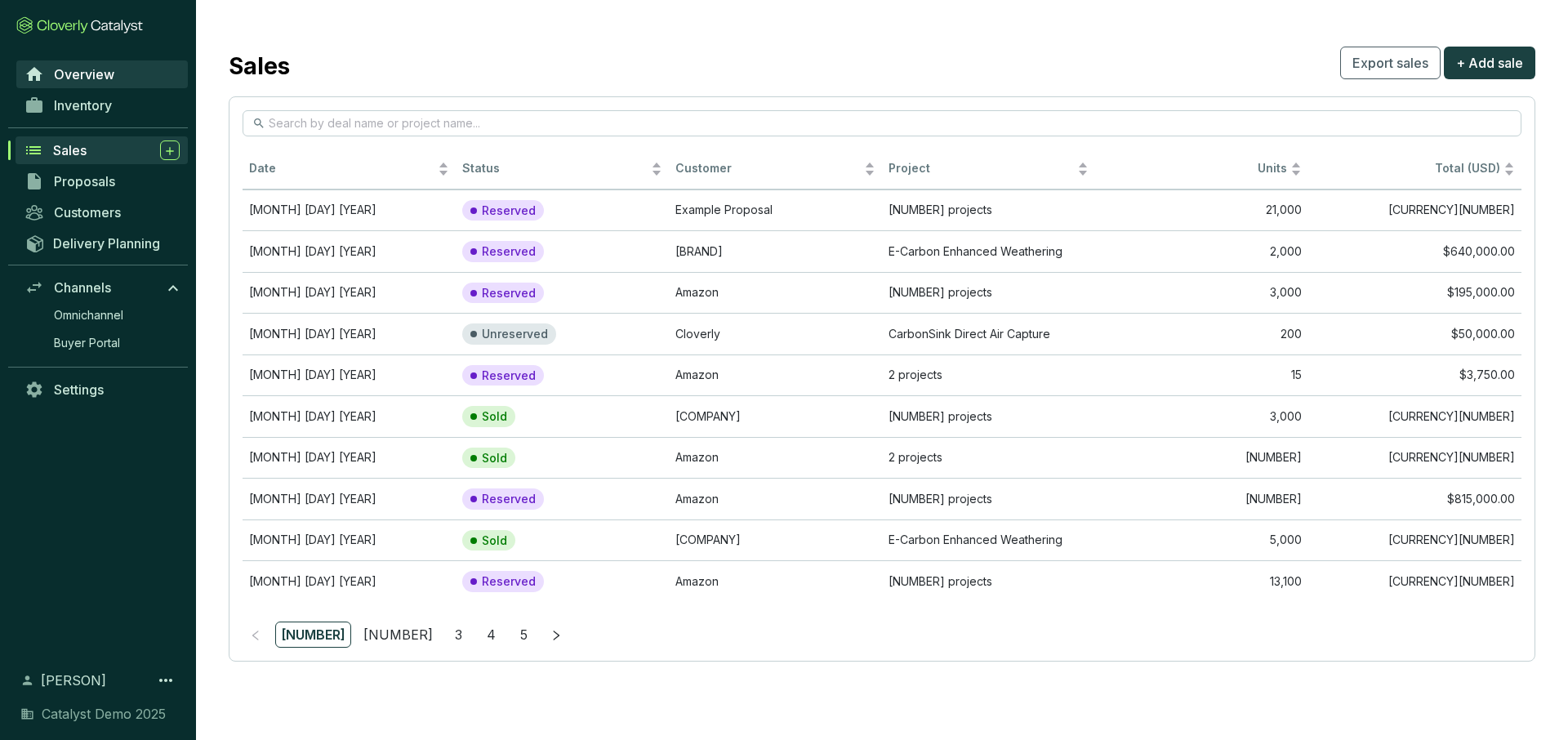 click on "Overview" at bounding box center (102, 74) 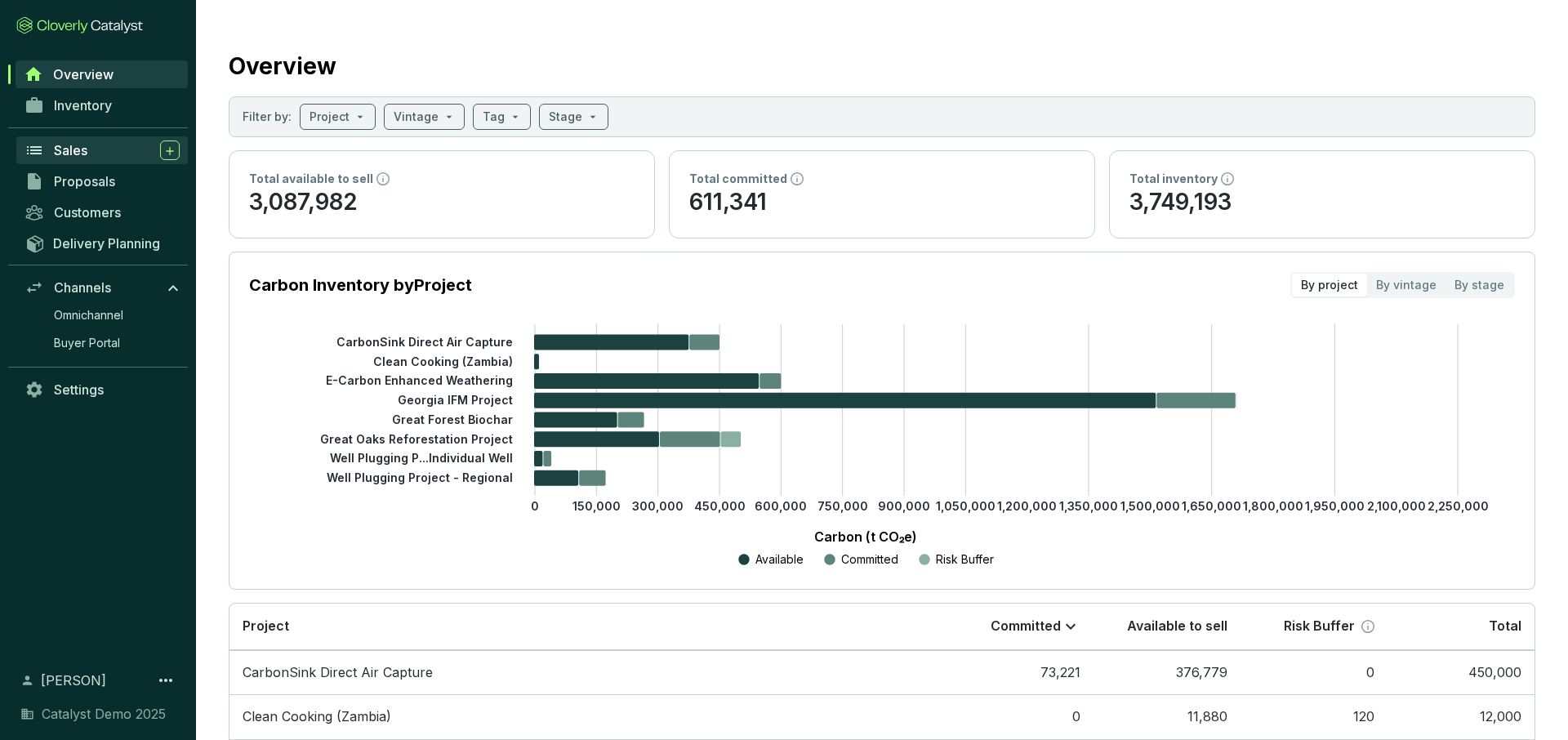 click on "Sales" at bounding box center [117, 150] 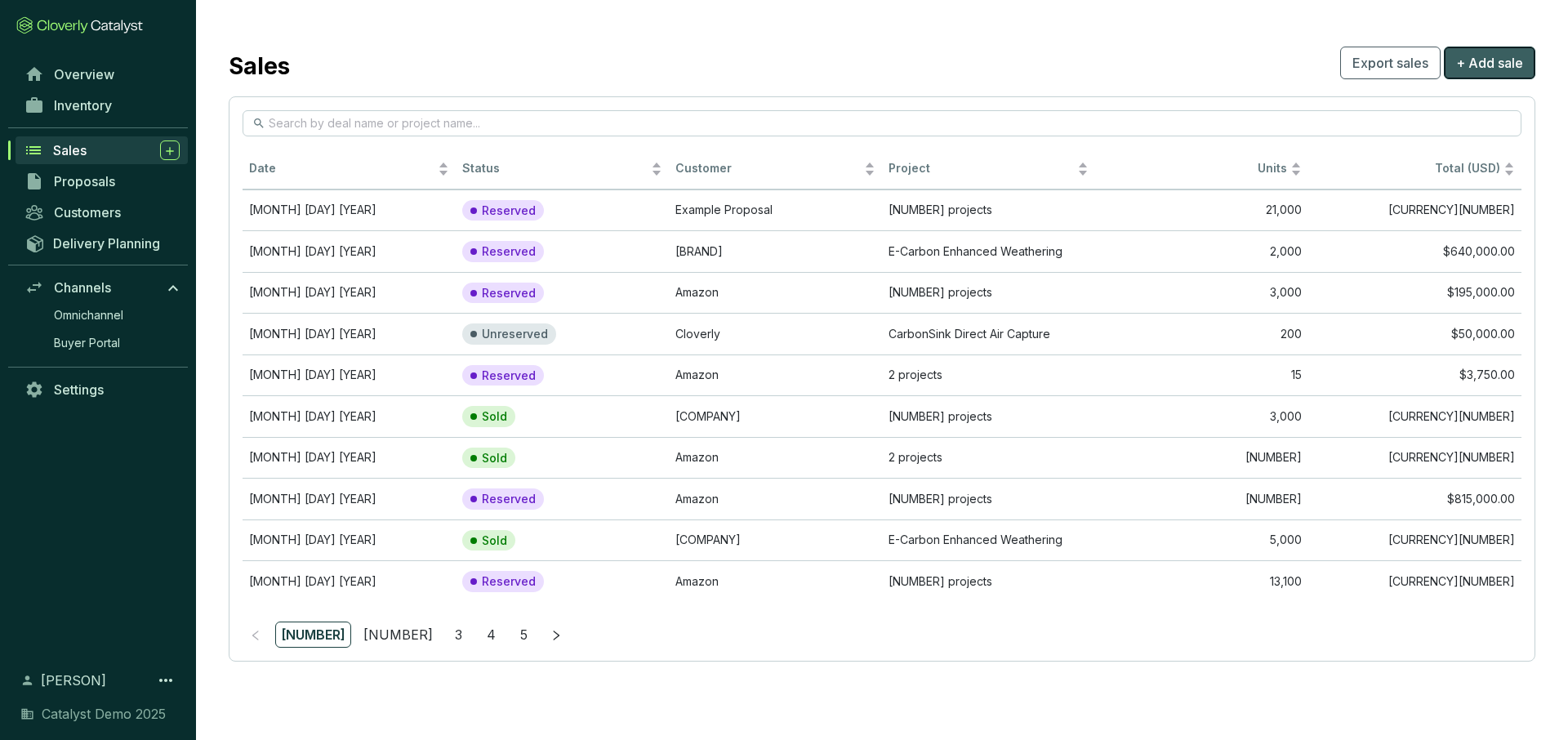click on "+ Add sale" at bounding box center (1490, 63) 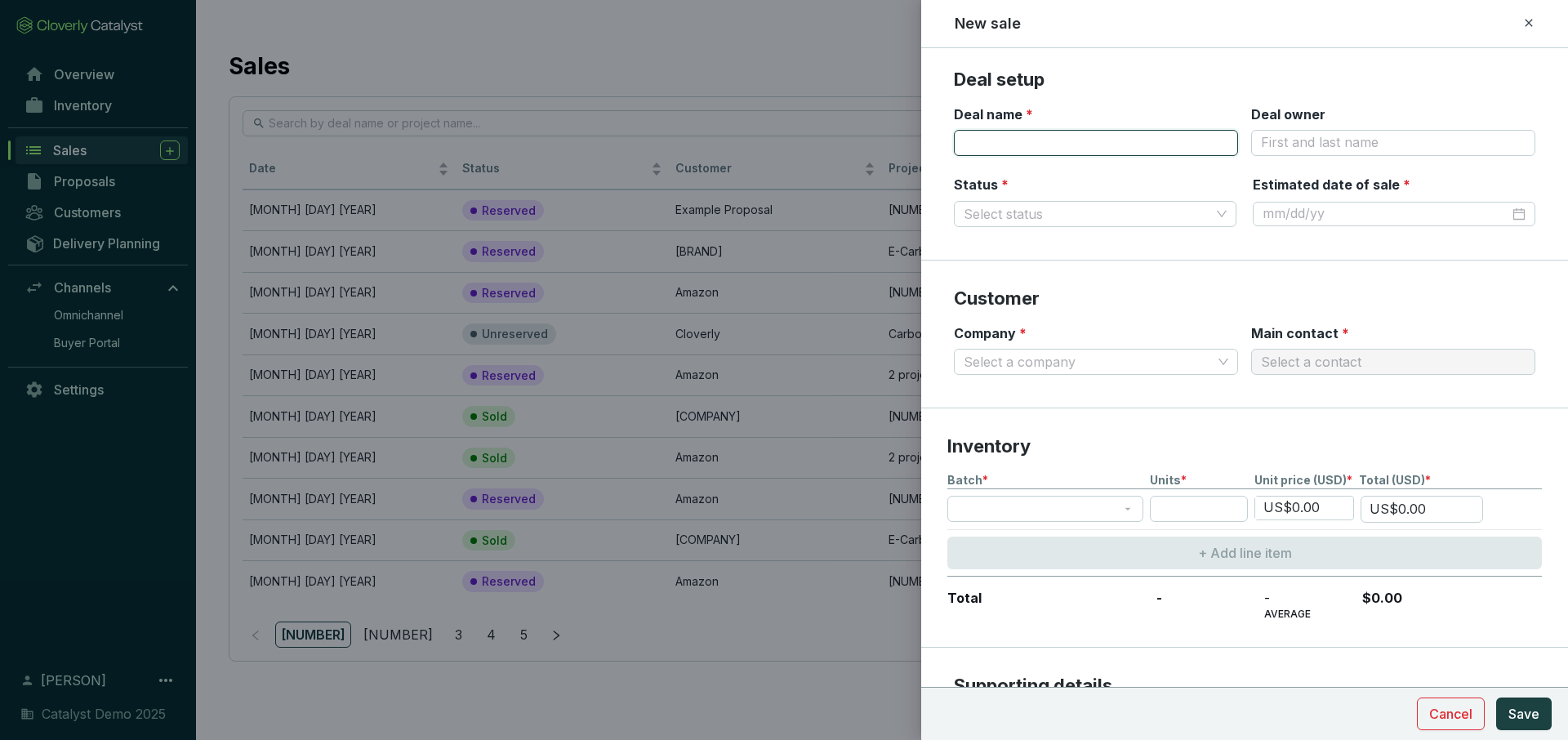 click on "Deal name *" at bounding box center (1096, 143) 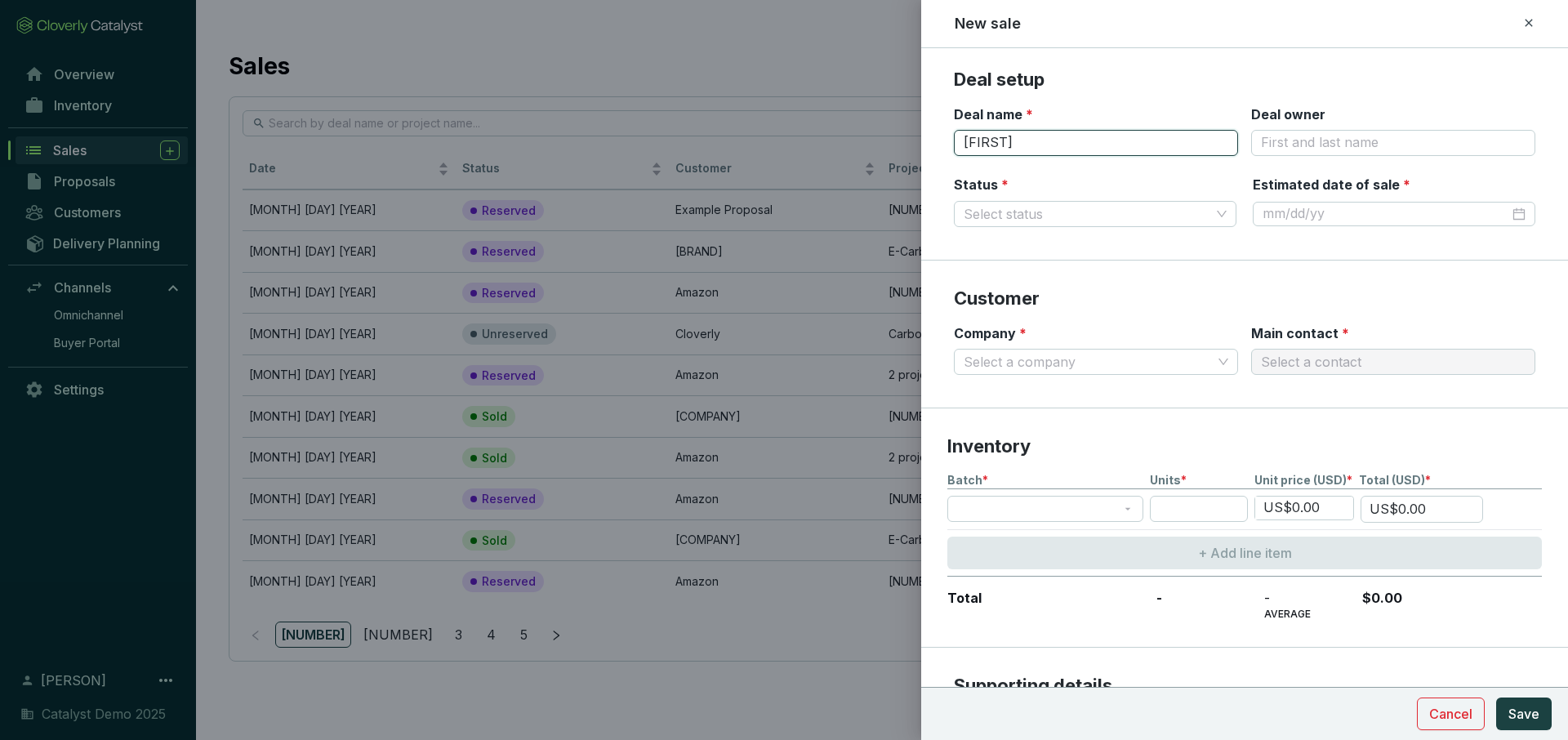 type on "[PERSON]" 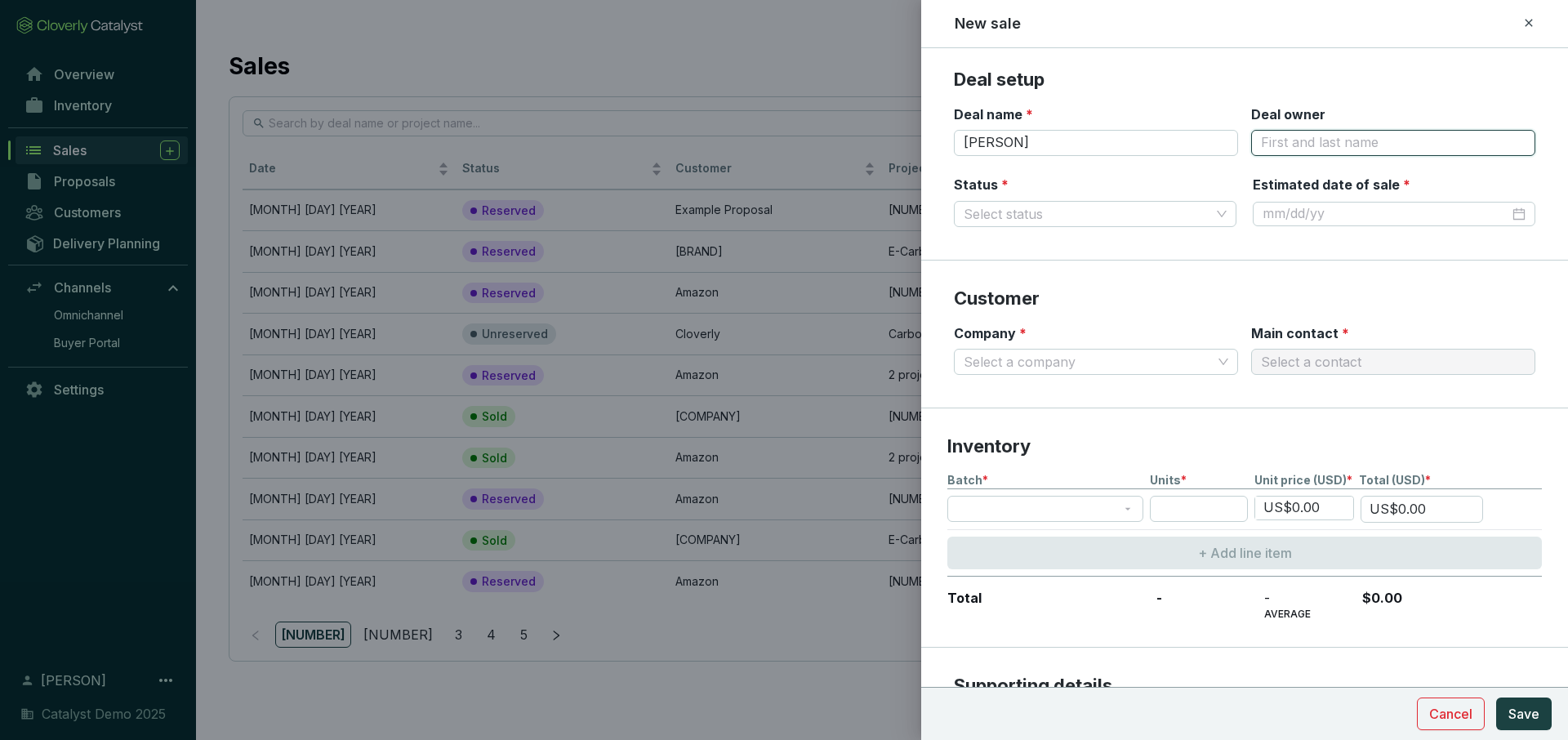 click on "Deal owner" at bounding box center [1393, 143] 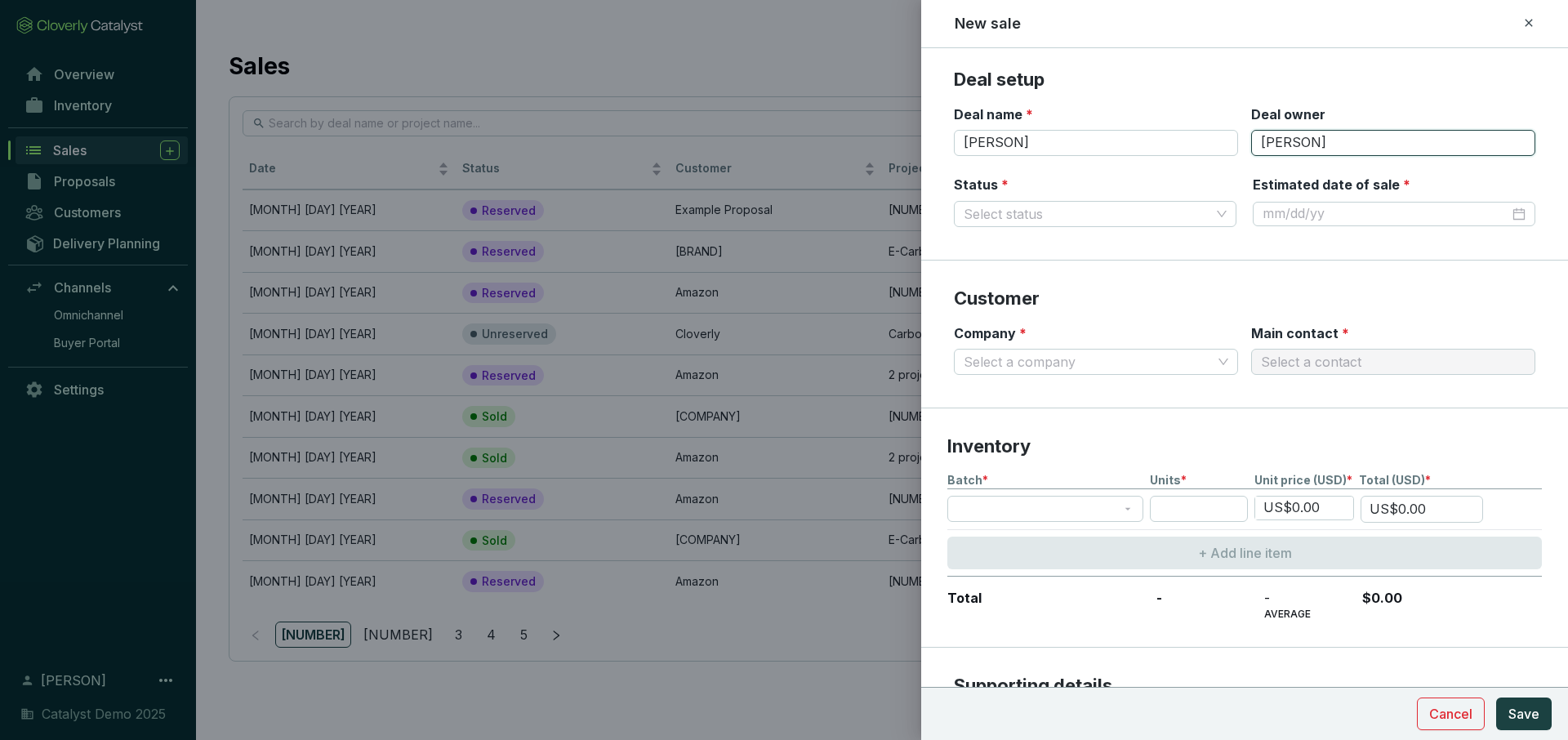 type on "[PERSON]" 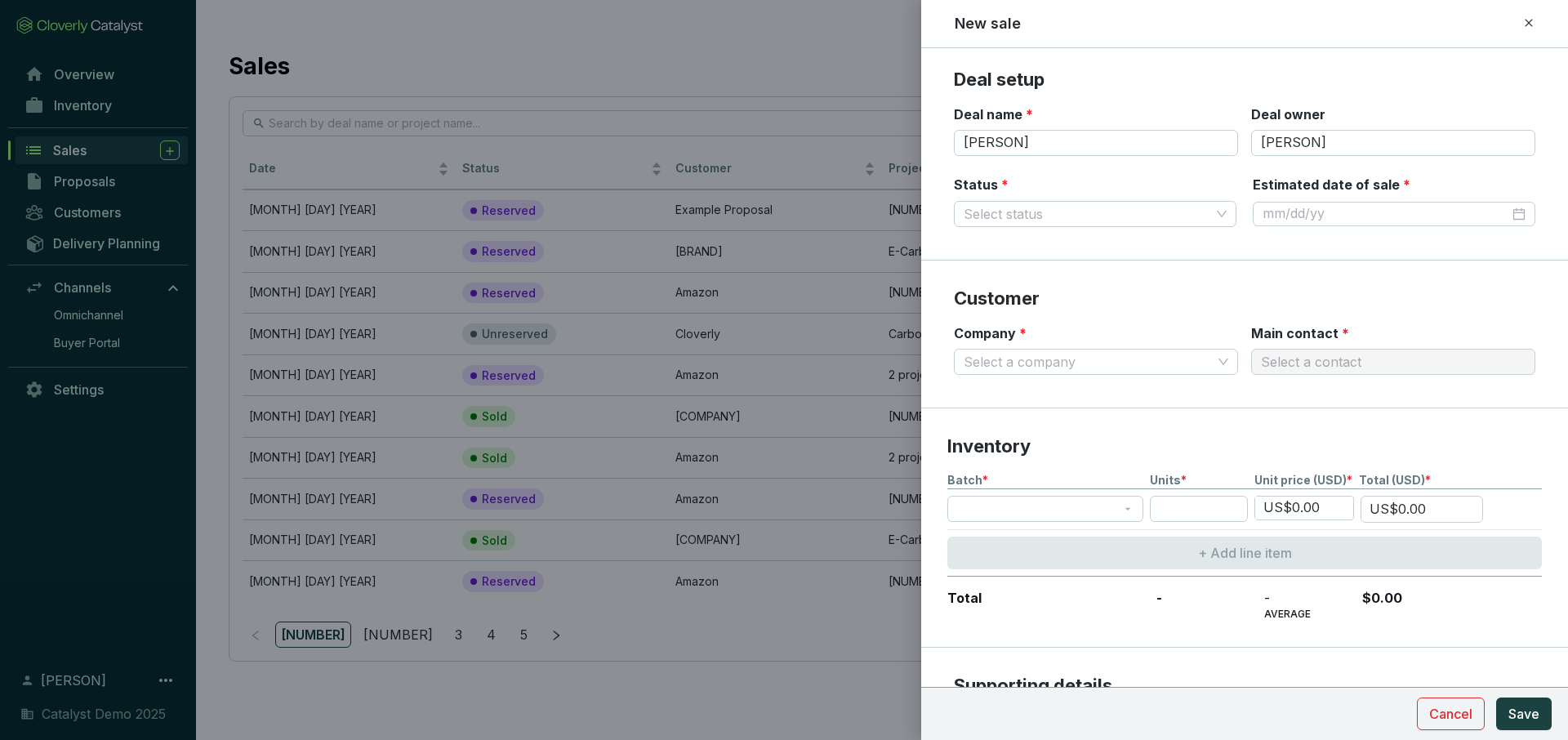 click on "Status   * Select status" at bounding box center (1095, 201) 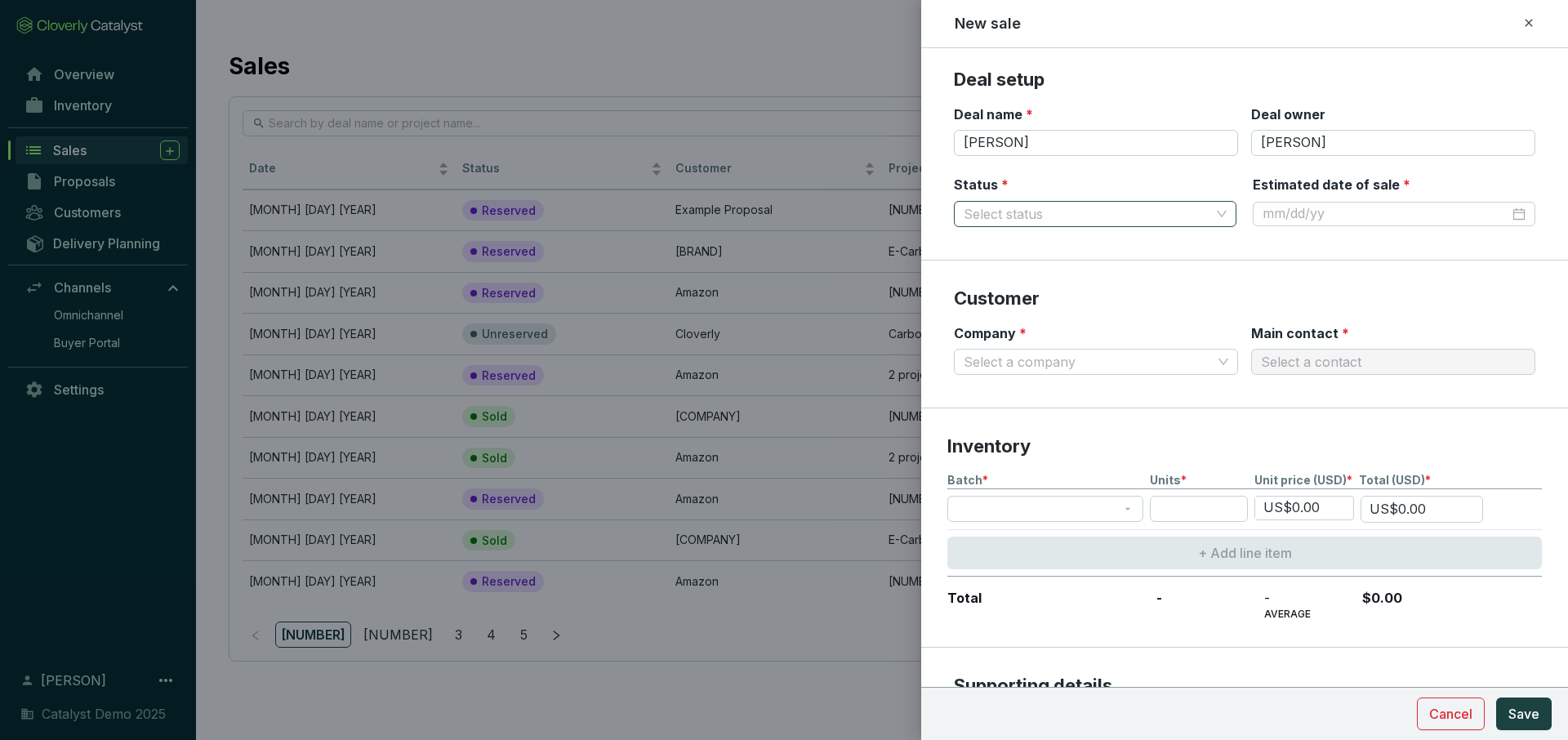 click on "Status *" at bounding box center [1087, 214] 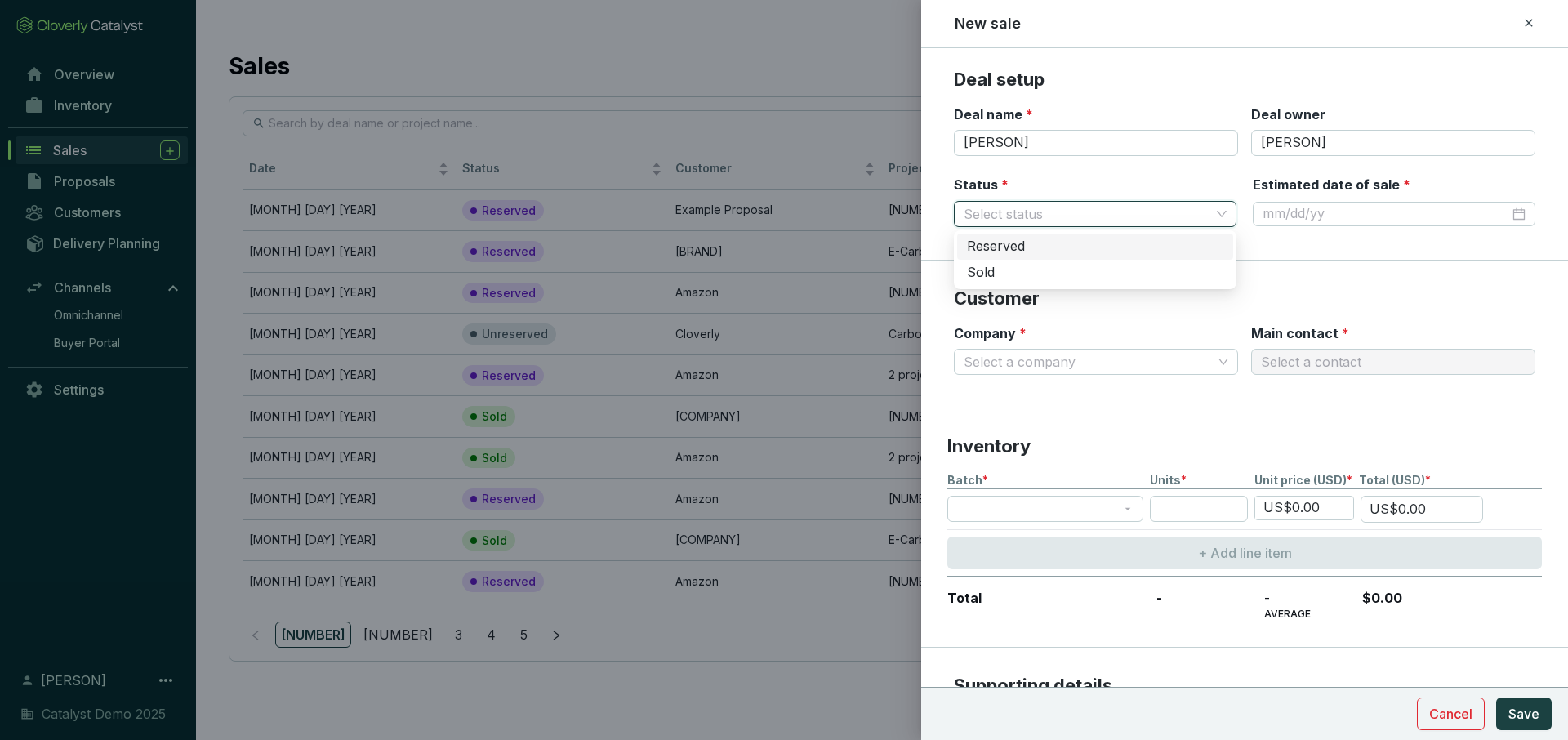click on "Reserved" at bounding box center [1095, 247] 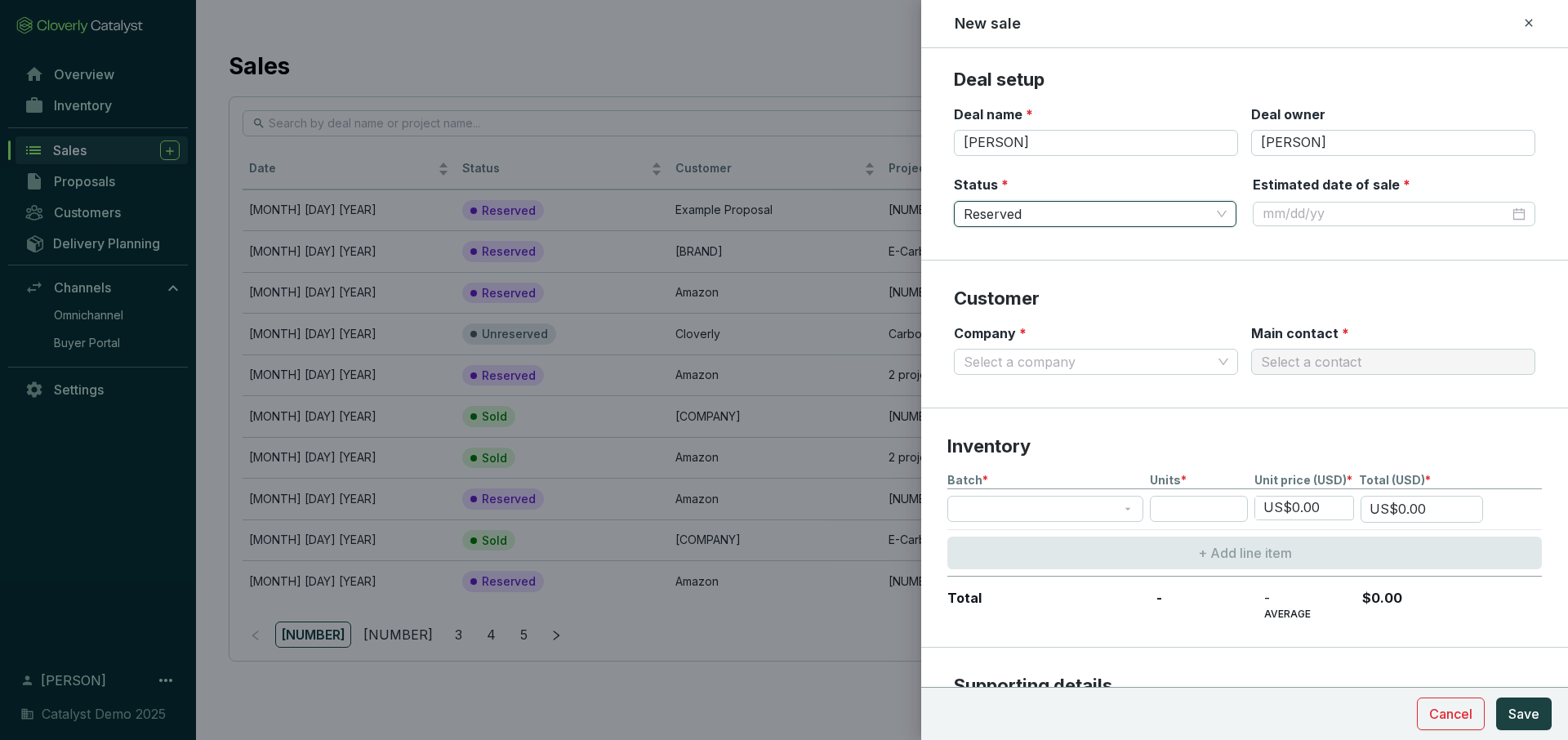 click on "Customer" at bounding box center (1245, 299) 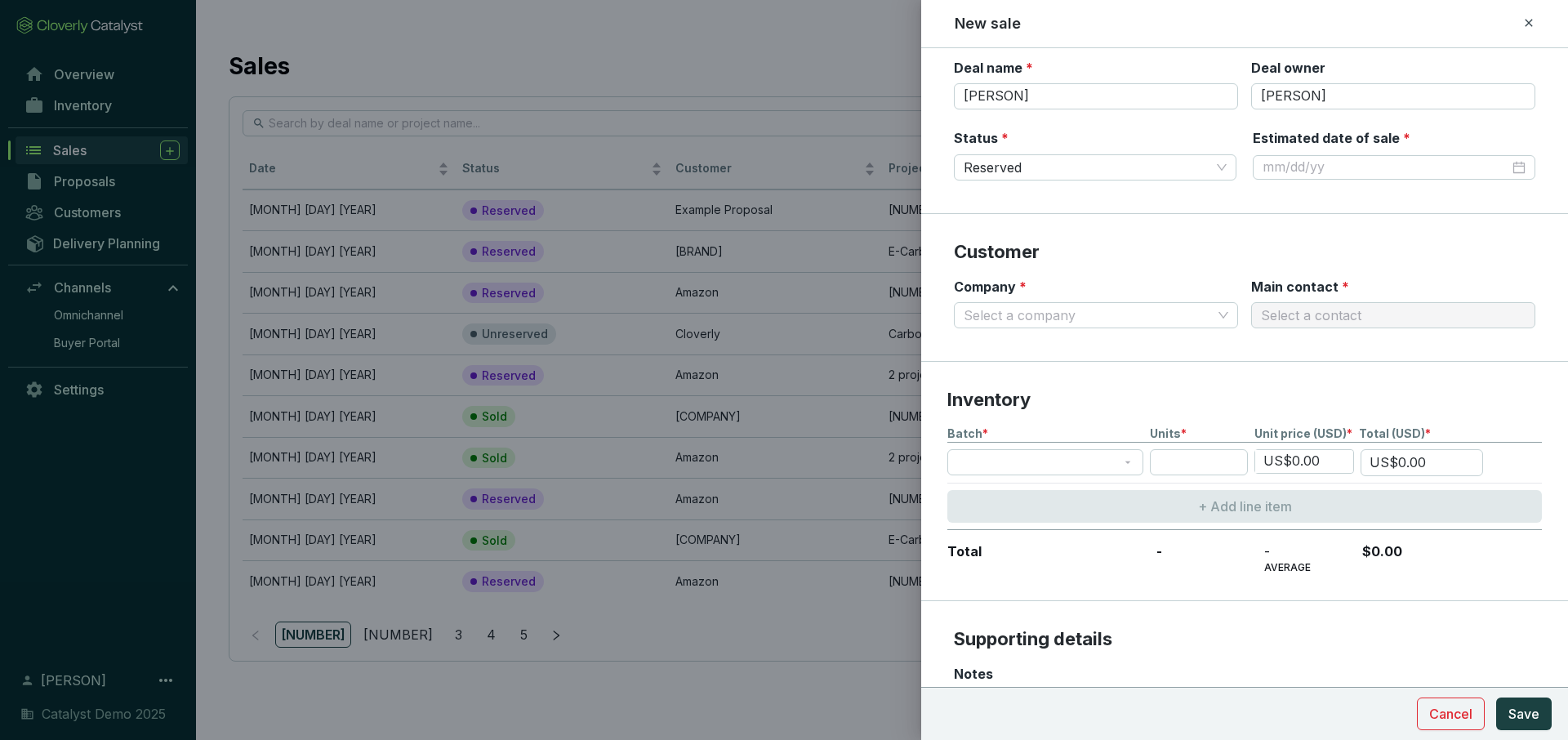 scroll, scrollTop: 134, scrollLeft: 0, axis: vertical 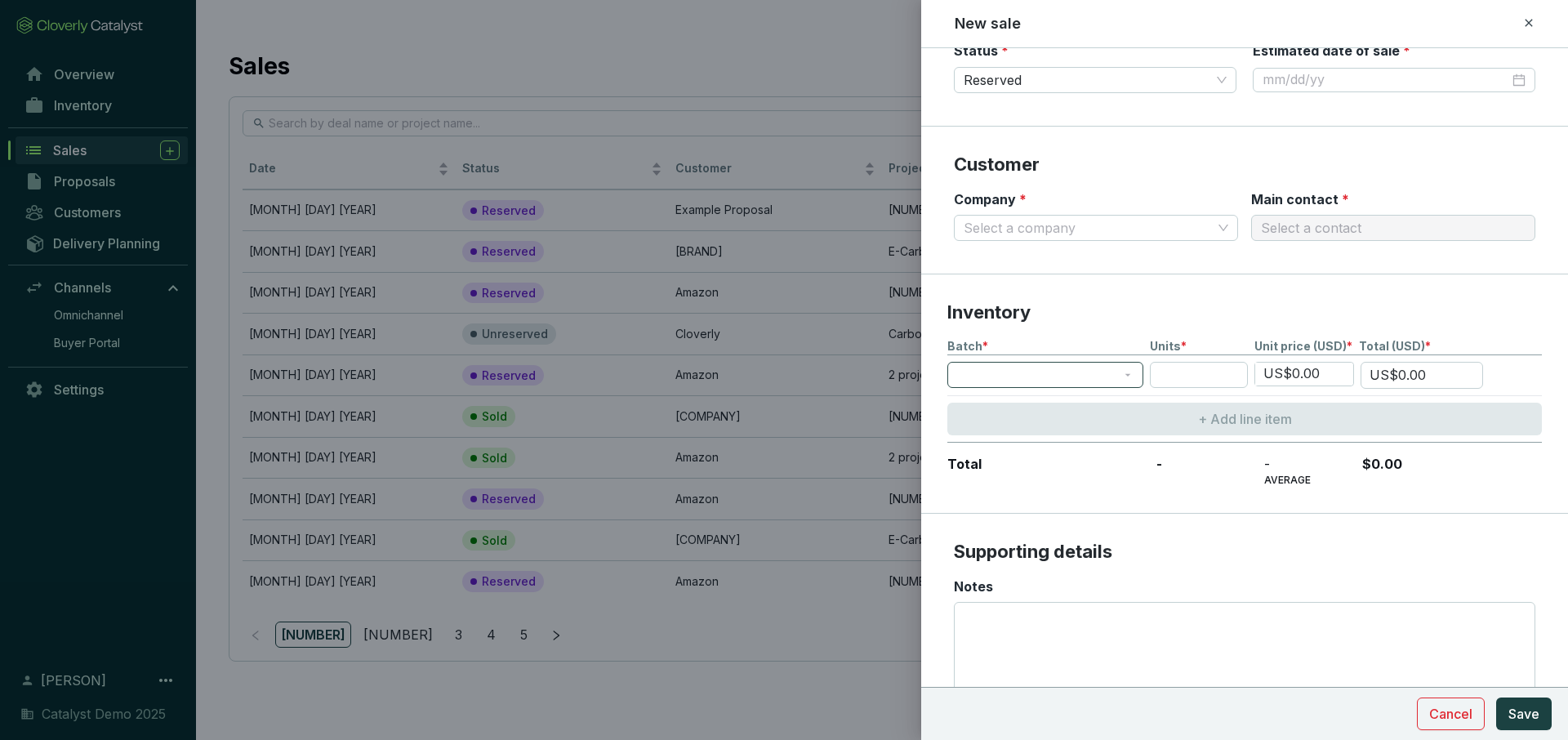 click at bounding box center [1045, 375] 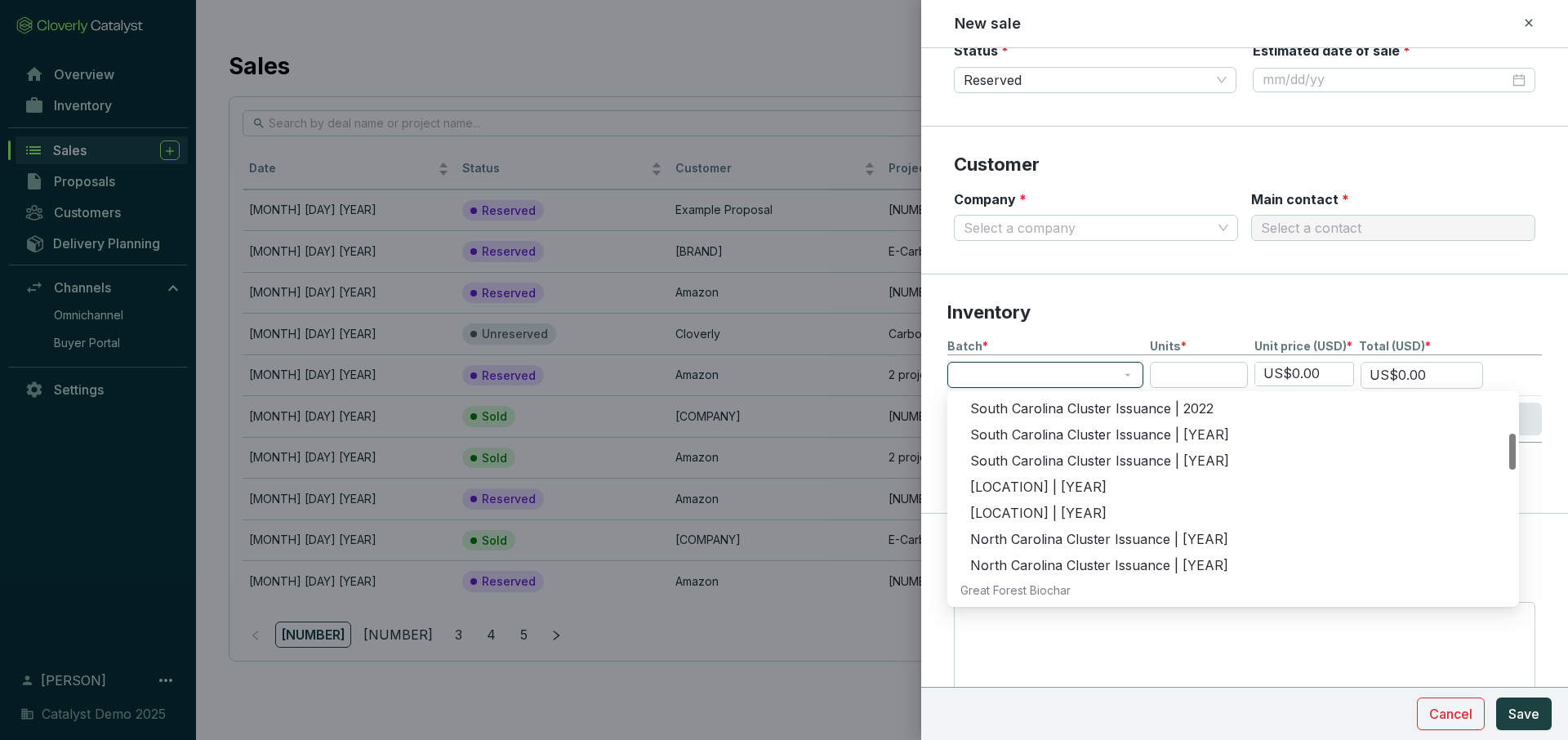 scroll, scrollTop: 230, scrollLeft: 0, axis: vertical 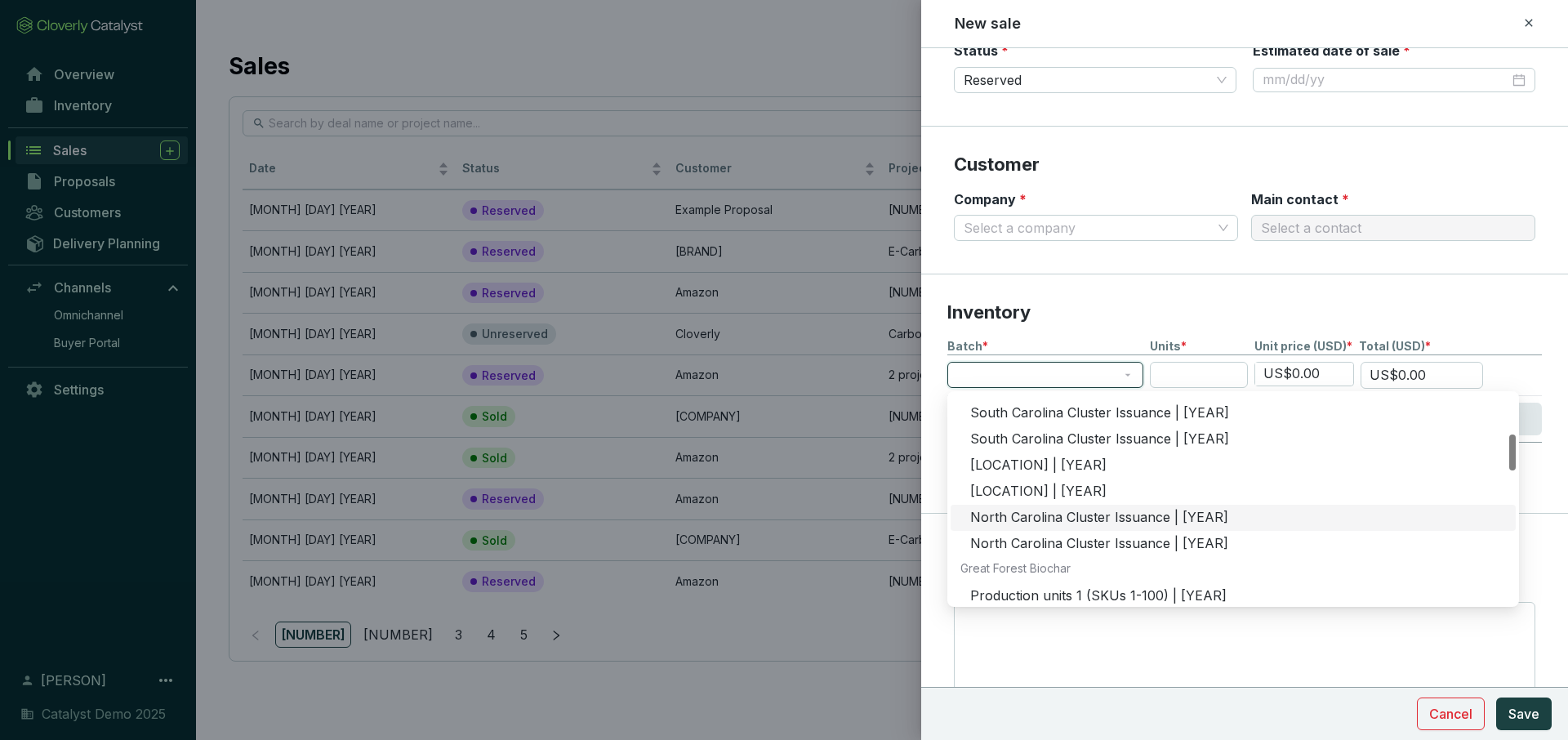 click on "North Carolina Cluster Issuance | [YEAR]" at bounding box center [1238, 518] 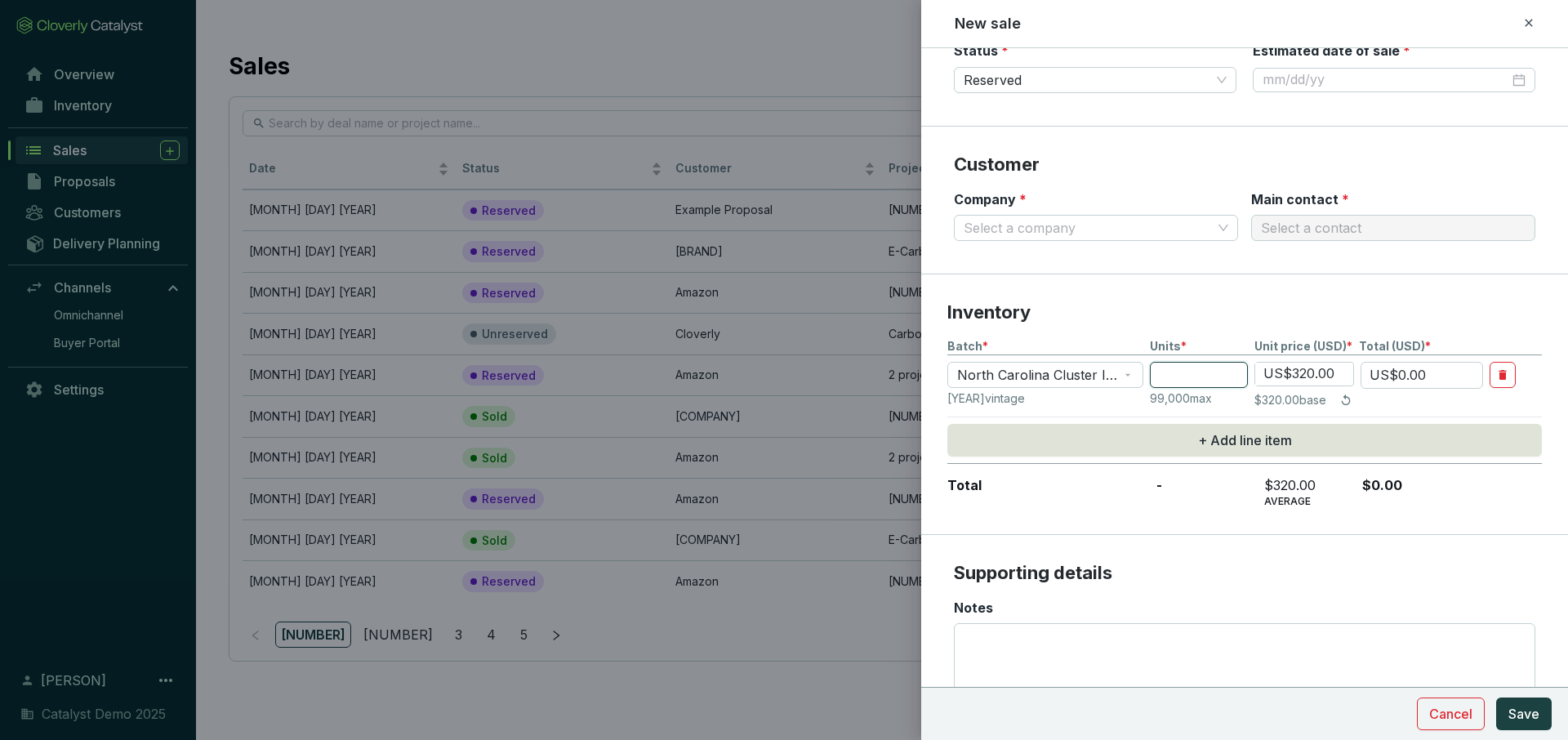click at bounding box center [1199, 375] 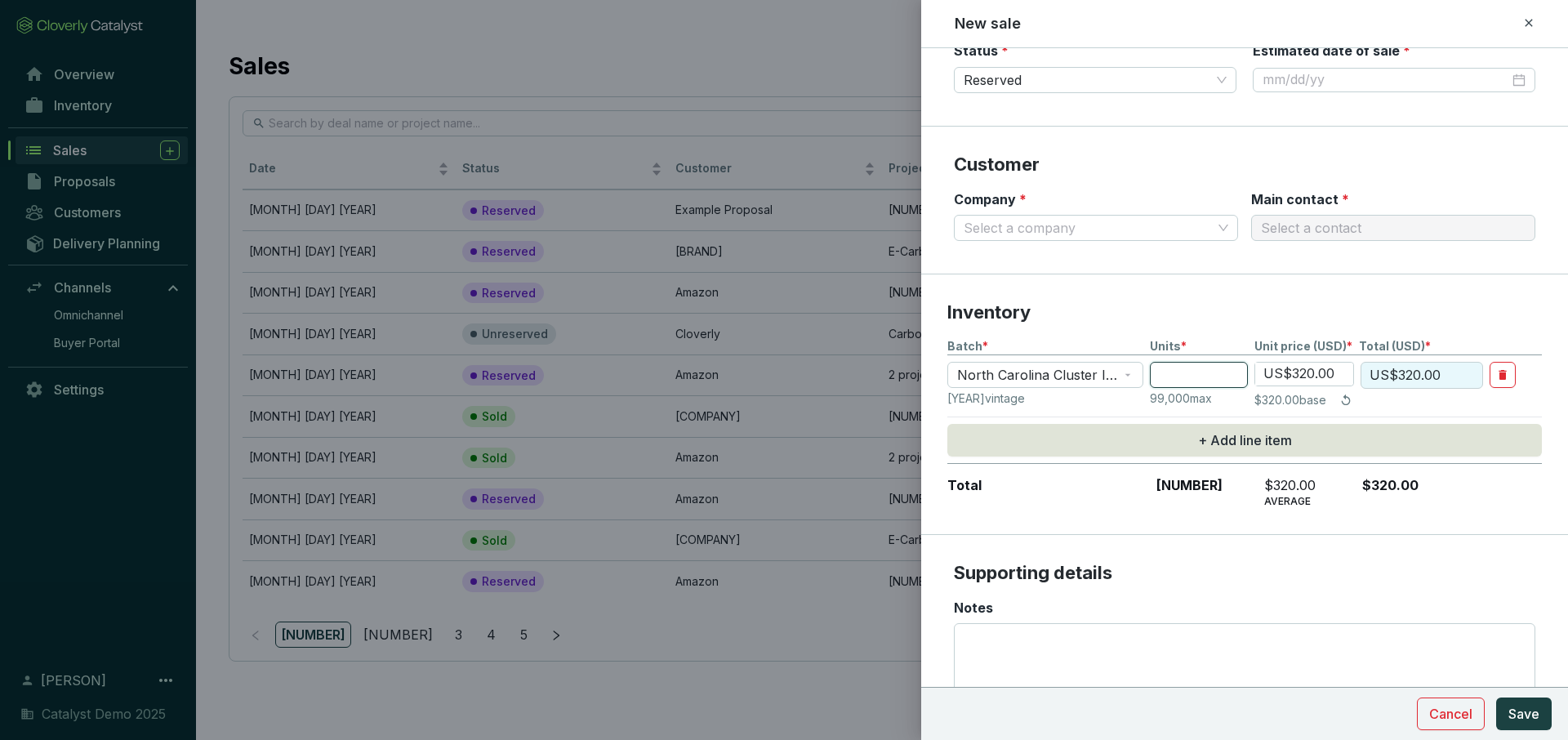 type on "10" 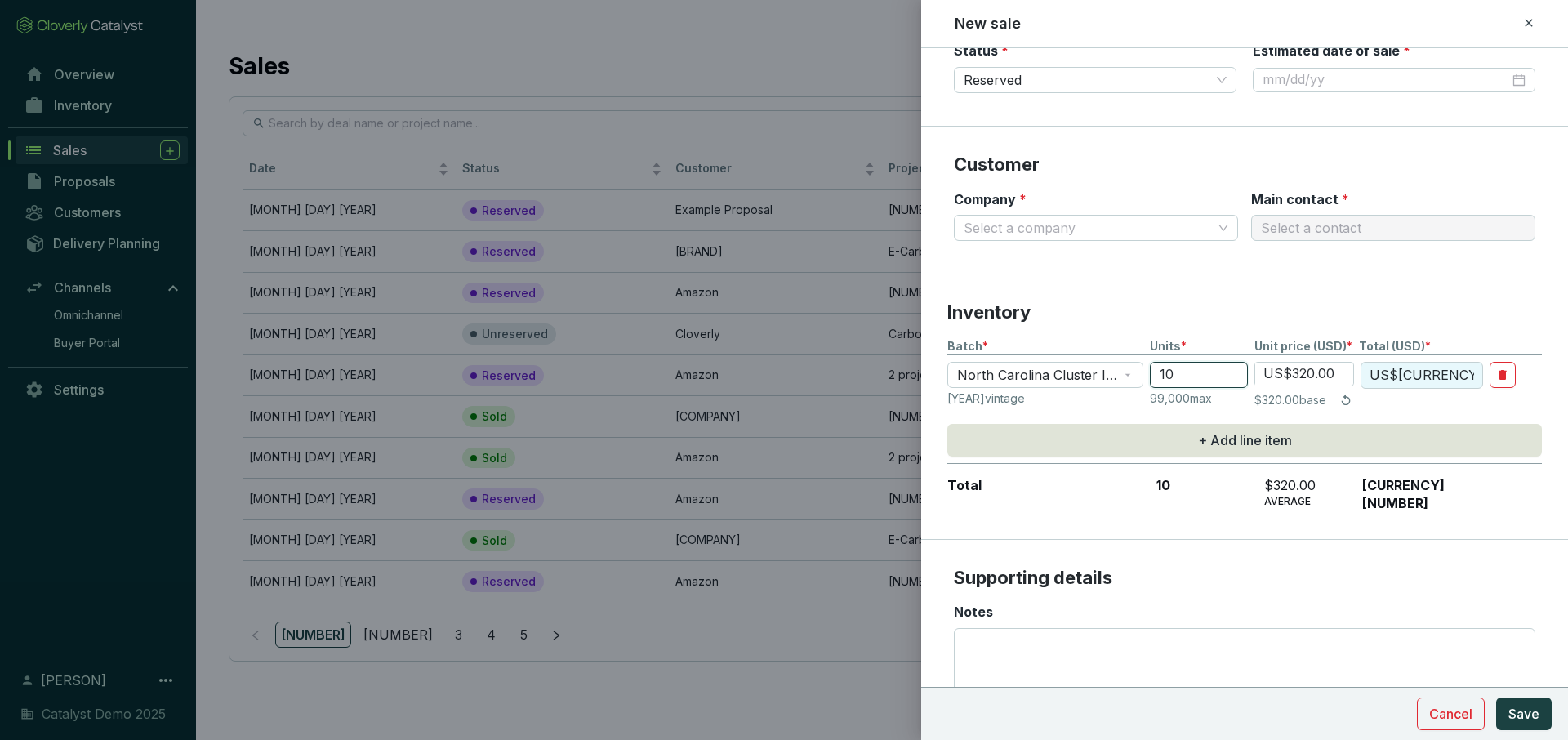 type on "100" 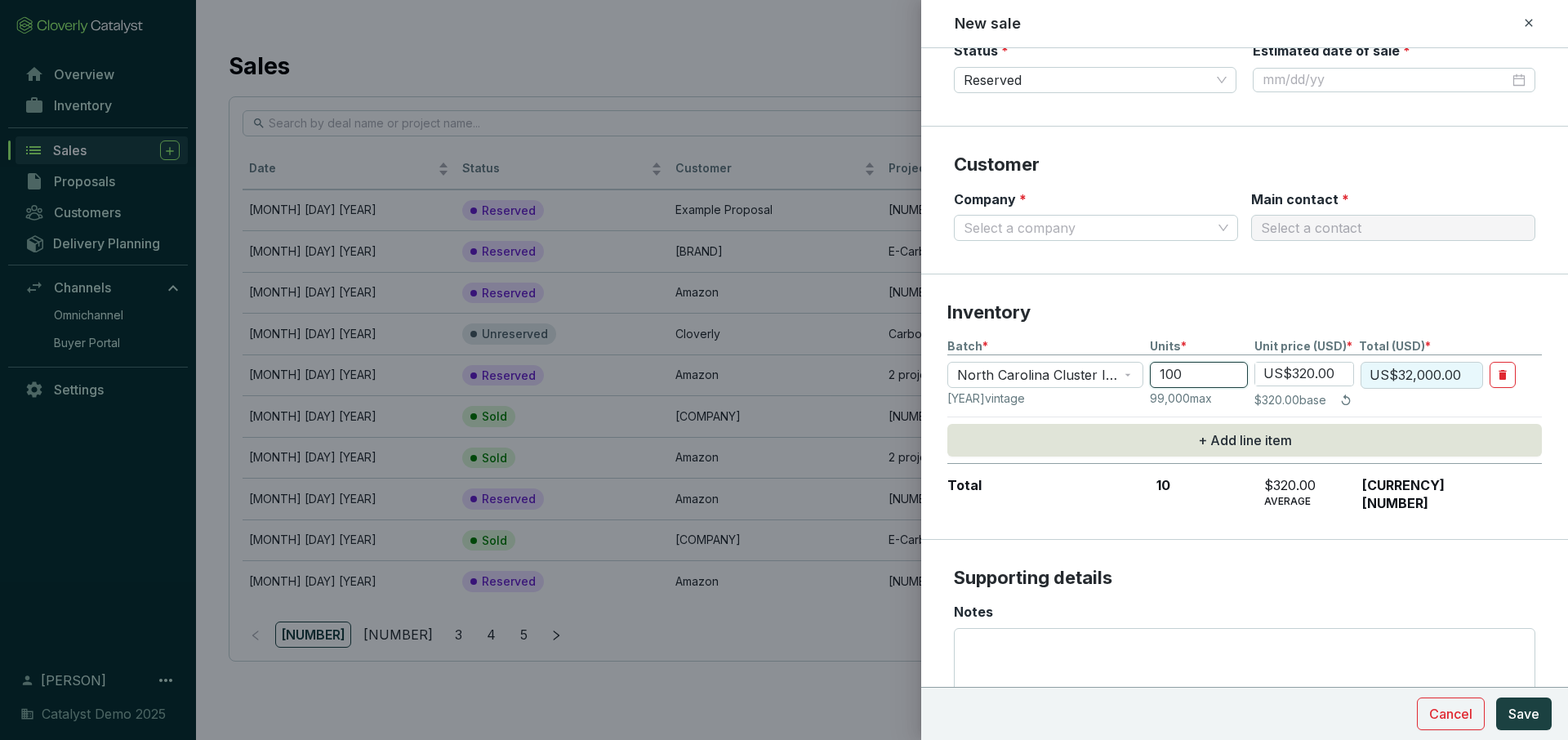 type on "1000" 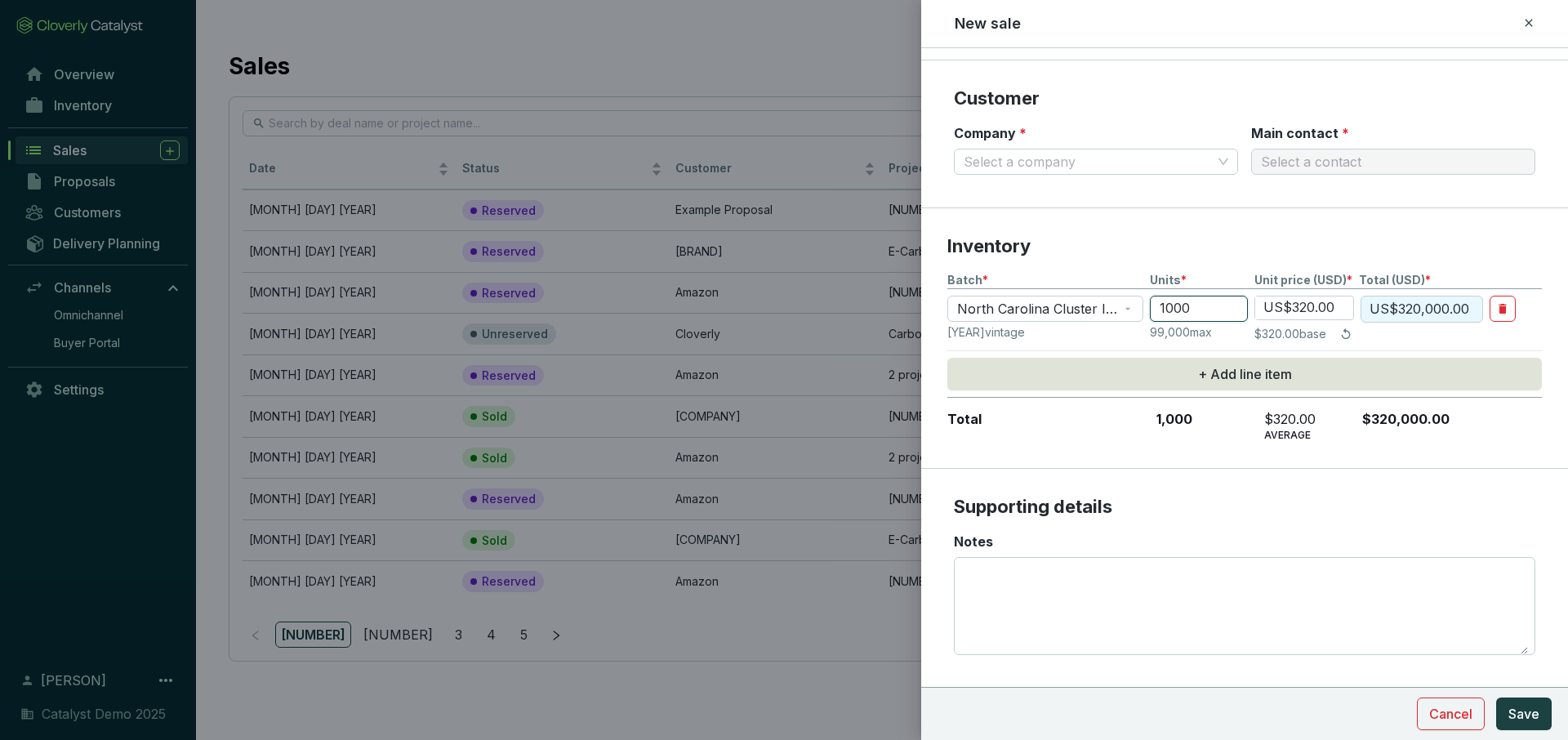 scroll, scrollTop: 233, scrollLeft: 0, axis: vertical 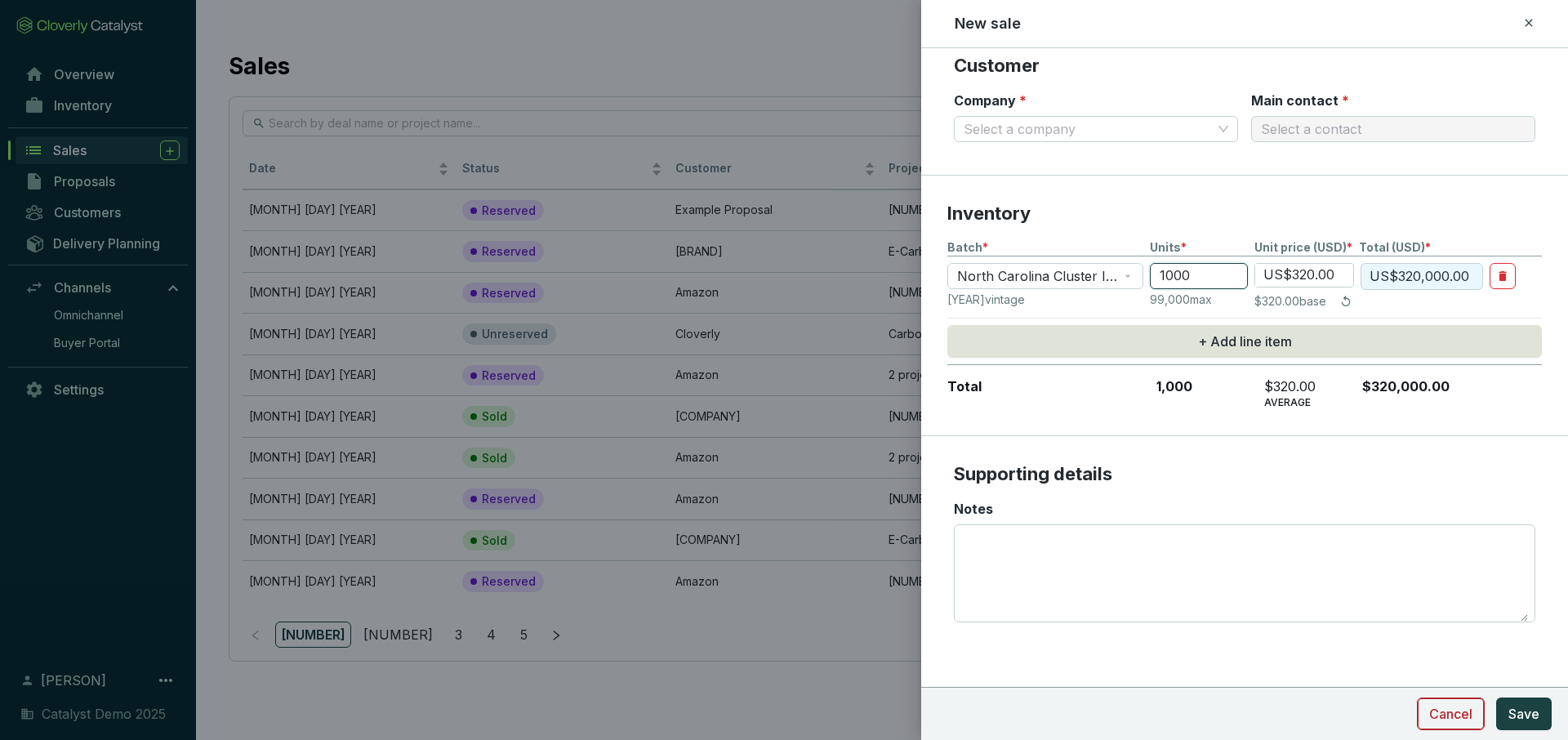 type on "1000" 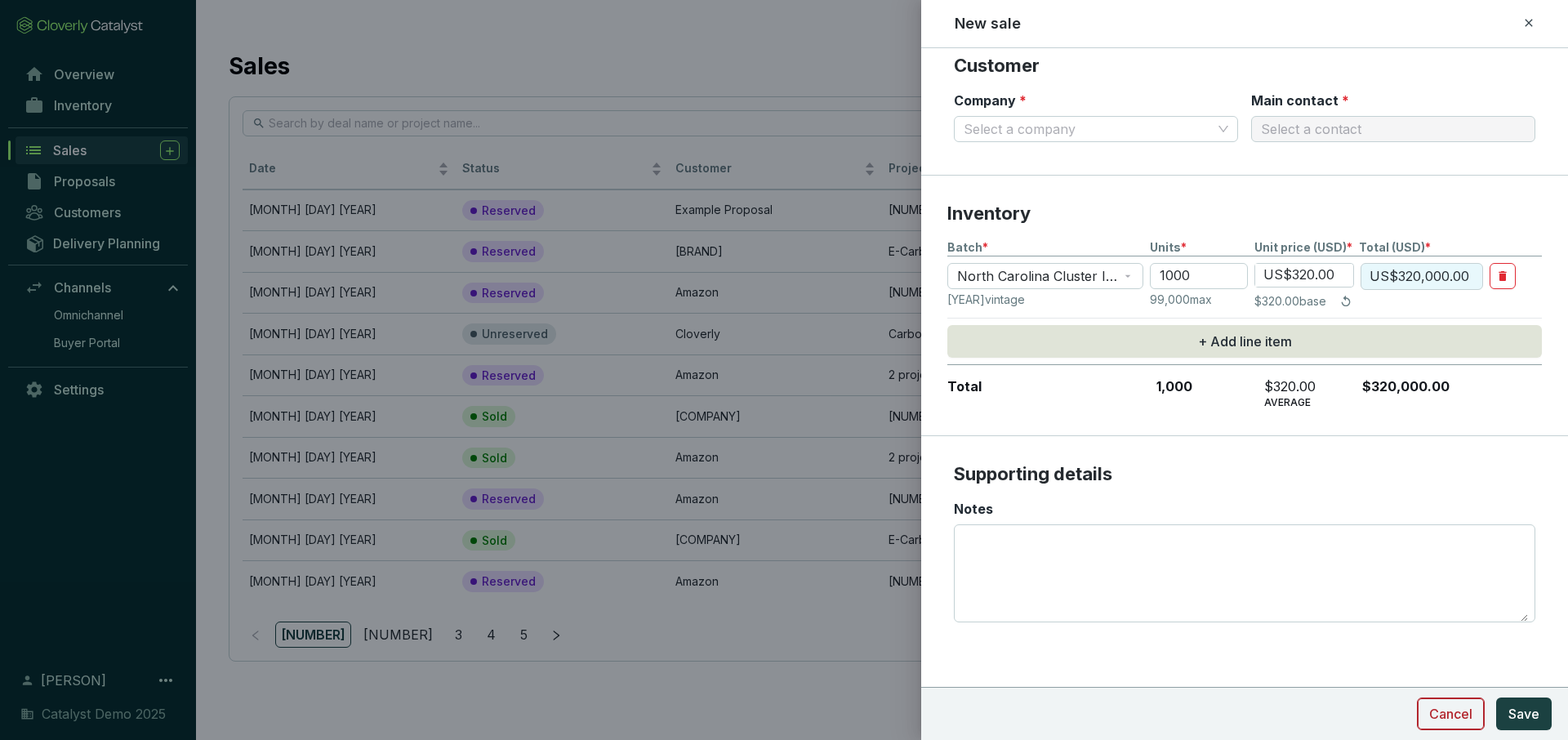 click on "Cancel" at bounding box center (1450, 714) 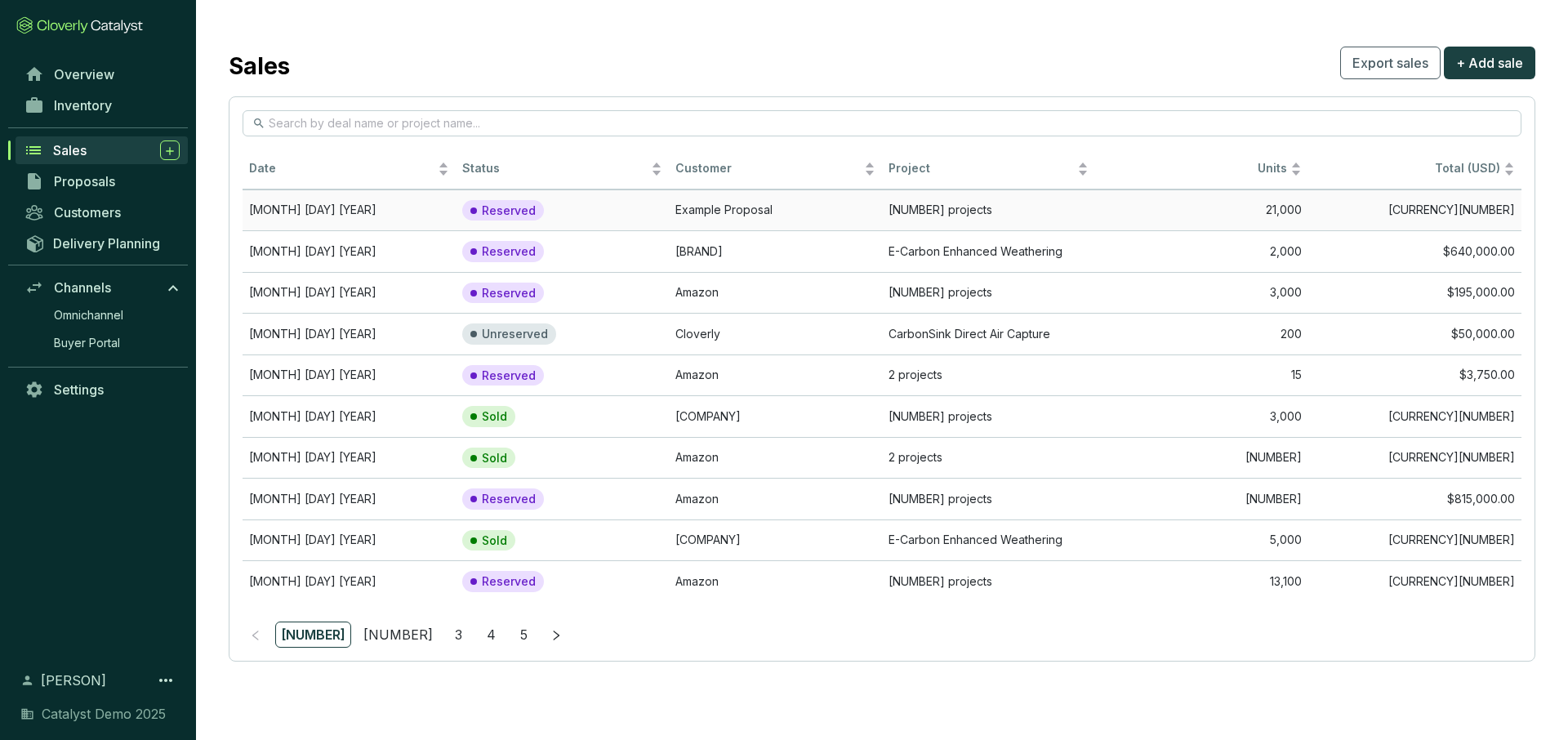 click on "Reserved" at bounding box center (562, 210) 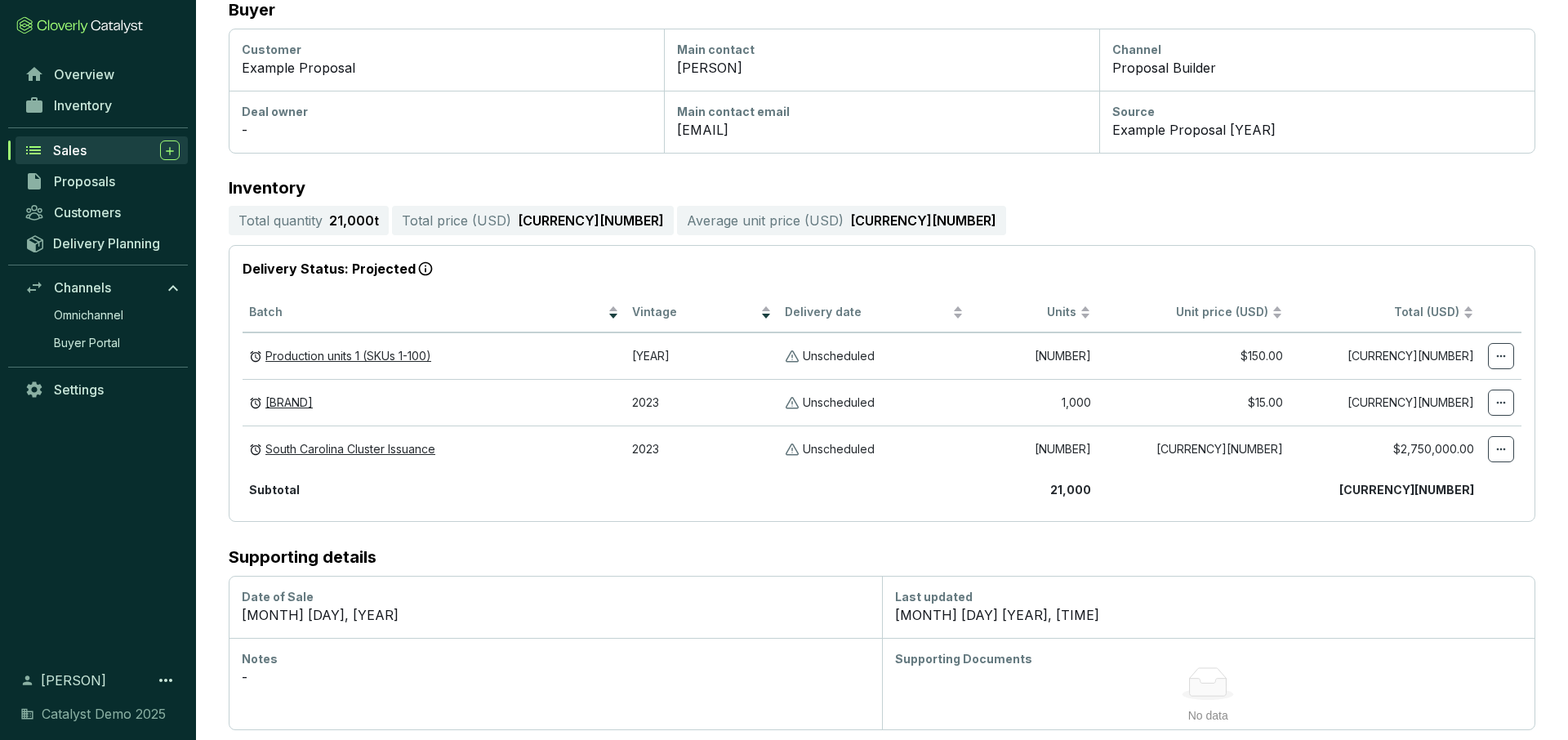 scroll, scrollTop: 327, scrollLeft: 0, axis: vertical 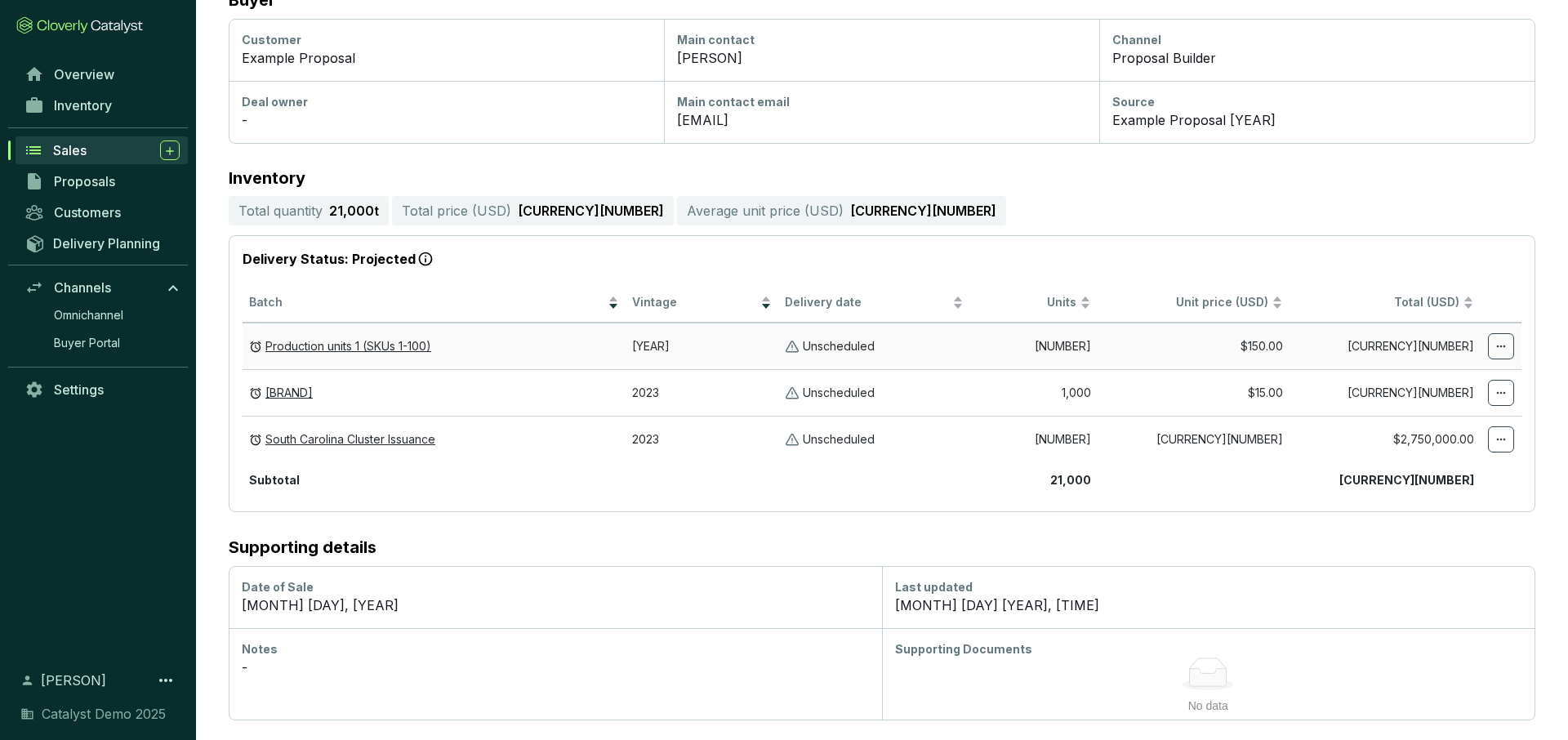 click 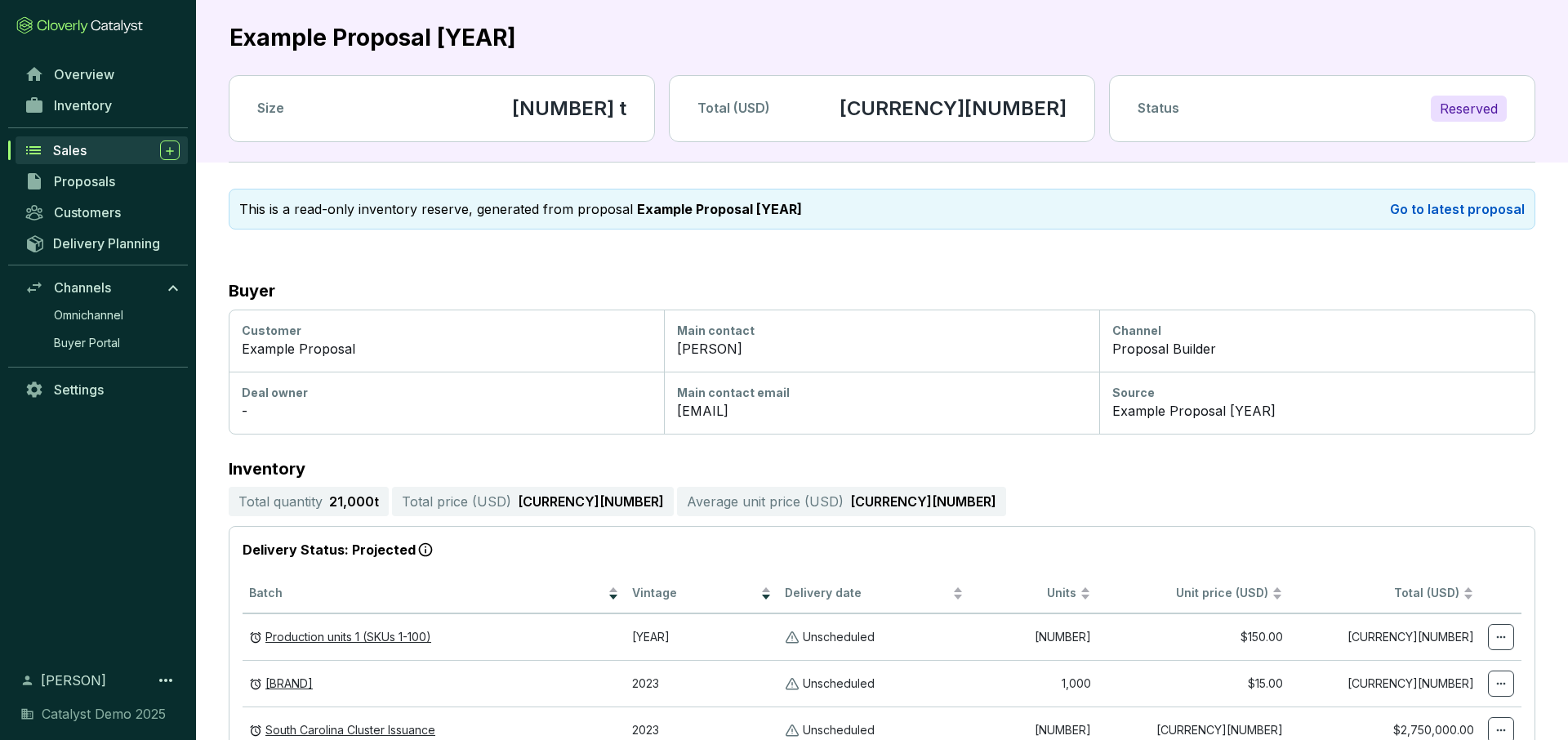 scroll, scrollTop: 0, scrollLeft: 0, axis: both 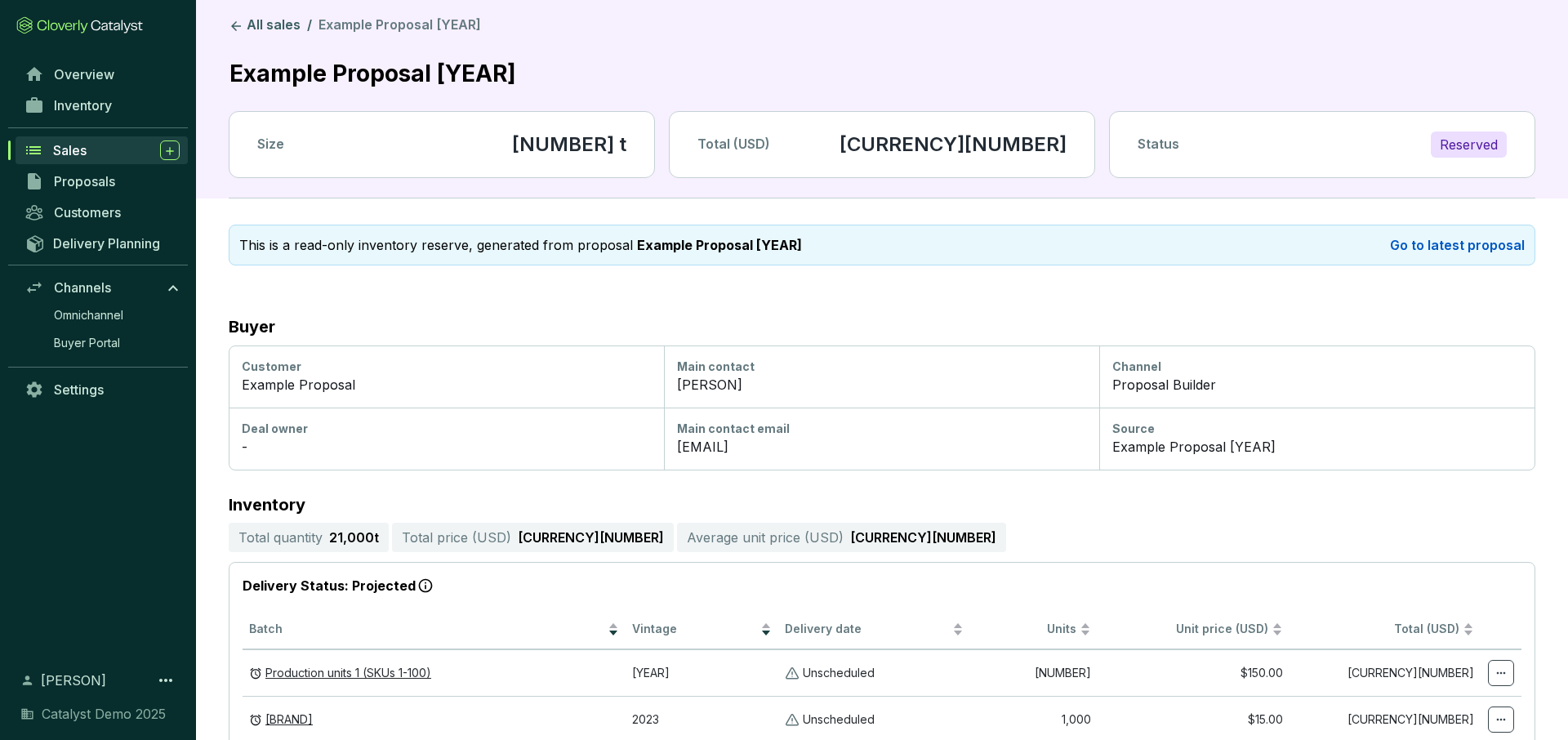 click on "Sales" at bounding box center (116, 150) 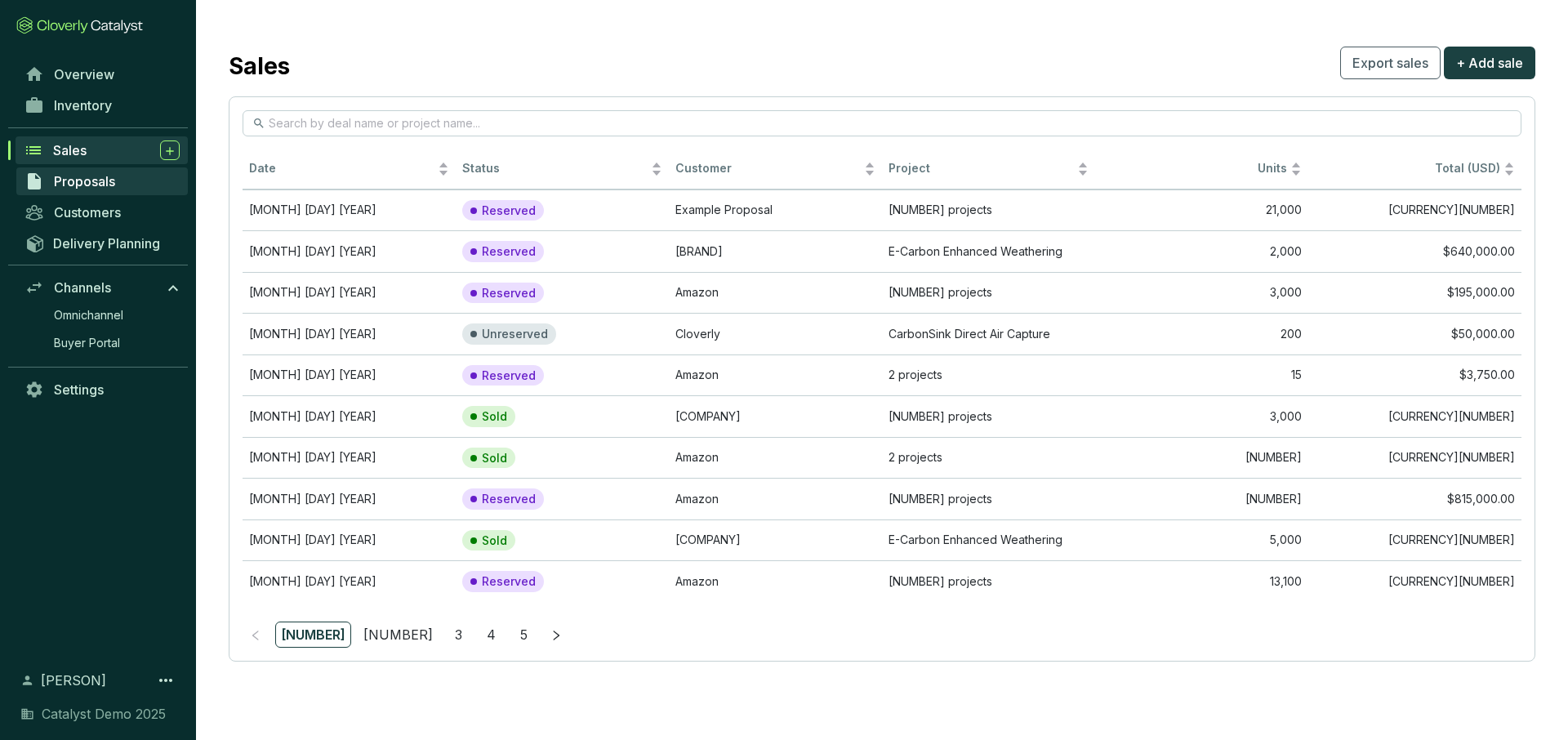 click on "Proposals" at bounding box center (84, 181) 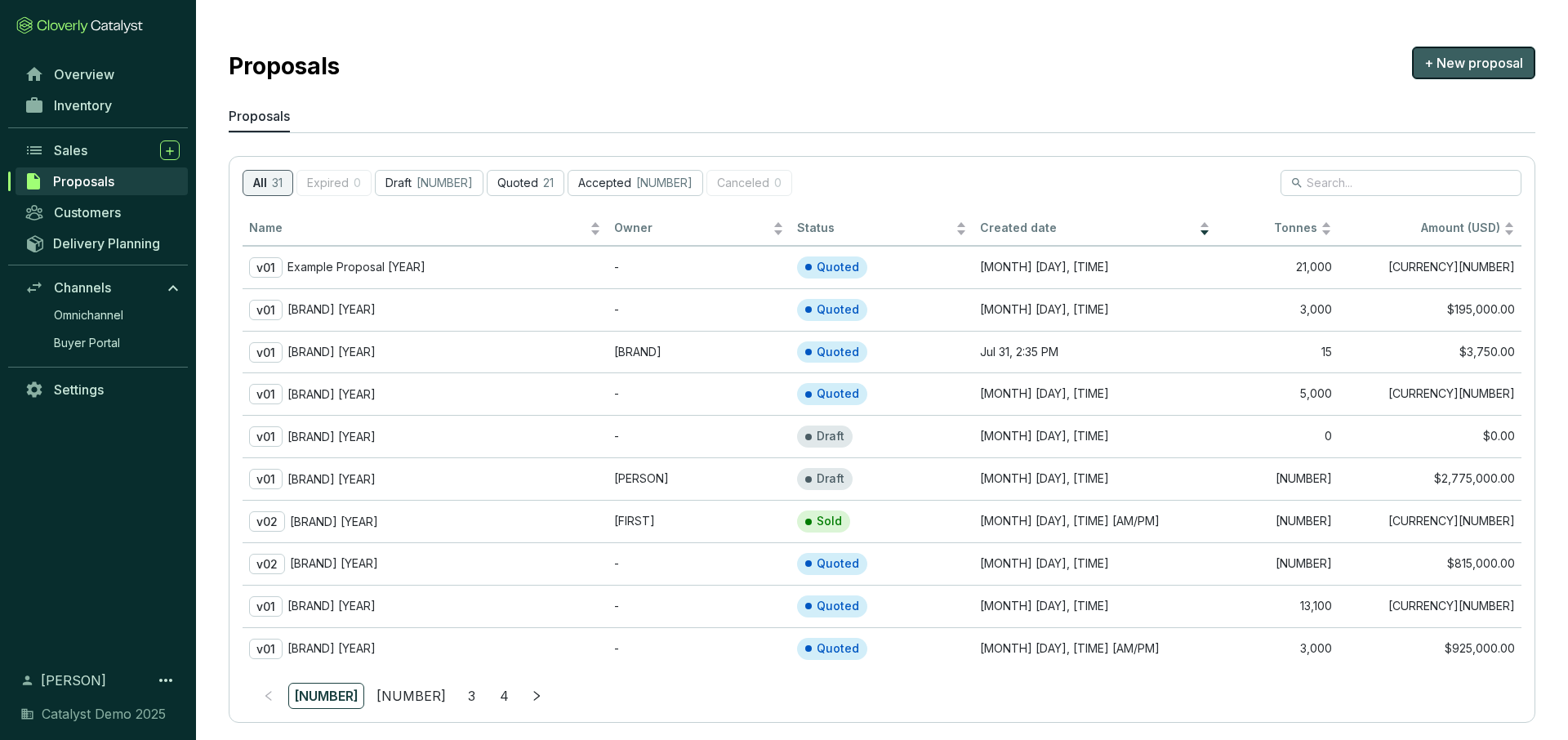 click on "+ New proposal" at bounding box center (1473, 63) 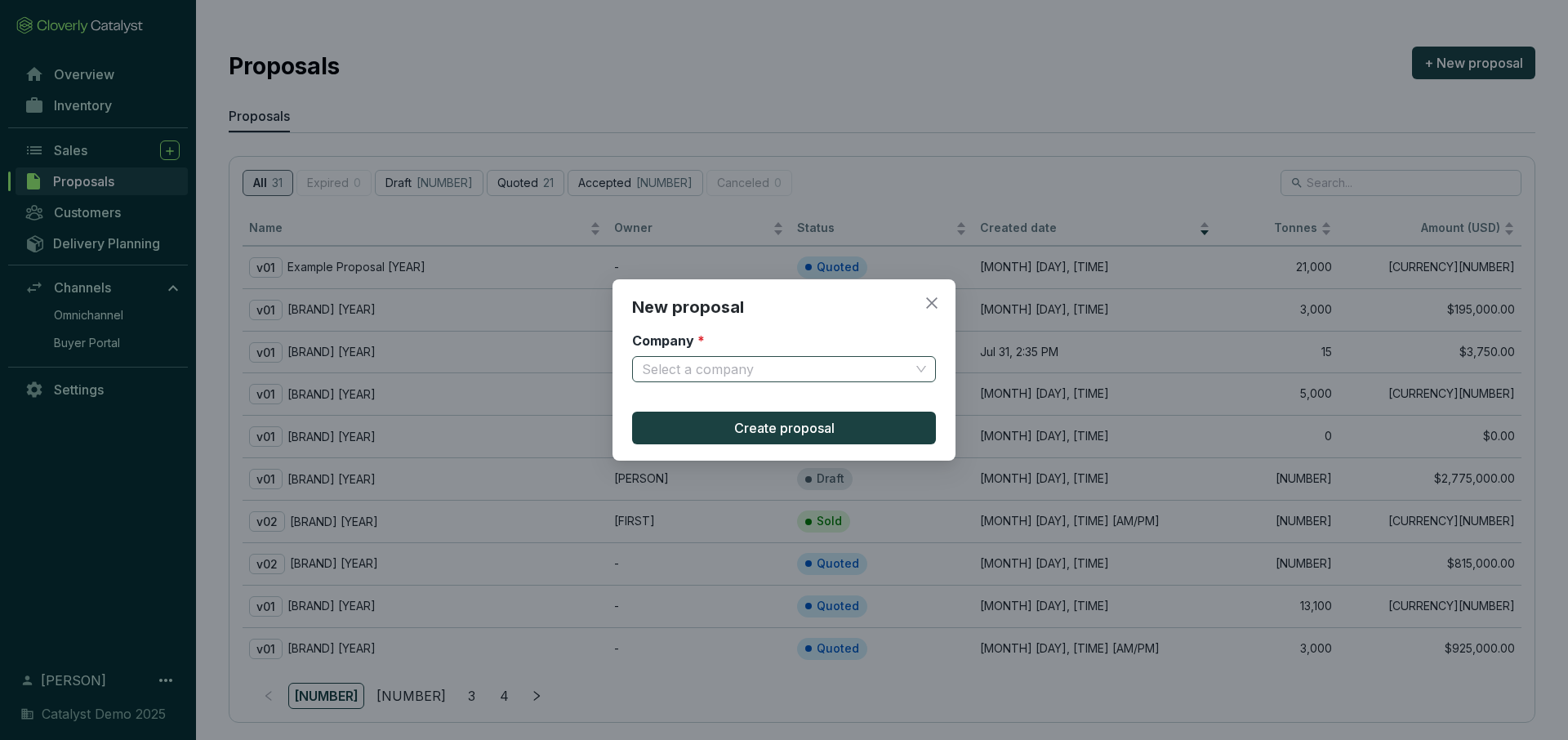 click on "Company *" at bounding box center [776, 369] 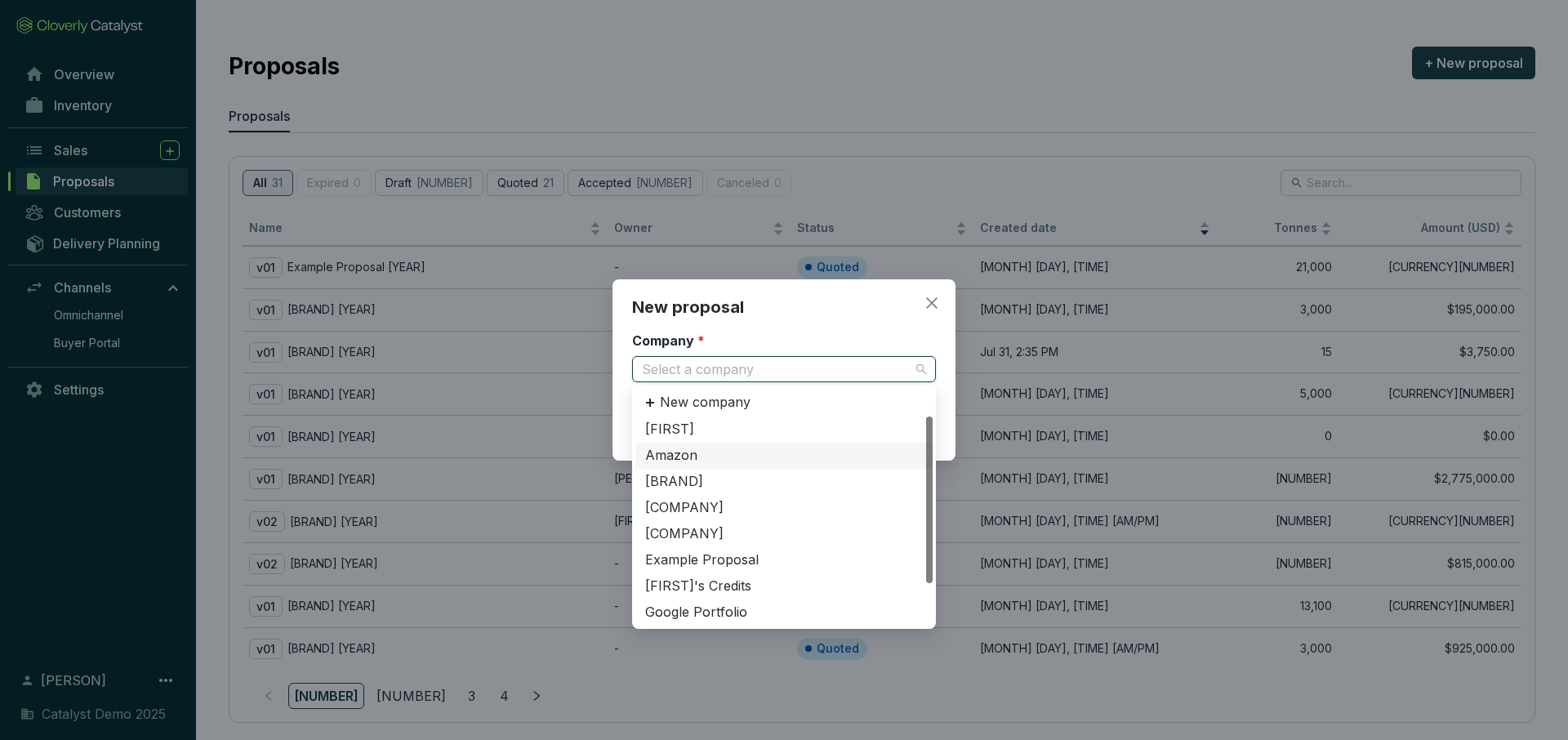 click on "Amazon" at bounding box center [784, 456] 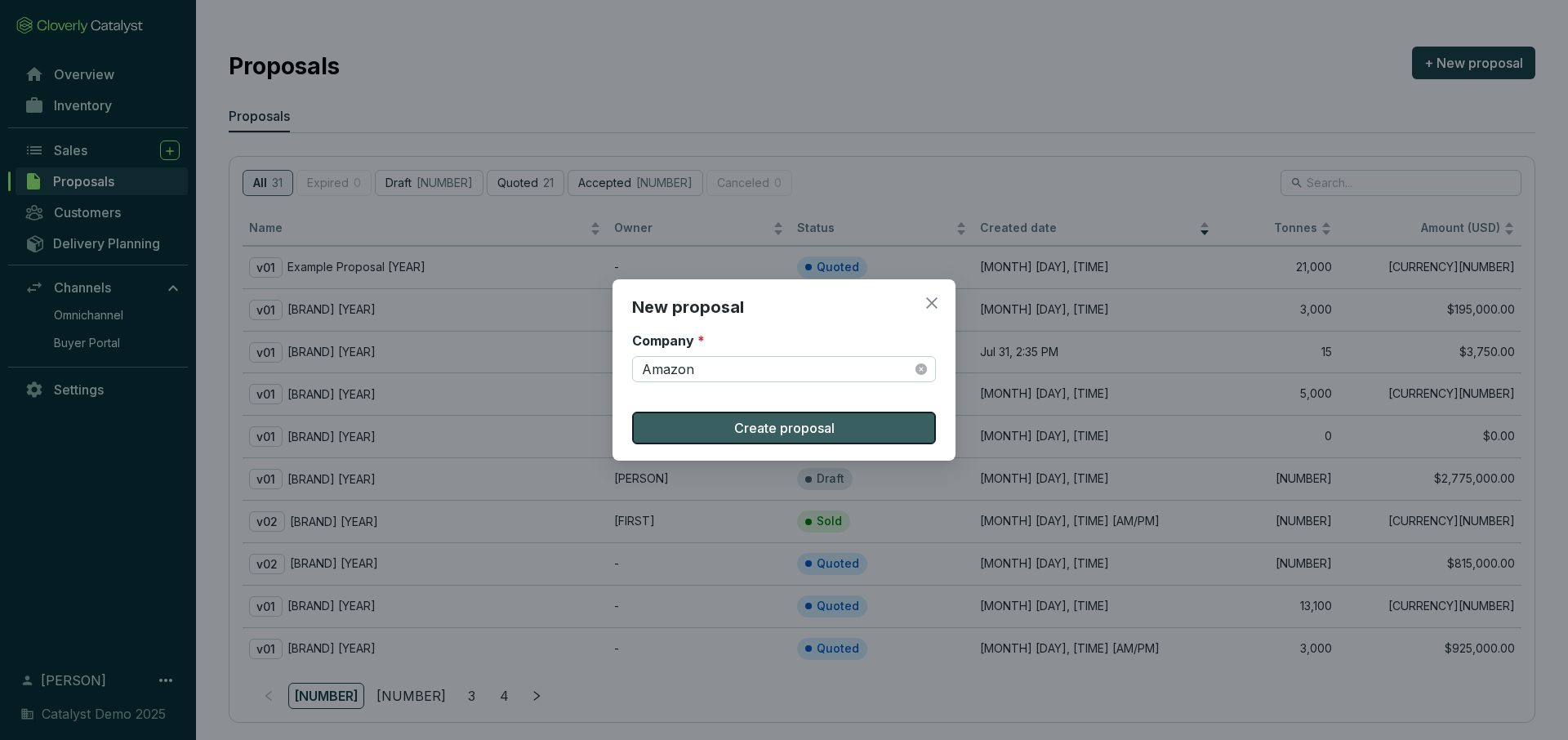 click on "Create proposal" at bounding box center [784, 428] 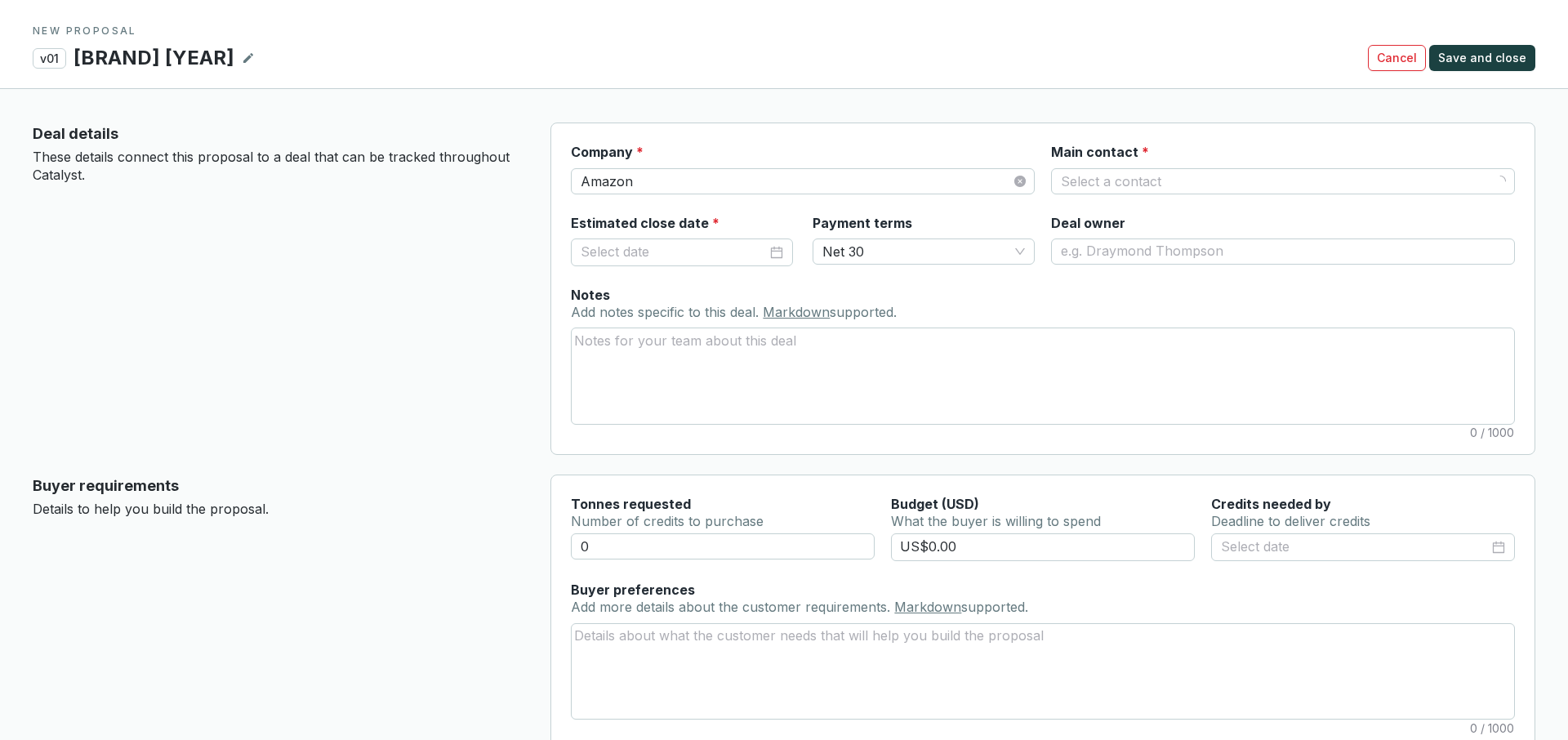 type 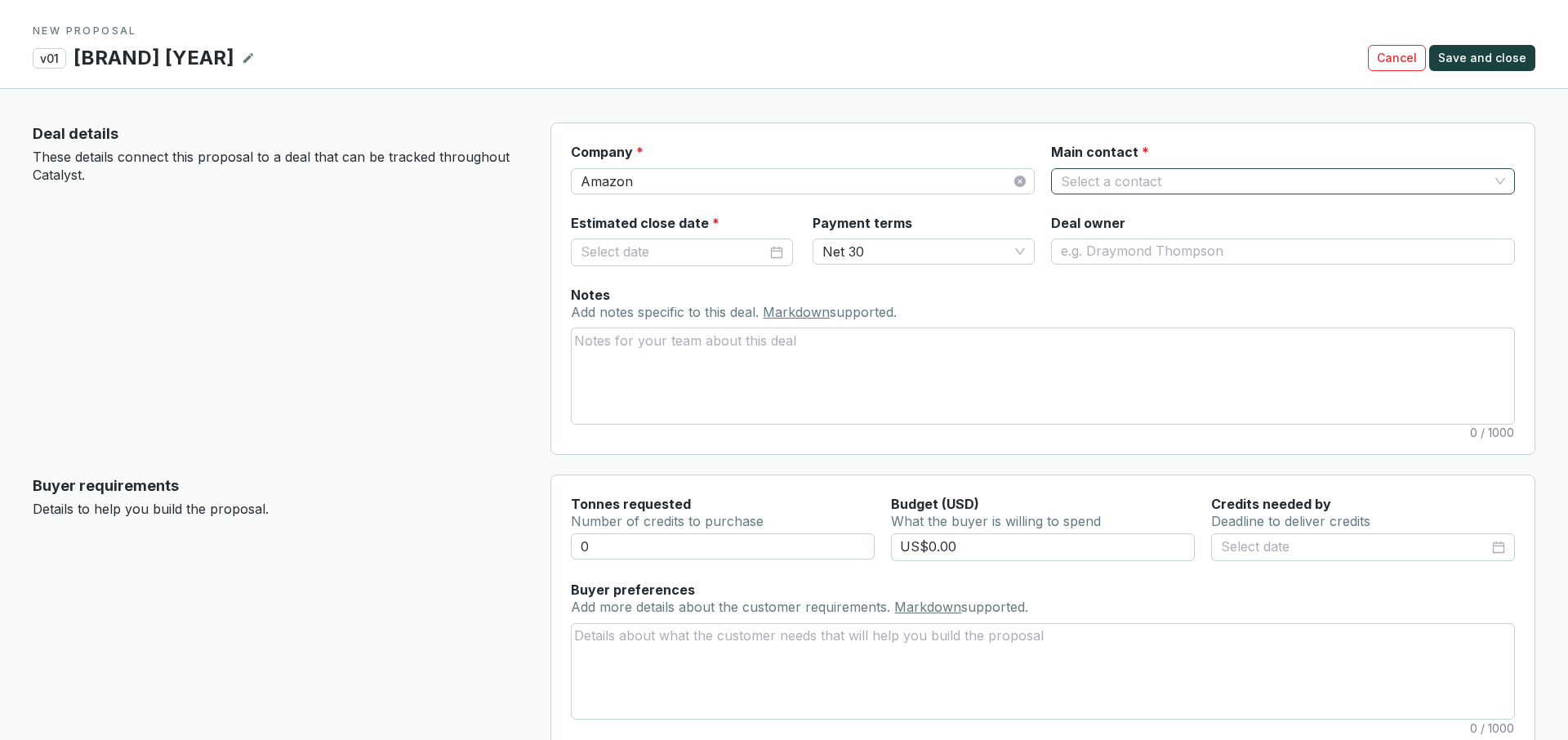 click on "Main contact *" at bounding box center [1275, 181] 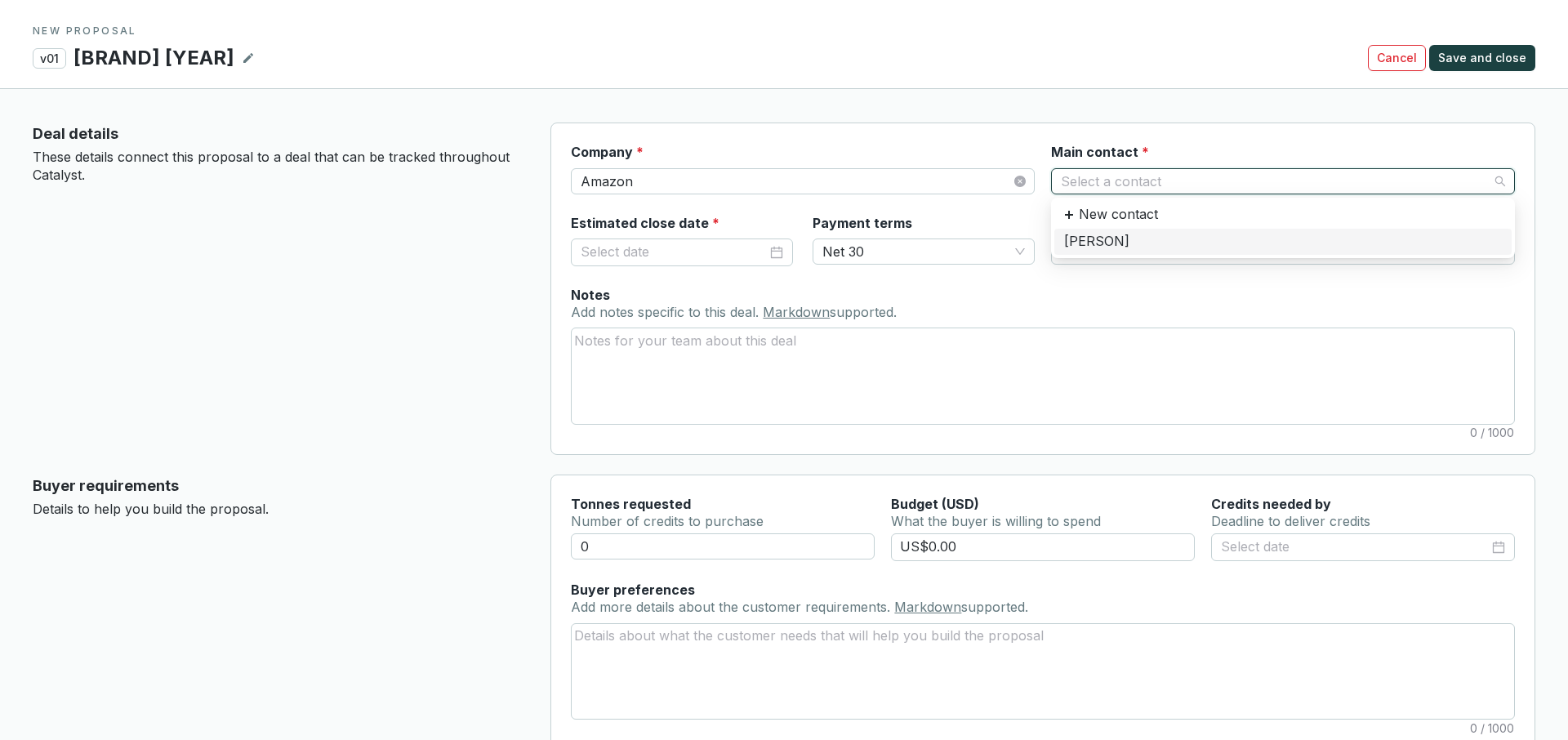 click on "[PERSON]" at bounding box center (1283, 242) 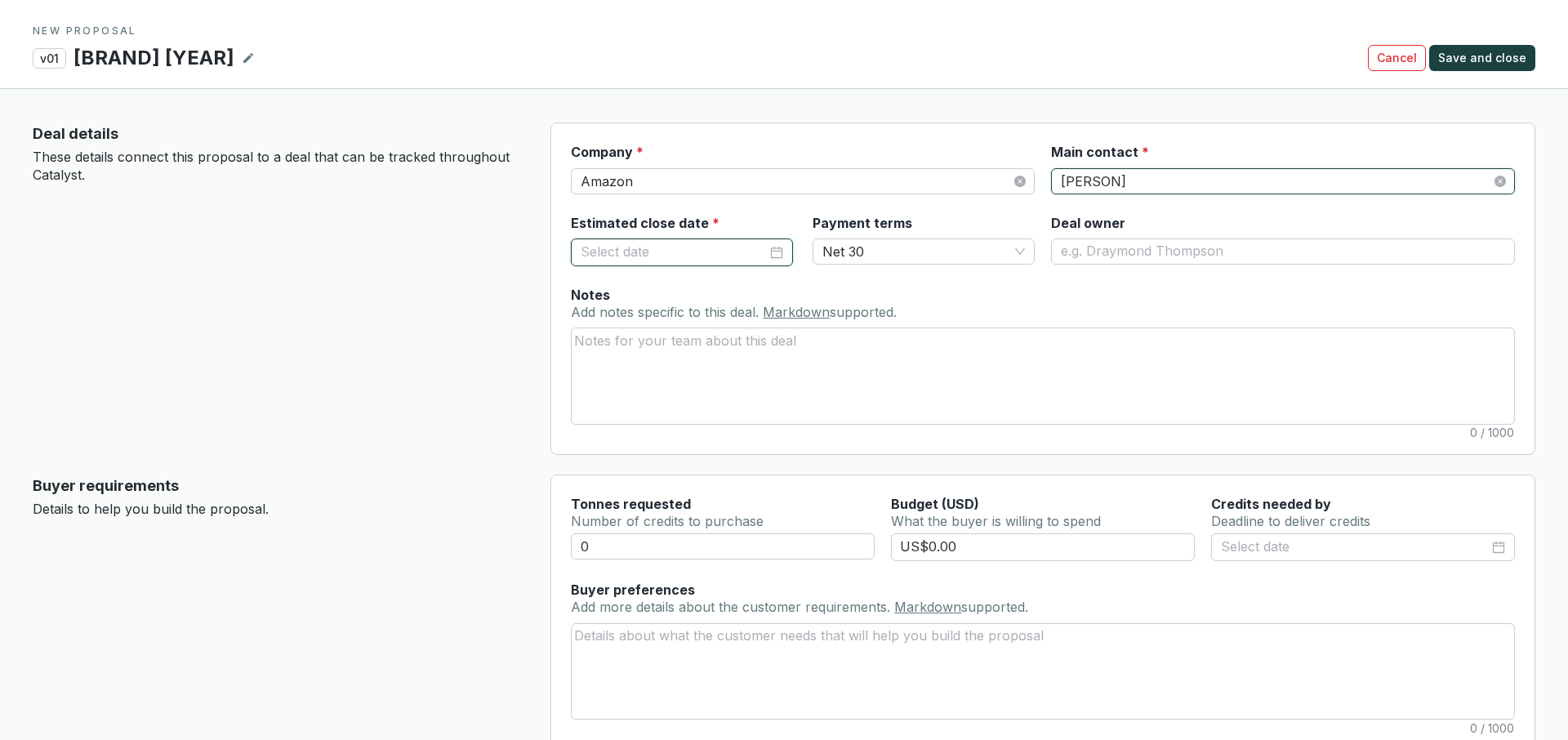 click on "Estimated close date   *" at bounding box center [674, 252] 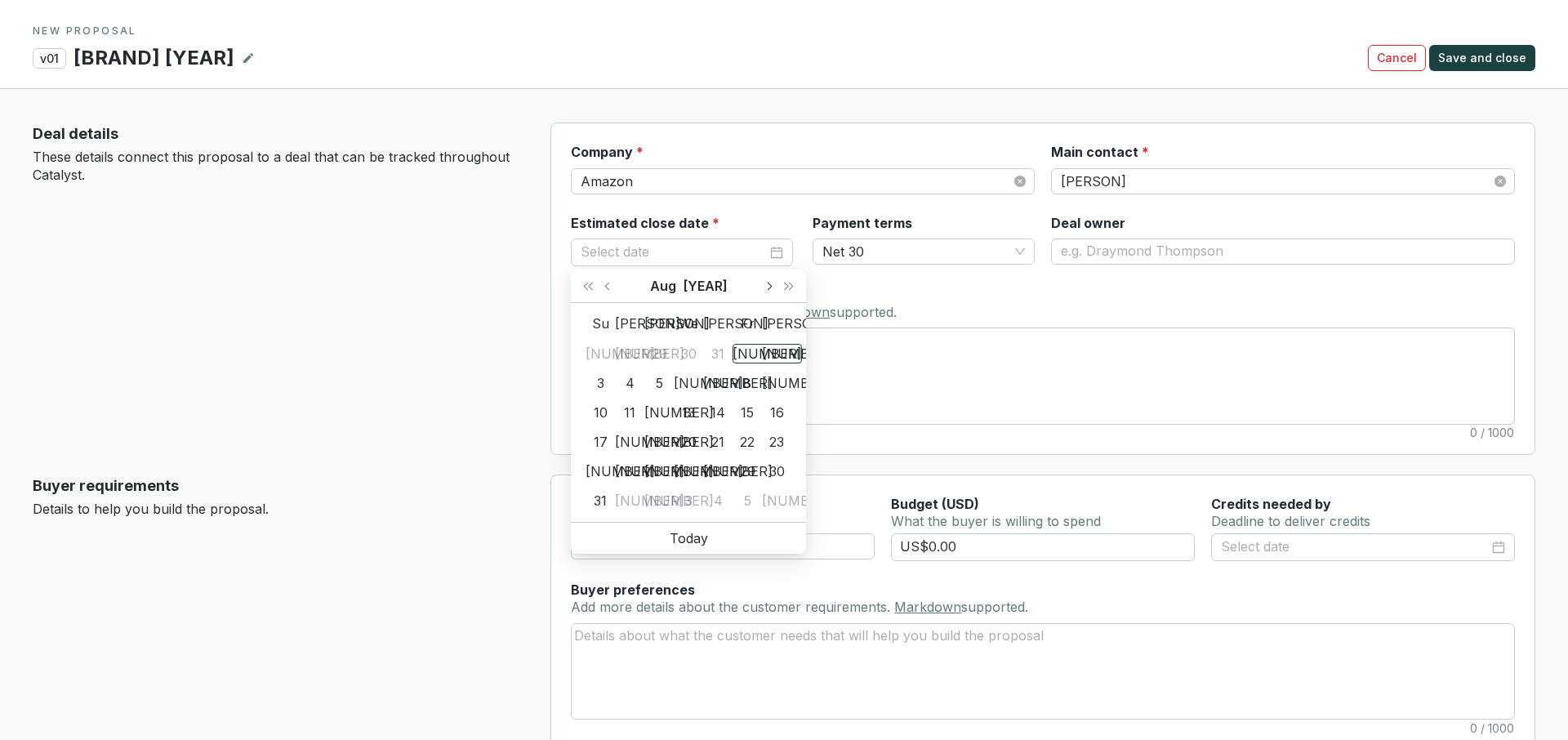click at bounding box center (768, 286) 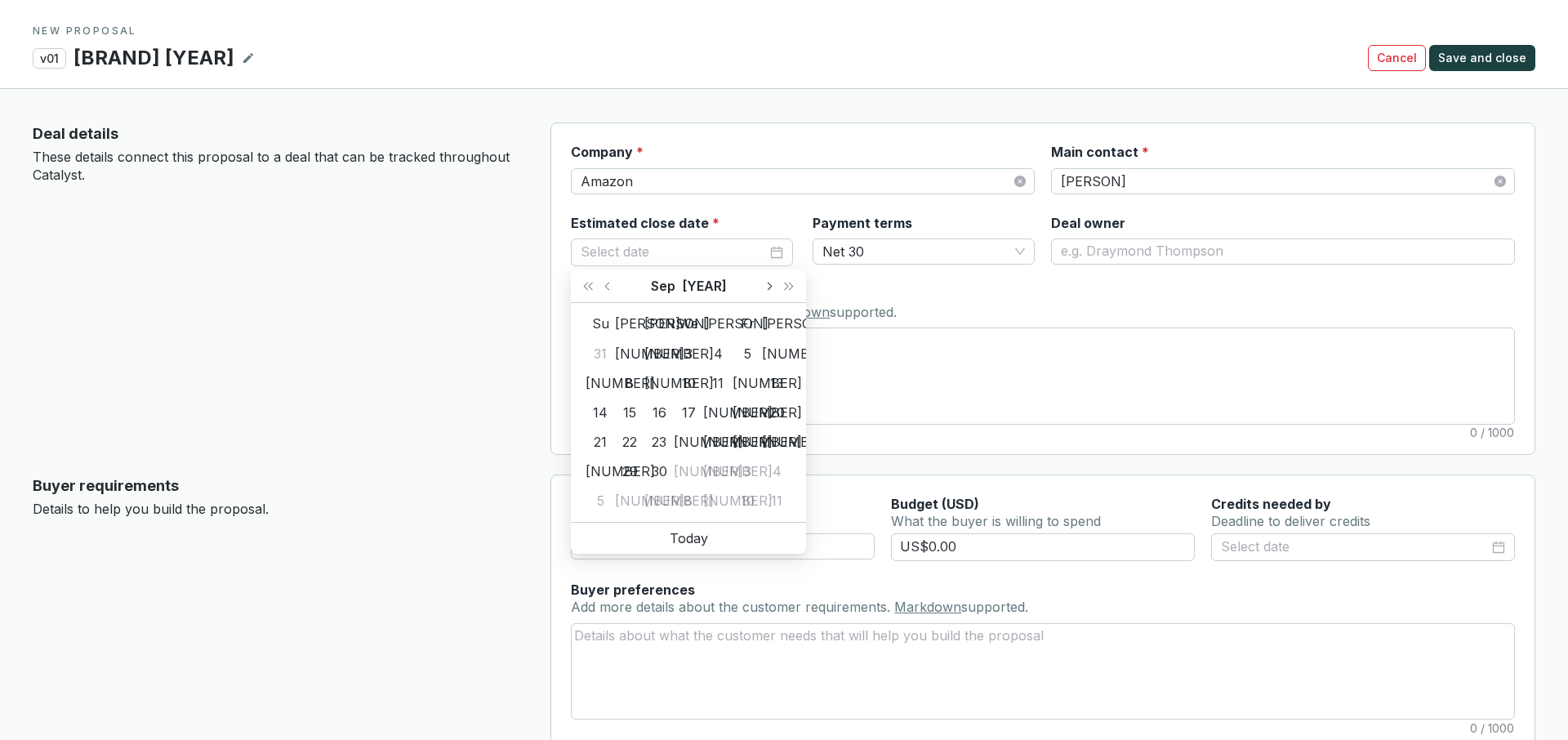 click at bounding box center [768, 286] 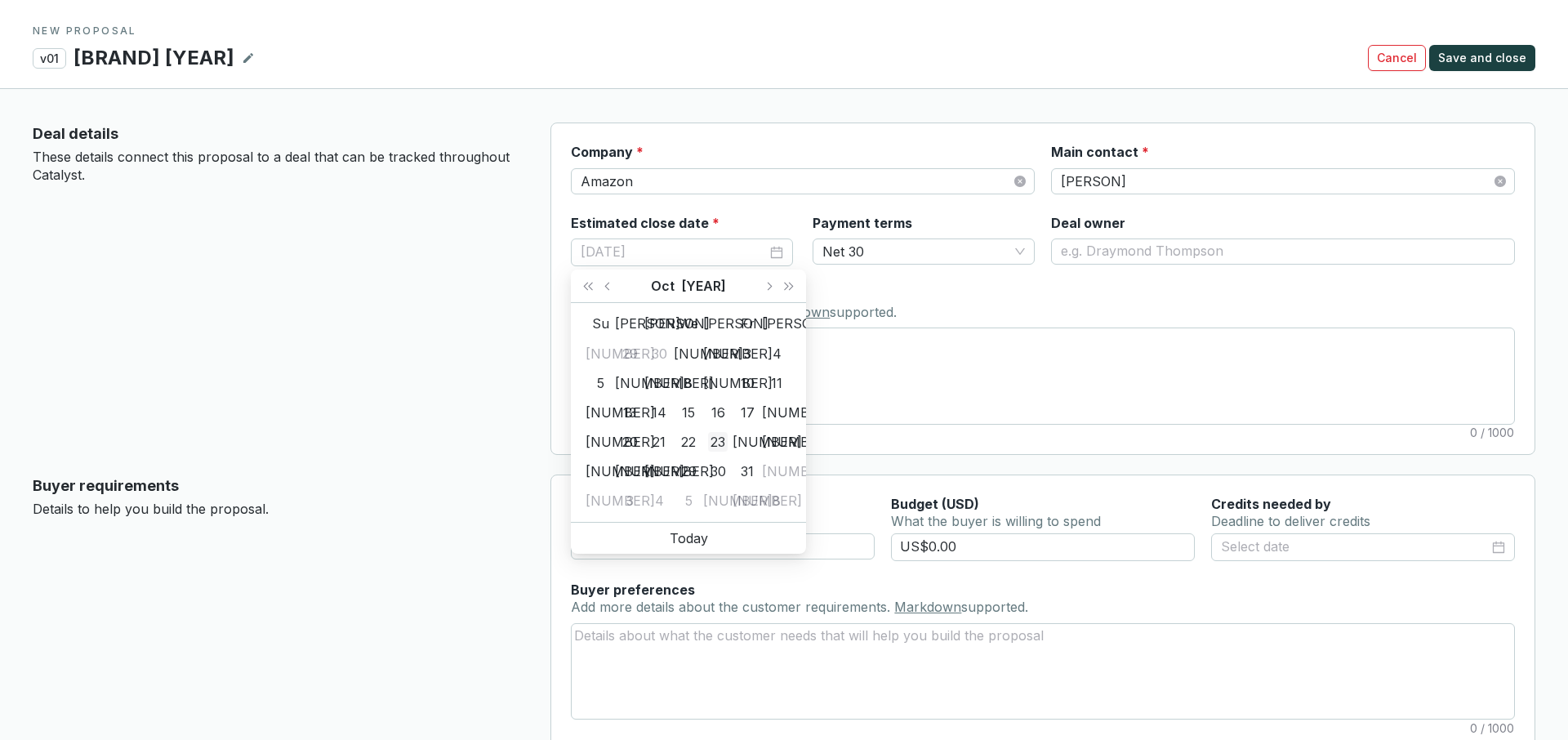 type on "[DATE]" 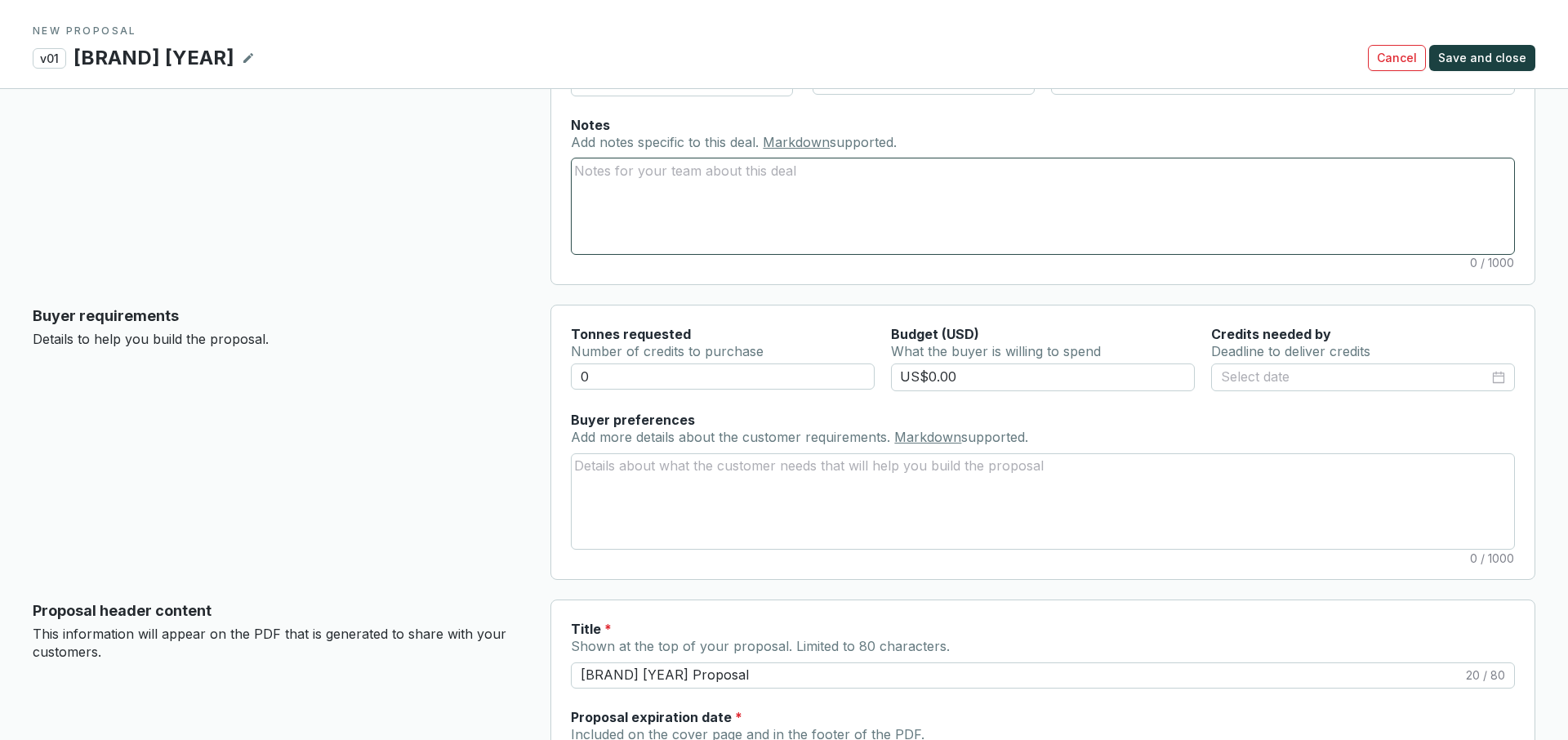 scroll, scrollTop: 262, scrollLeft: 0, axis: vertical 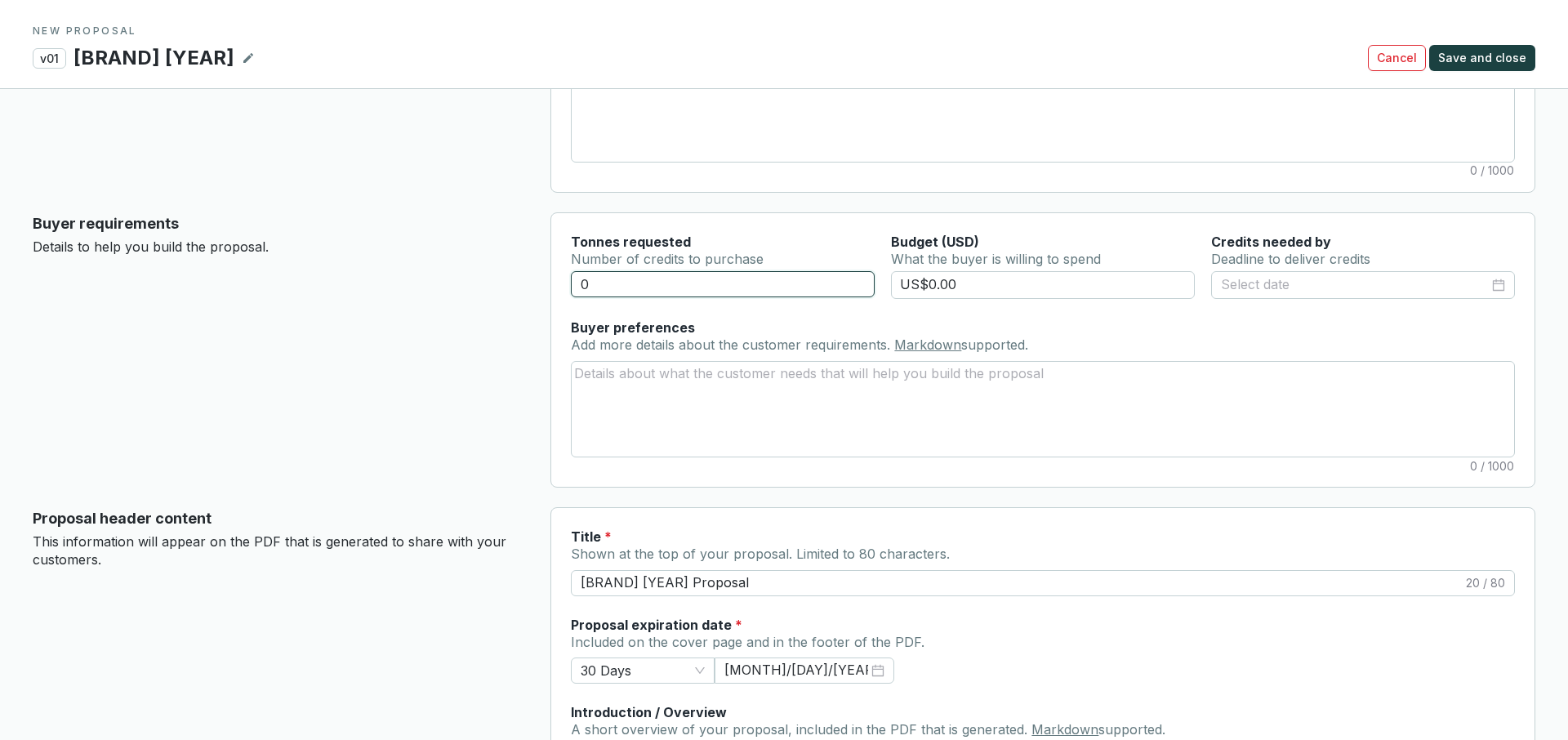 click on "0" at bounding box center (723, 284) 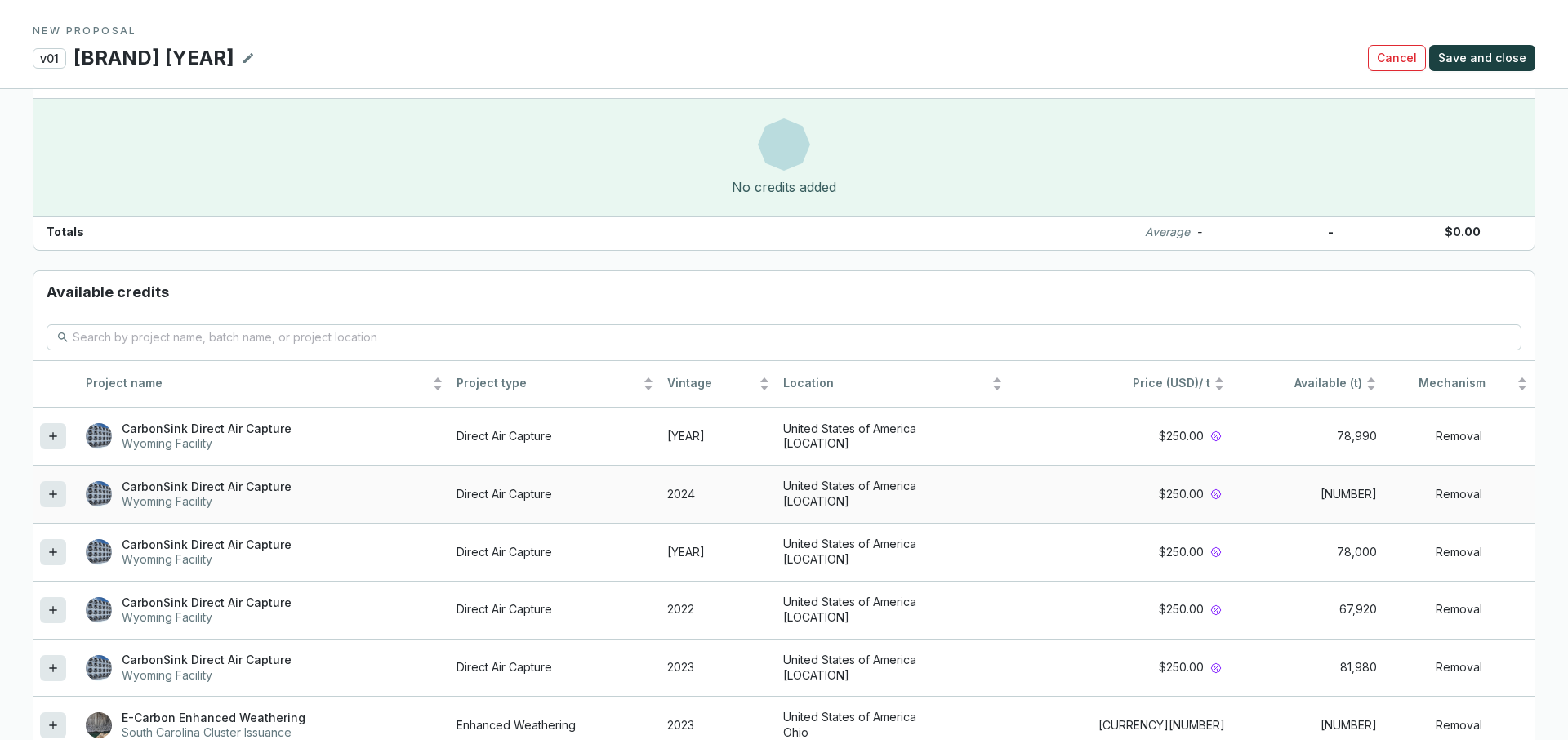 scroll, scrollTop: 1271, scrollLeft: 0, axis: vertical 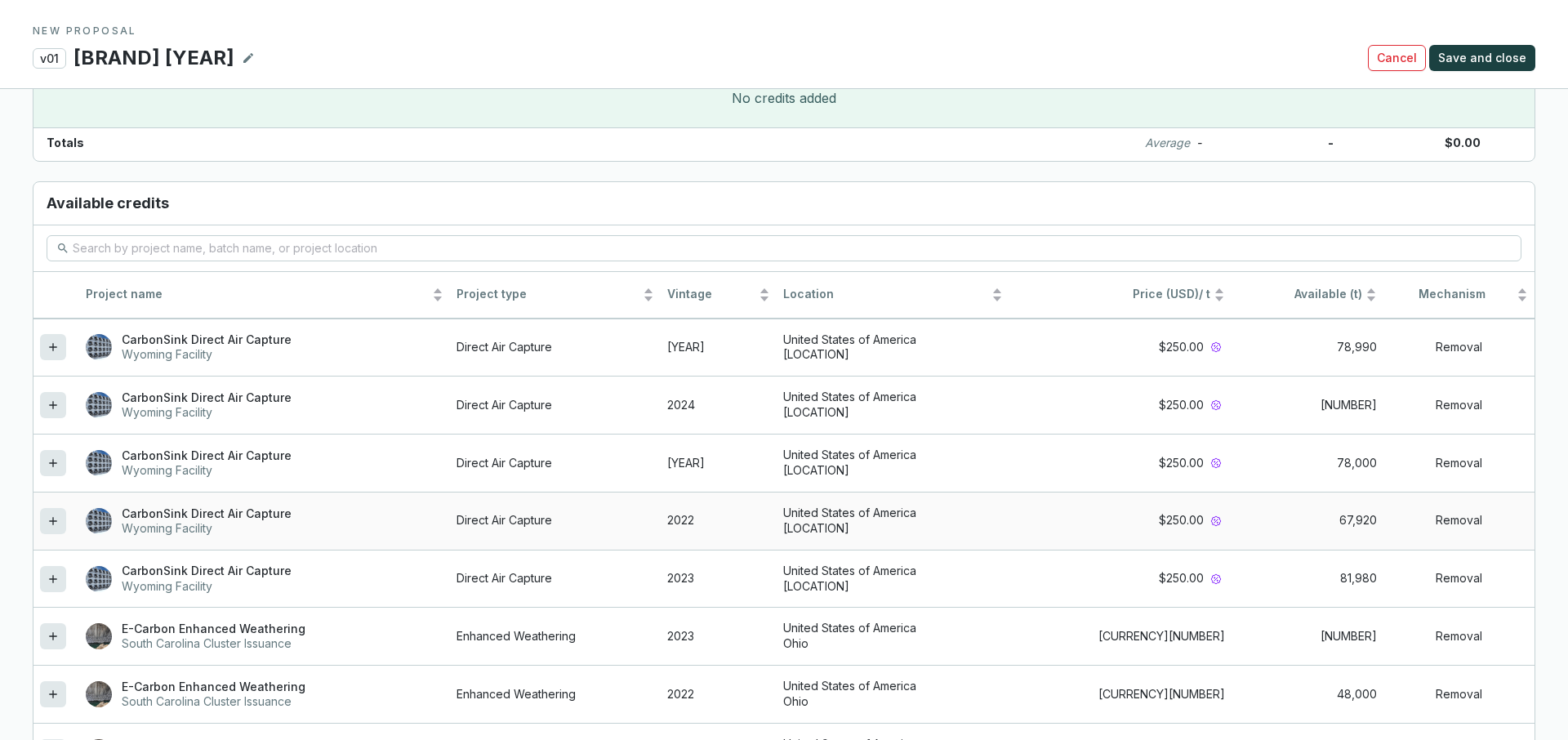 click 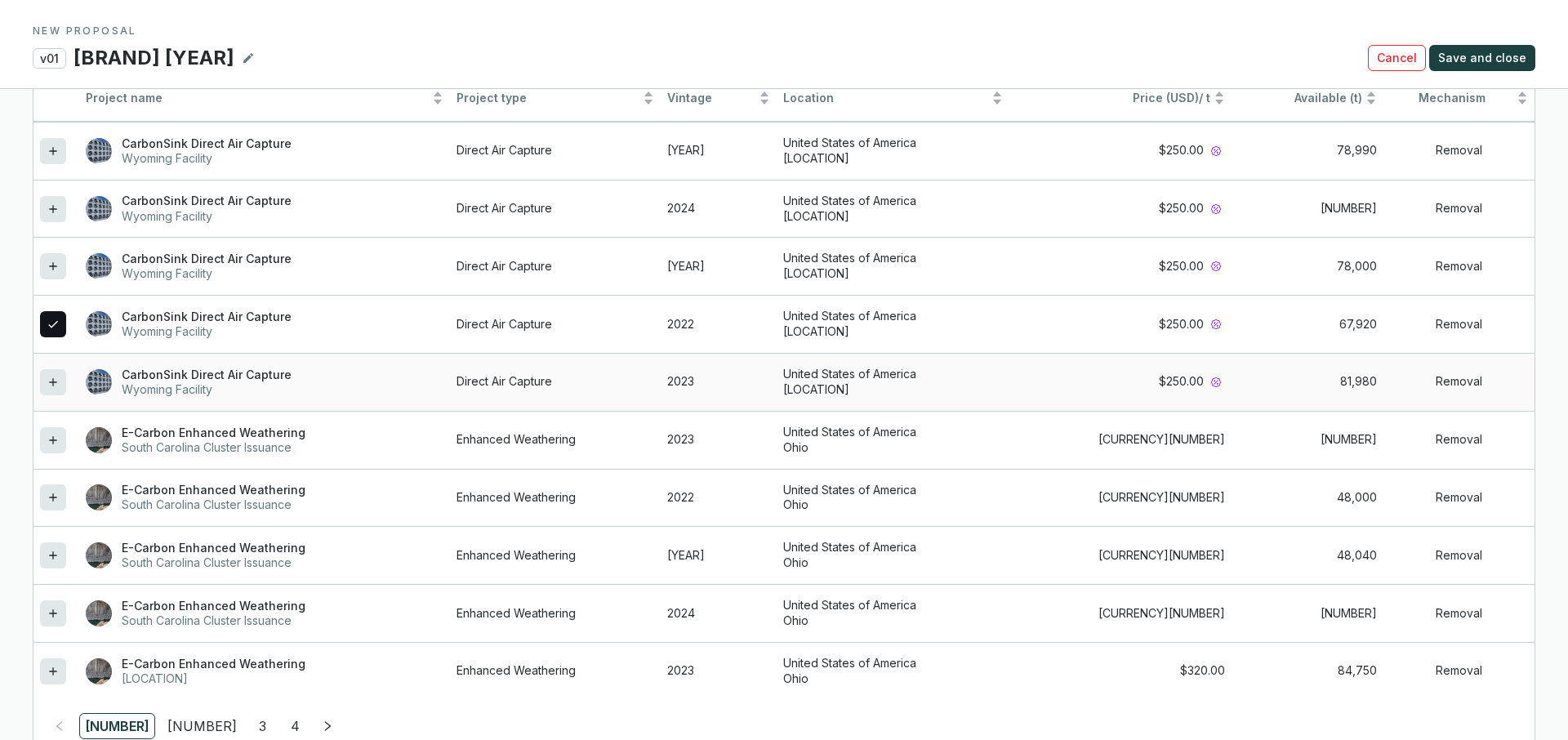 scroll, scrollTop: 1516, scrollLeft: 0, axis: vertical 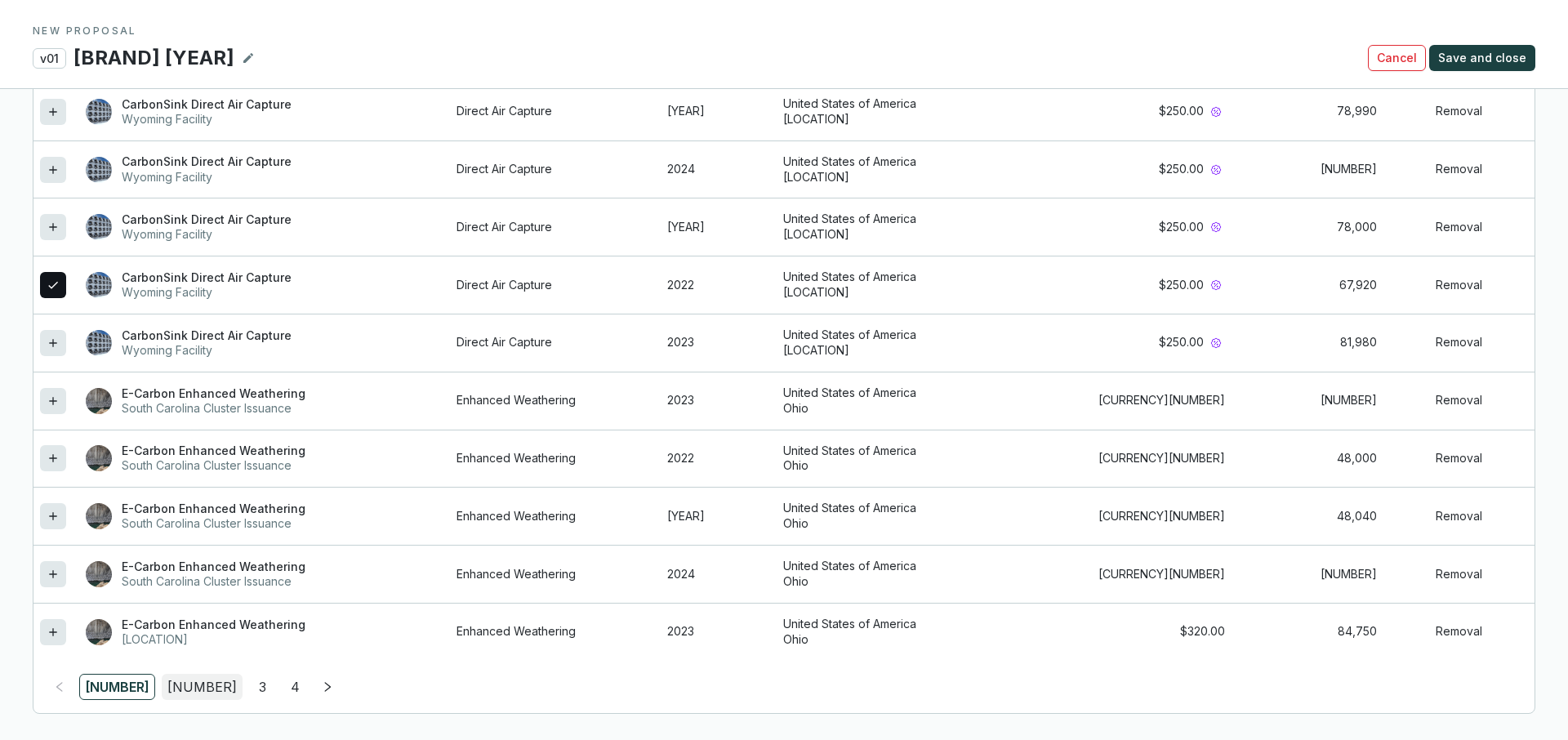 click on "[NUMBER]" at bounding box center (202, 687) 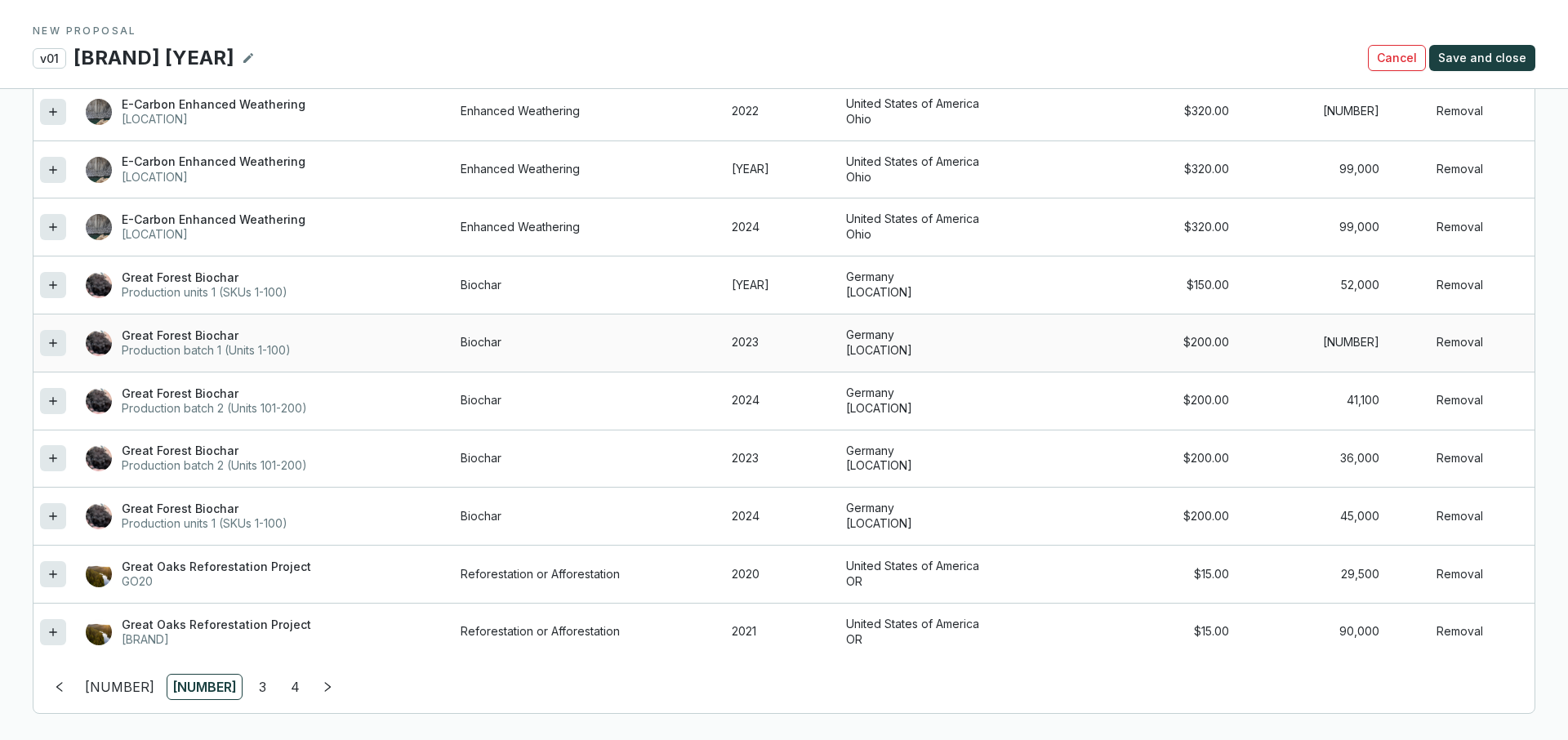 click 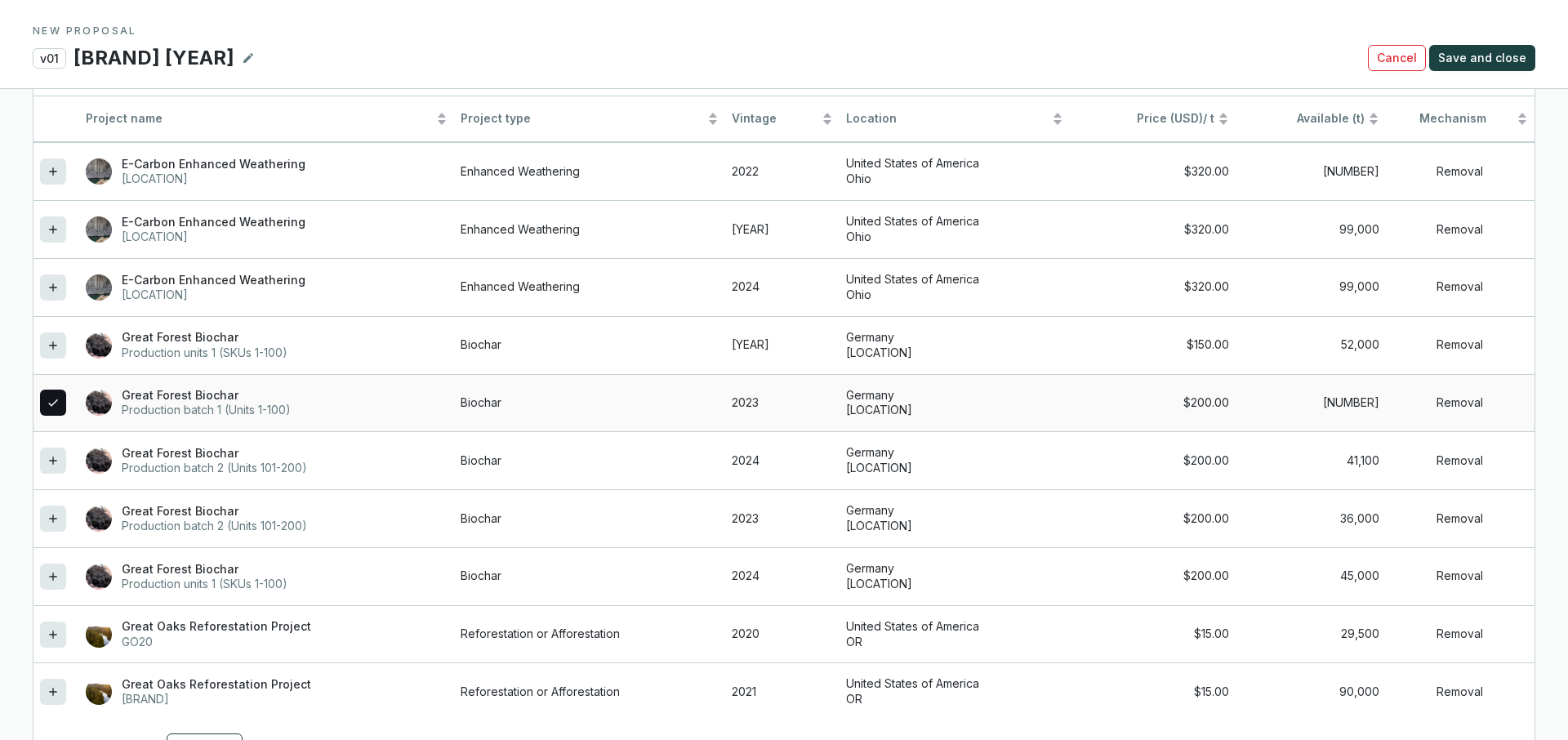 scroll, scrollTop: 1576, scrollLeft: 0, axis: vertical 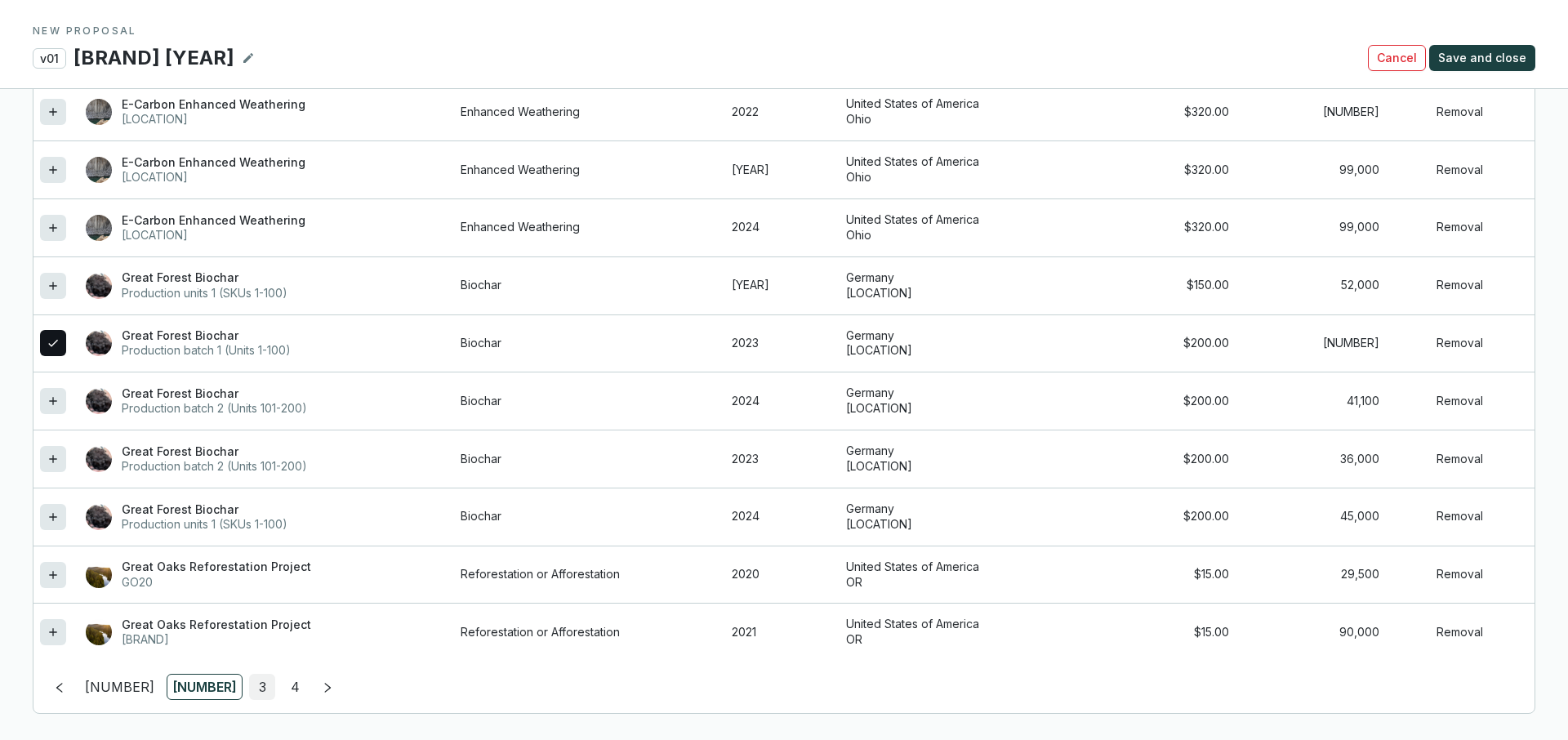 click on "3" at bounding box center [262, 687] 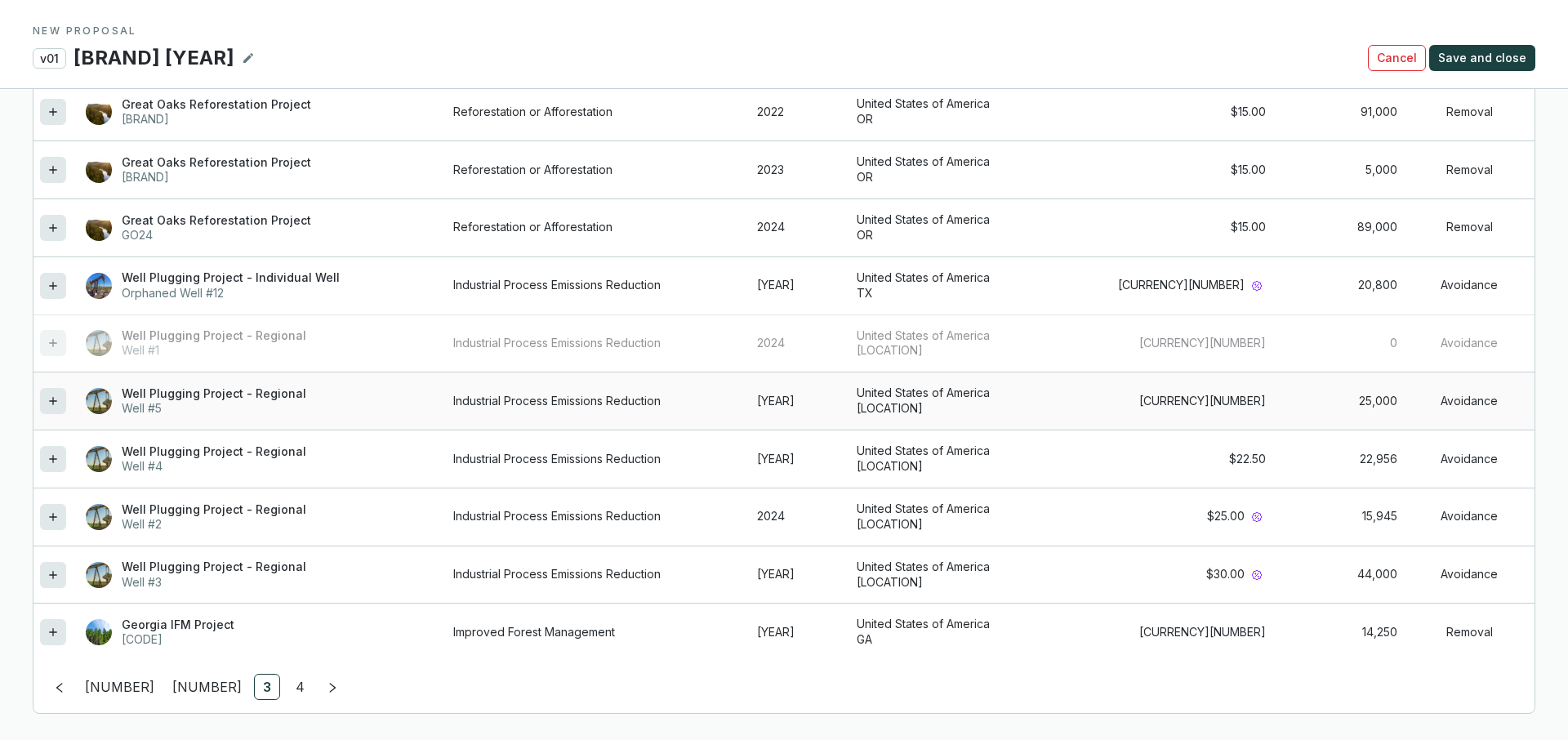 click 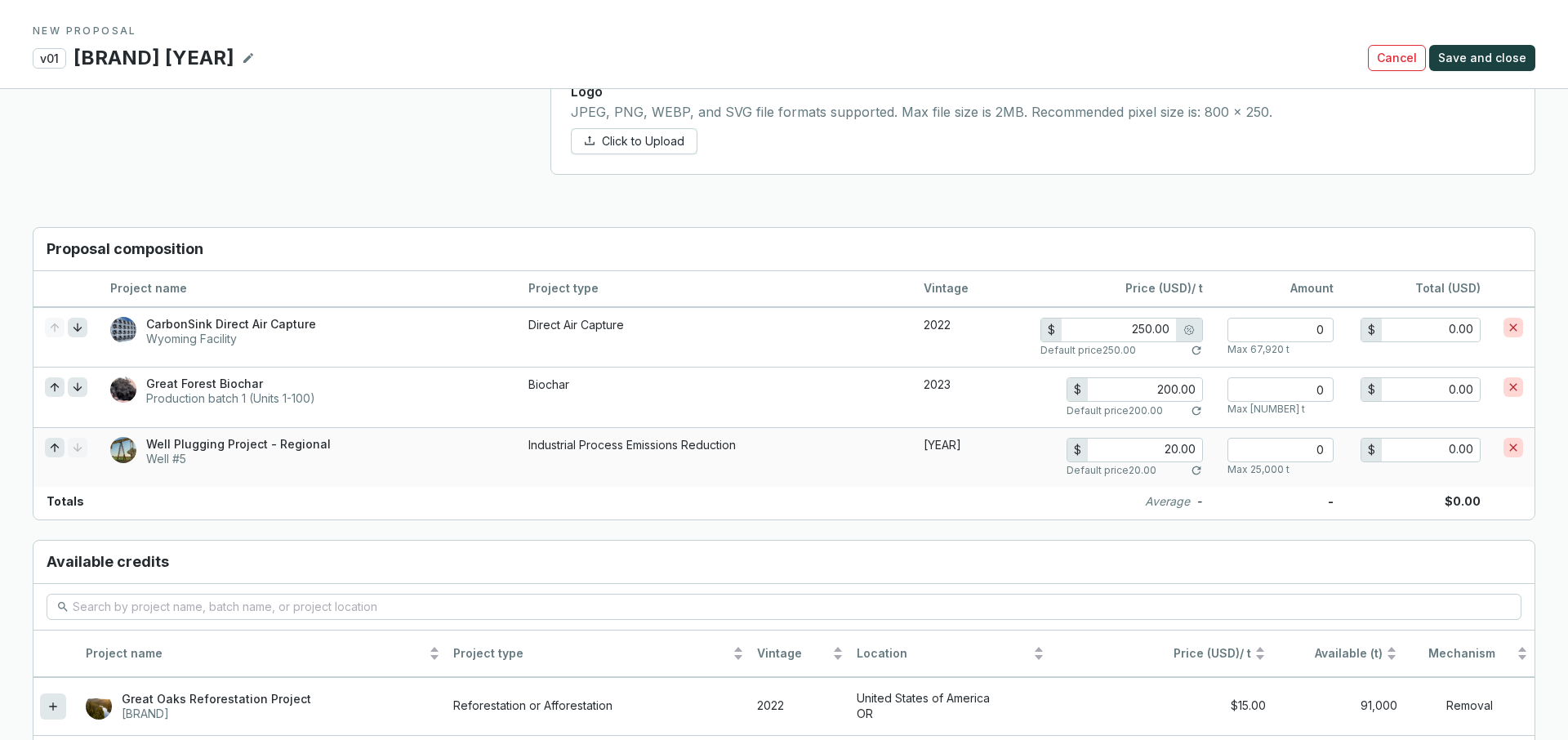 scroll, scrollTop: 1027, scrollLeft: 0, axis: vertical 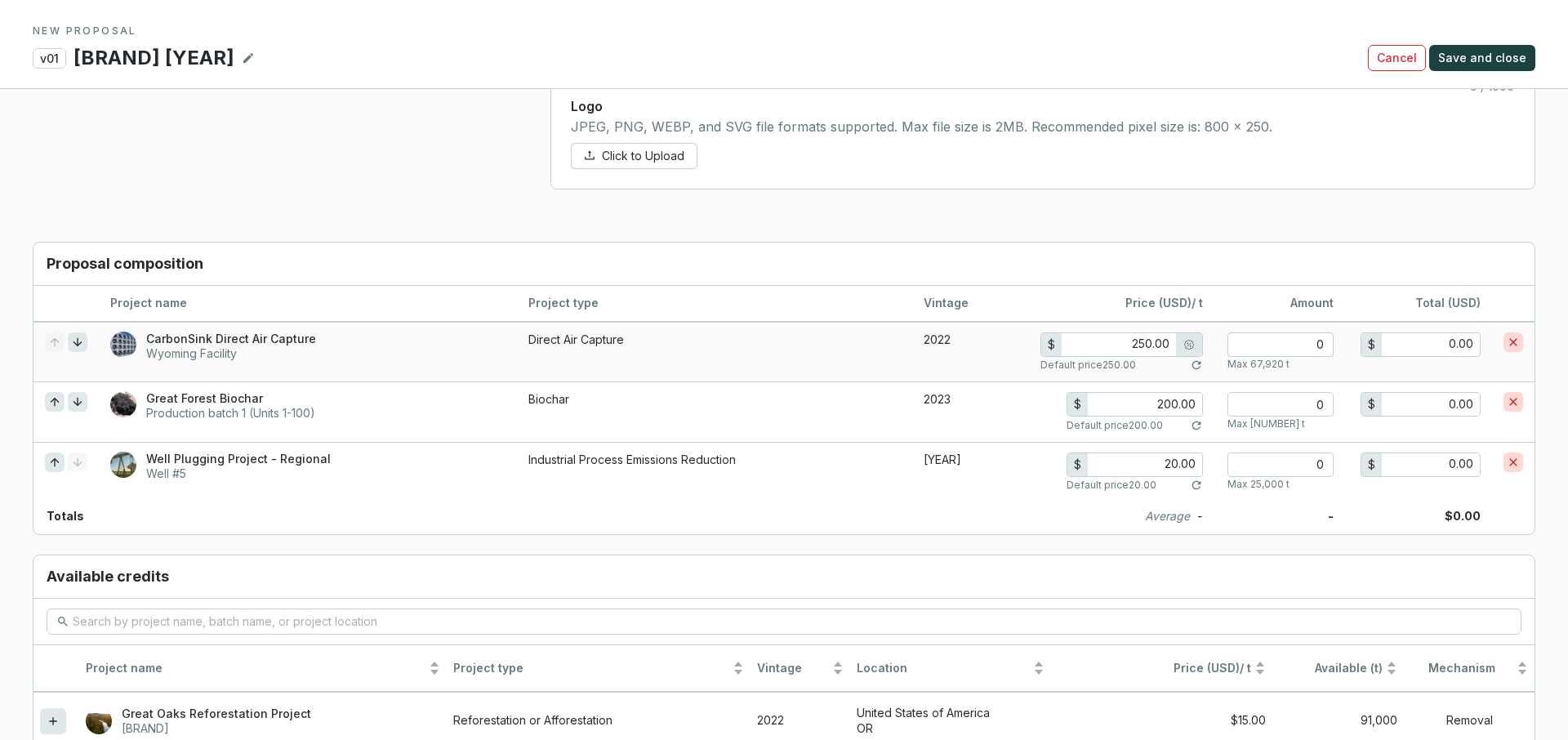 click on "250.00" at bounding box center (1119, 345) 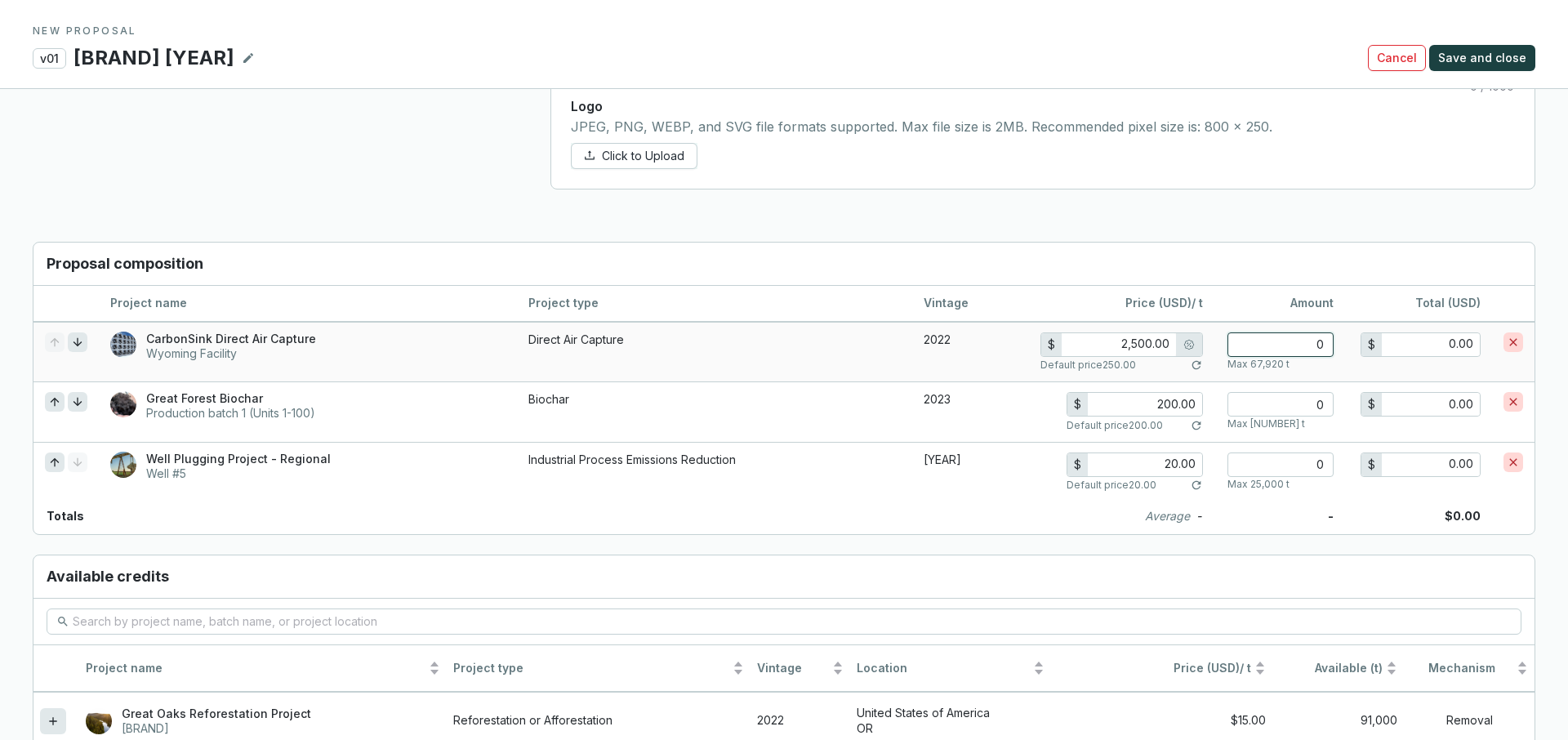 type on "250.00" 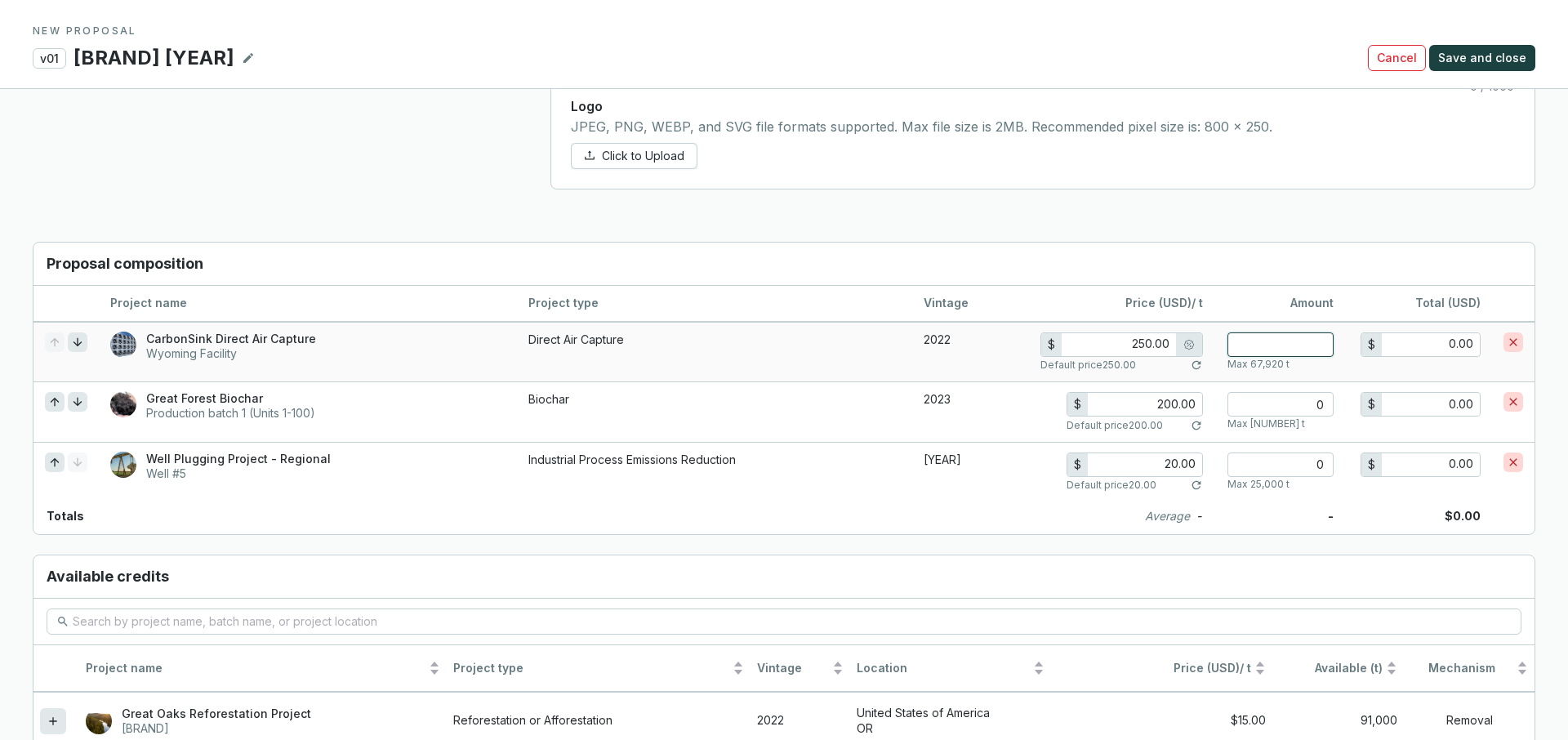 click at bounding box center [1281, 345] 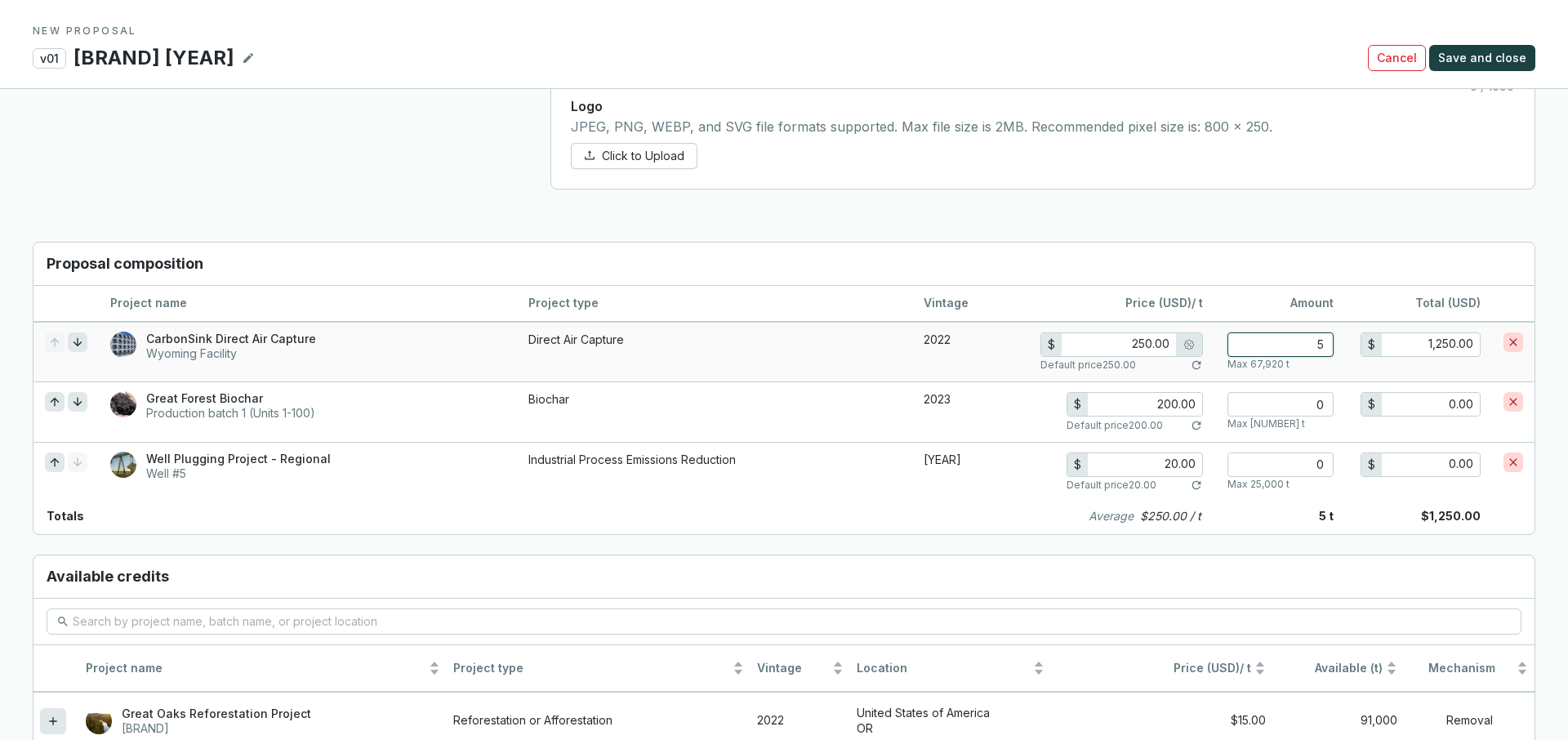 type on "50" 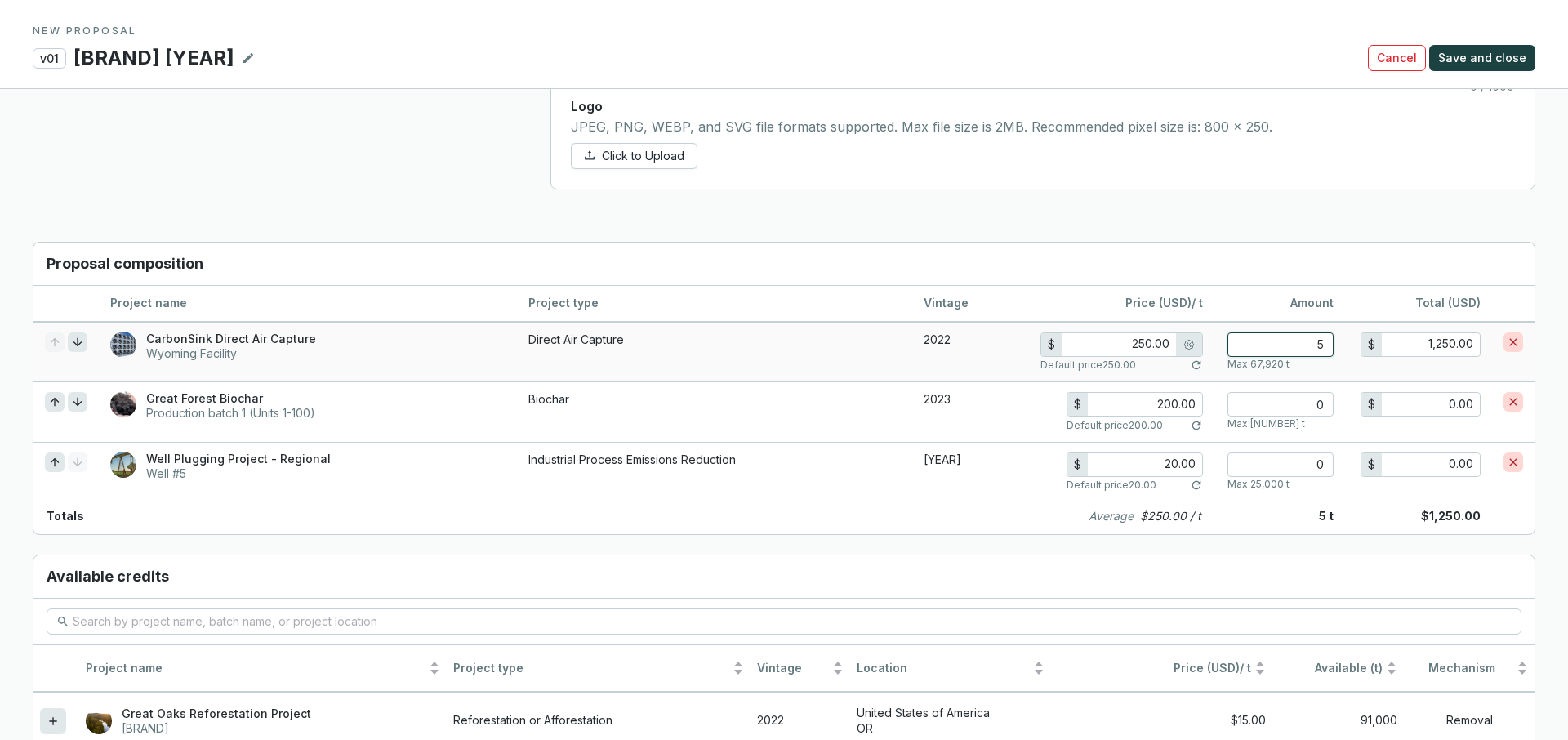 type on "12,500.00" 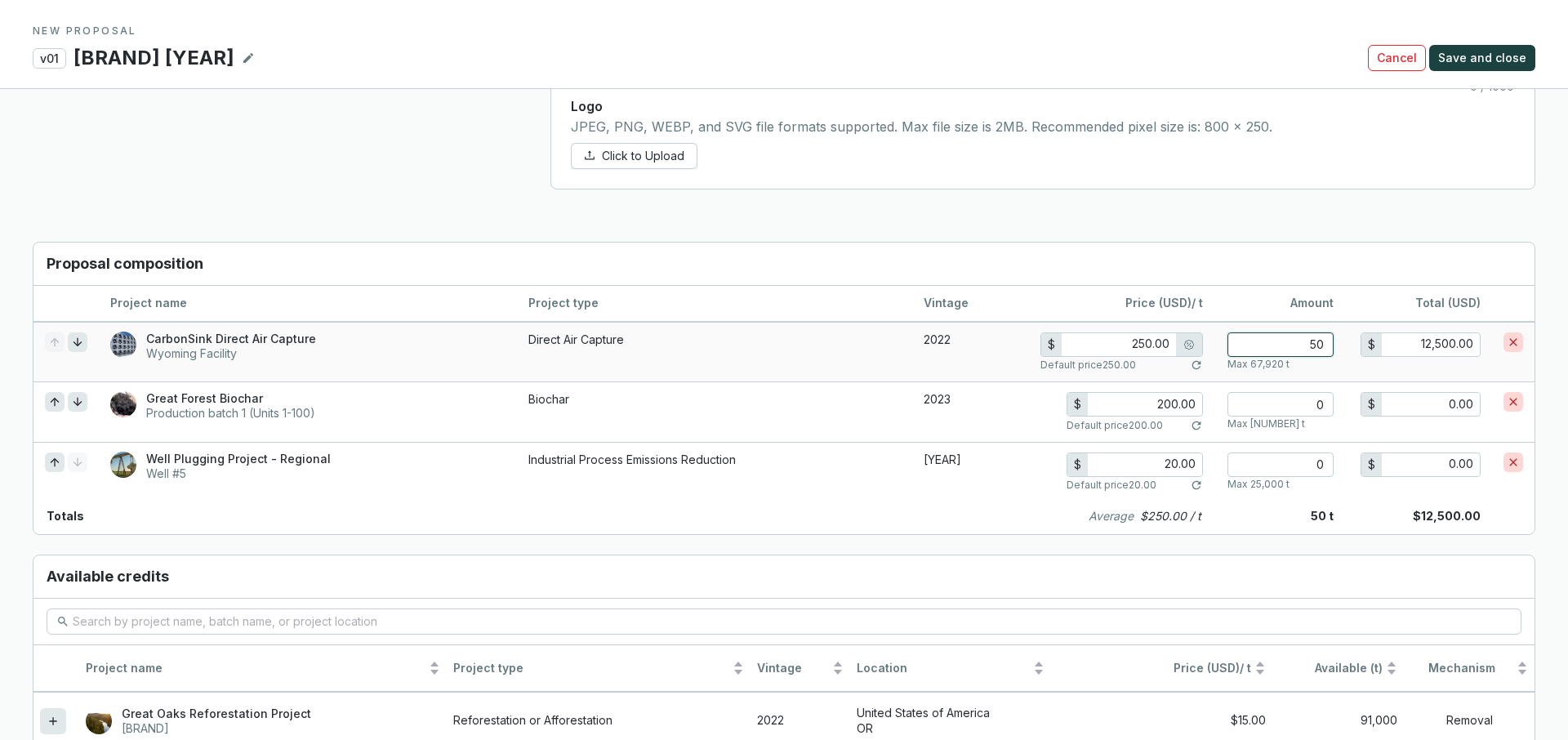 type on "500" 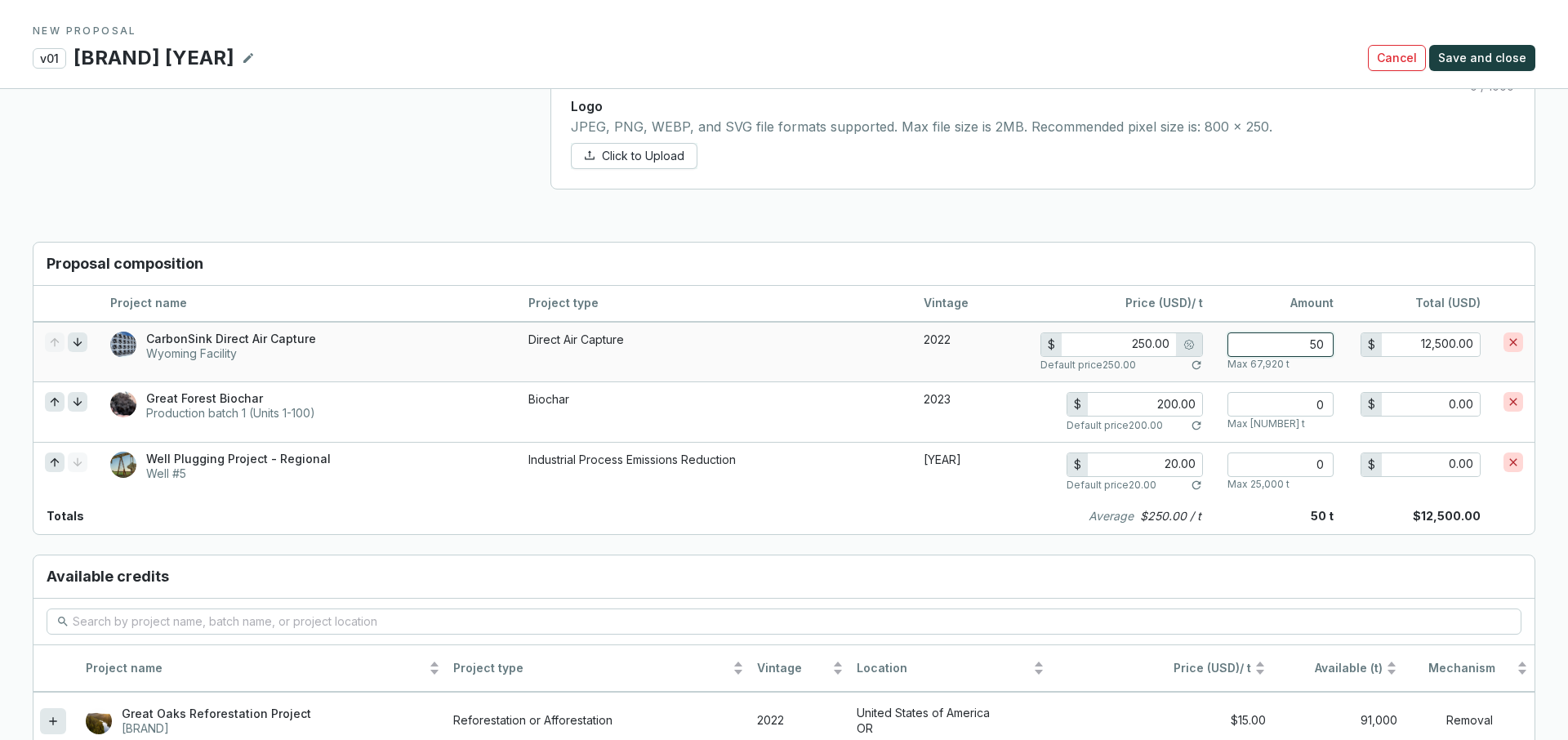 type on "125,000.00" 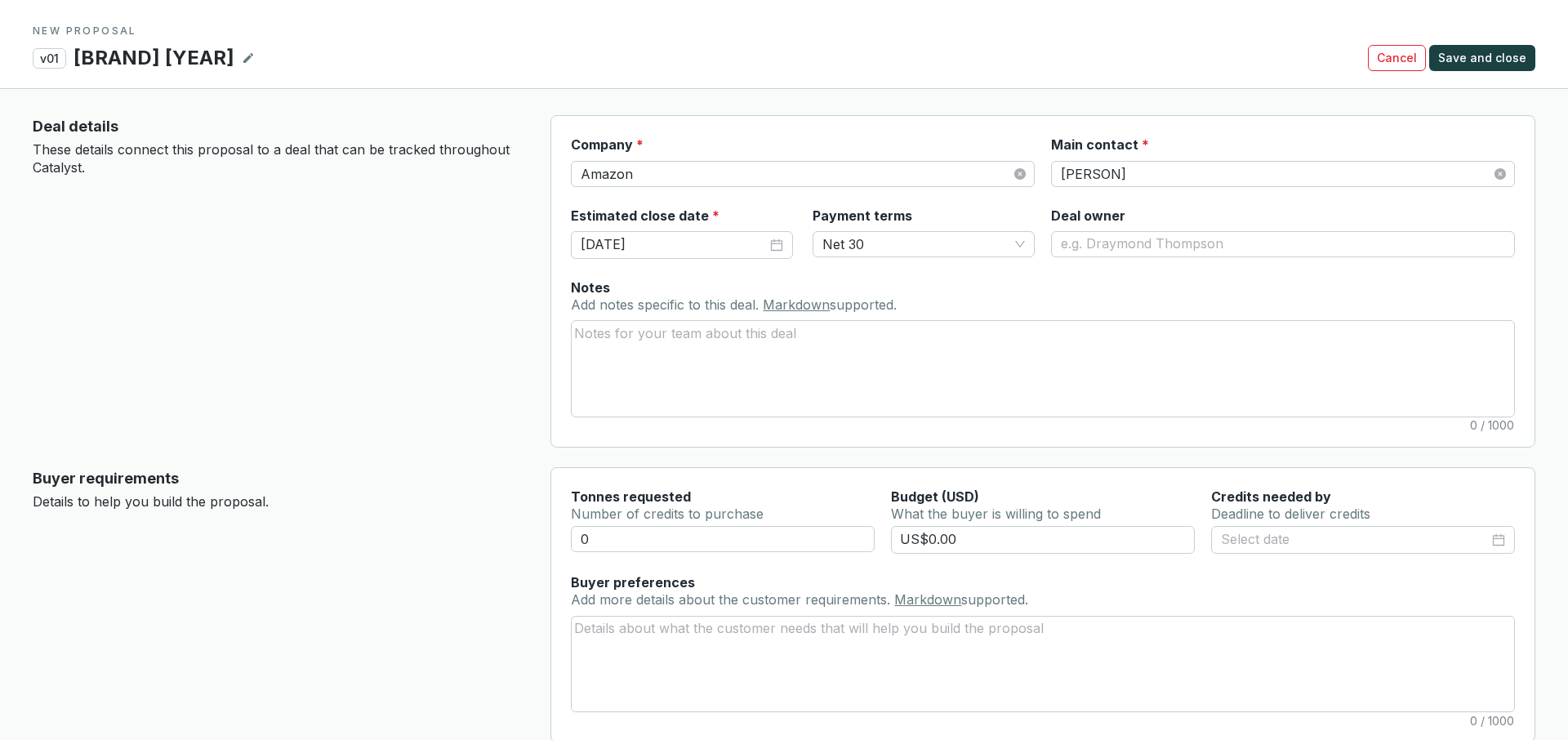 scroll, scrollTop: 0, scrollLeft: 0, axis: both 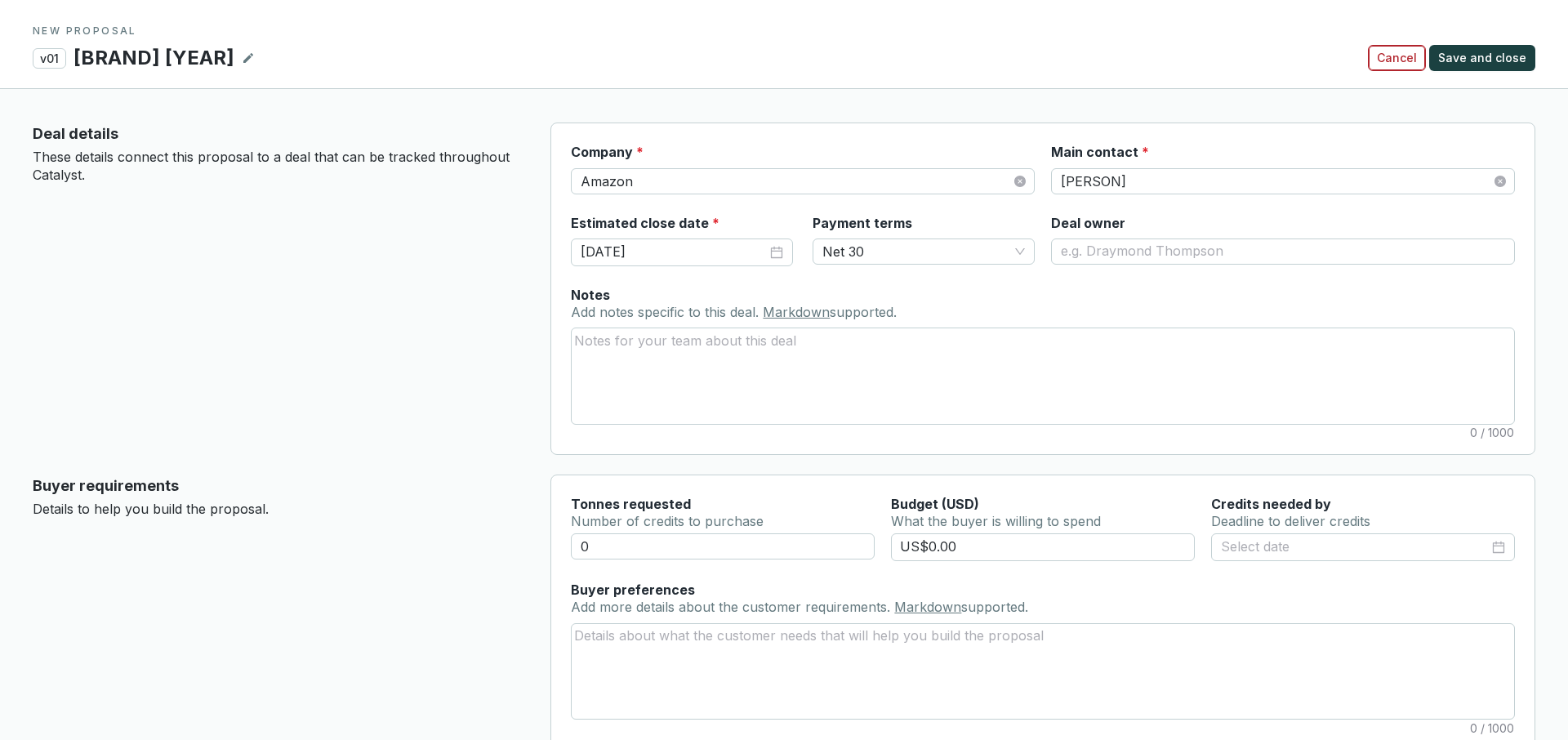 type on "500" 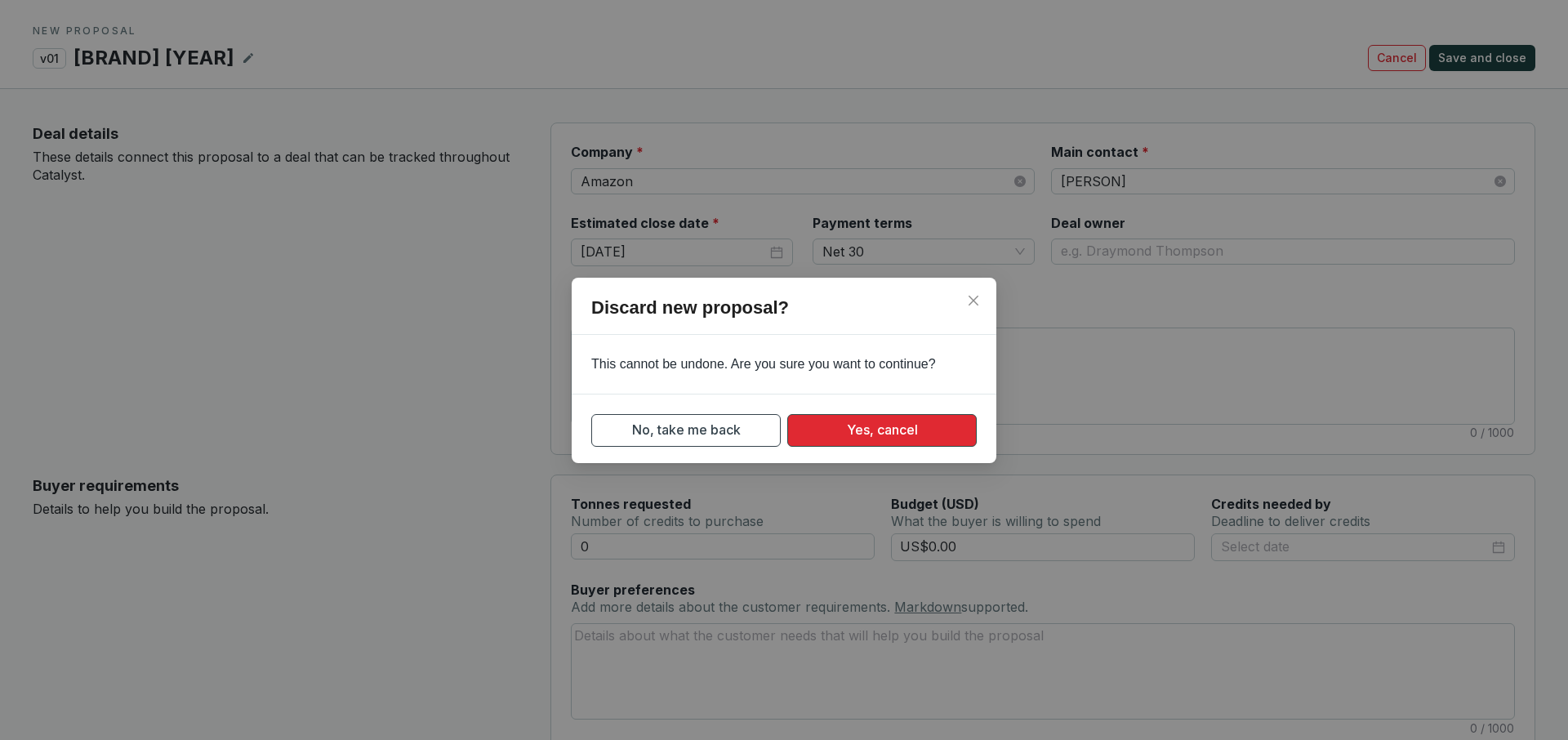 click on "Yes, cancel" at bounding box center (882, 430) 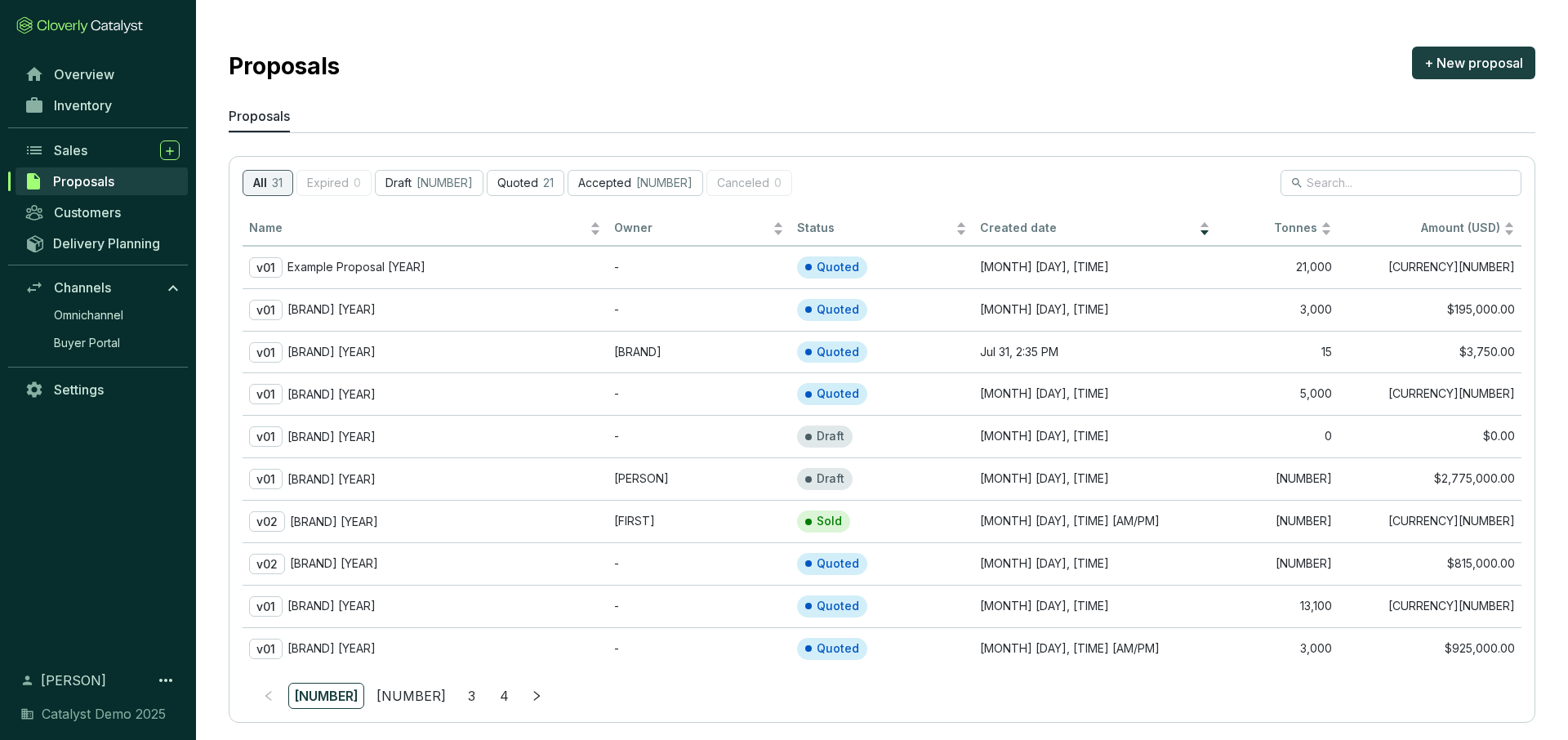 scroll, scrollTop: 6, scrollLeft: 0, axis: vertical 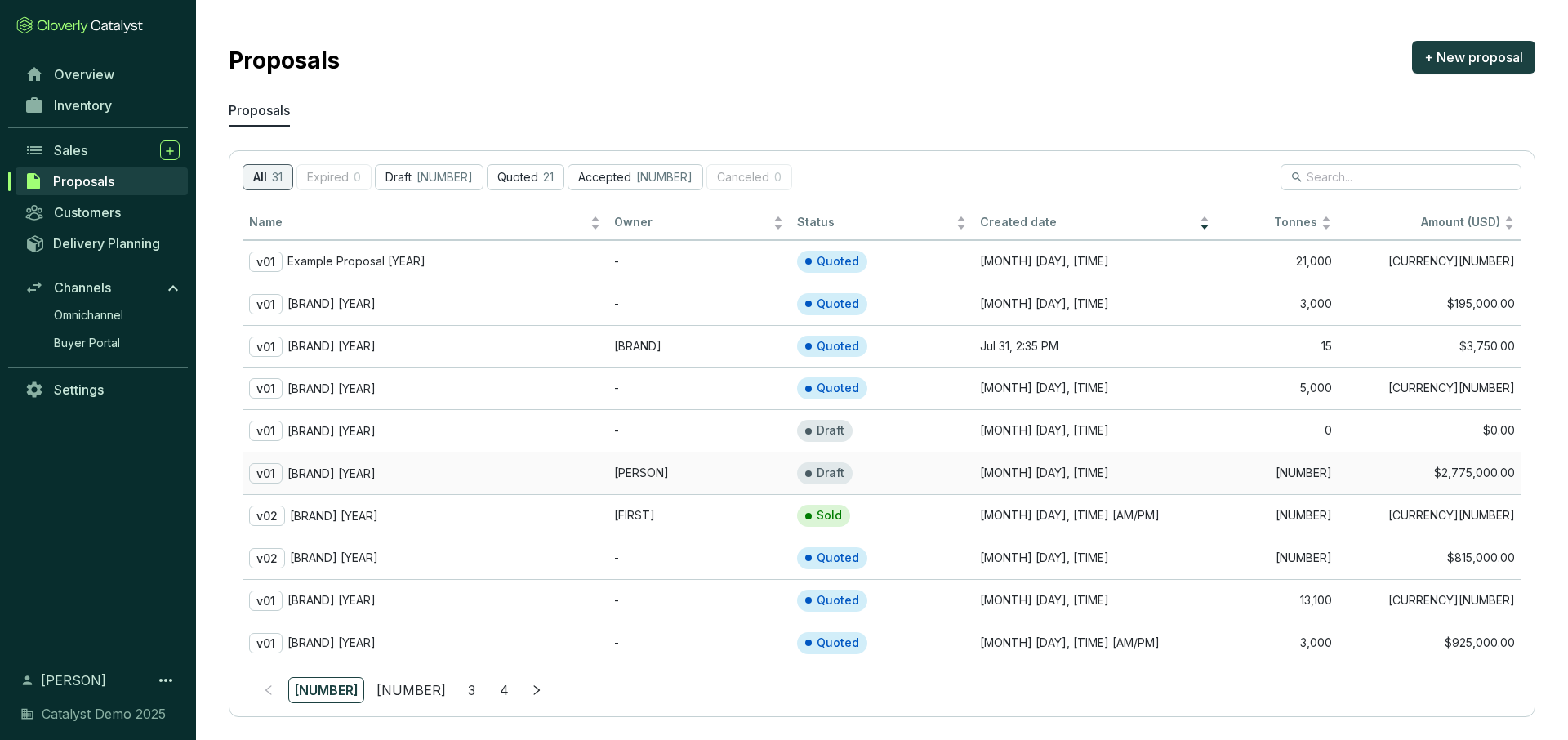 click on "v01 Amazon 2025" at bounding box center [425, 473] 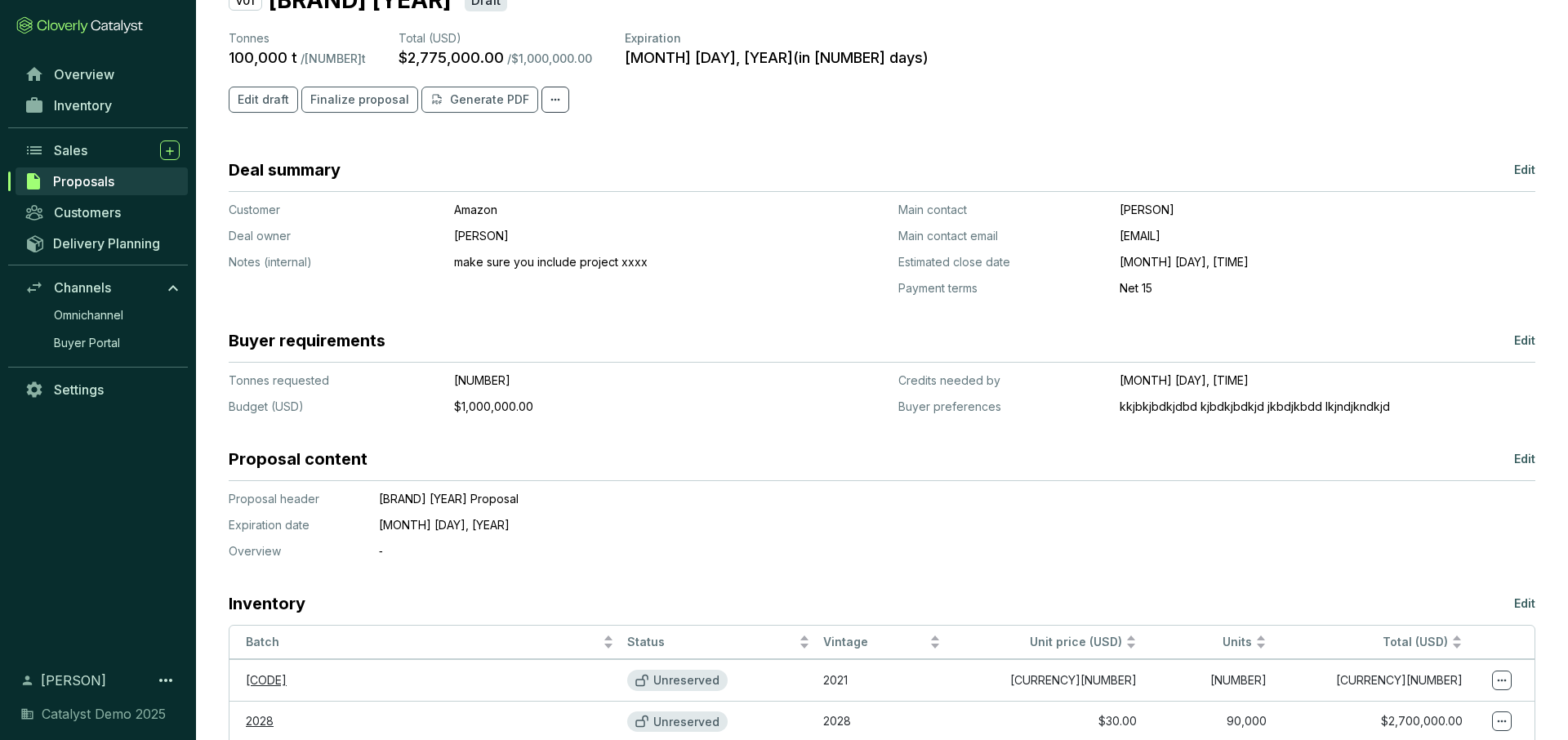 scroll, scrollTop: 0, scrollLeft: 0, axis: both 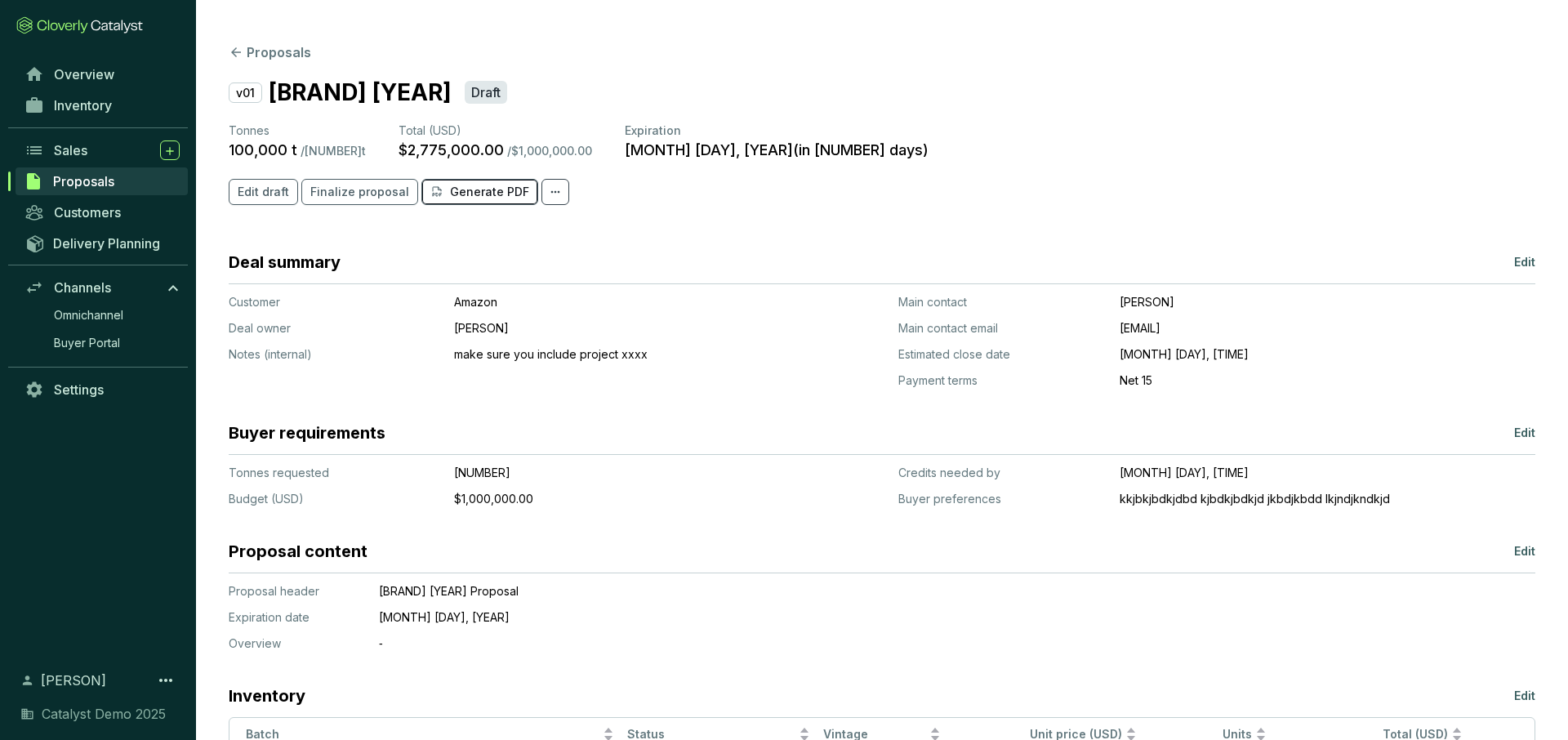 click on "Generate PDF" at bounding box center [489, 192] 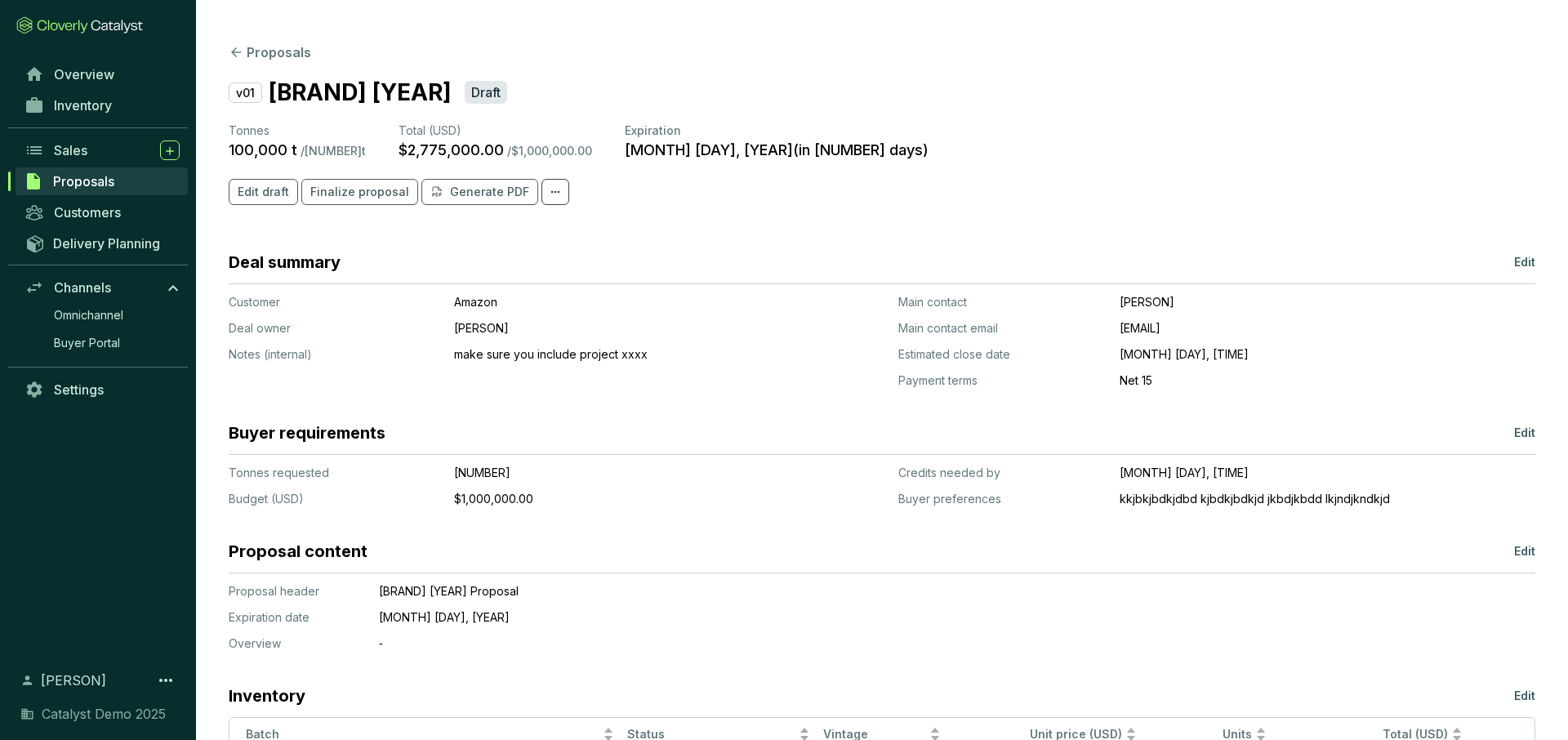click on "Proposals v01 Amazon [YEAR] Draft Tonnes 100,000 t / 100,000 t Total (USD) $2,775,000.00 / $1,000,000.00 Expiration Aug 22, [YEAR] ( in 23 days ) Edit draft Finalize proposal Generate PDF Deal summary Edit Customer Deal owner Notes (internal) Amazon Prantik make sure you include project xxxx Main contact Main contact email Estimated close date Payment terms Jeff Bezos jeff@amazon.gom Jul 30, [YEAR] Net 15 Buyer requirements Edit Tonnes requested Budget (USD) 100,000 $1,000,000.00 Credits needed by Buyer preferences Aug 30, [YEAR] kkjbkjbdkjdbd
kjbdkjbdkjd
jkbdjkbdd
lkjndjkndkjd Proposal content Edit Proposal header Expiration date Overview Amazon [YEAR] Proposal Aug 22, [YEAR] - Inventory Edit Batch Status Vintage Unit price (USD) Units Total (USD) CC(-1i7b5 Unreserved 2021 $7.50 10,000 $75,000.00 2028 Unreserved 2028 $30.00 90,000 $2,700,000.00 Totals 100,000 t $2,775,000.00 Remaining 0 t $-1,775,000.00 Target 100,000 t $1,000,000.00" at bounding box center (882, 476) 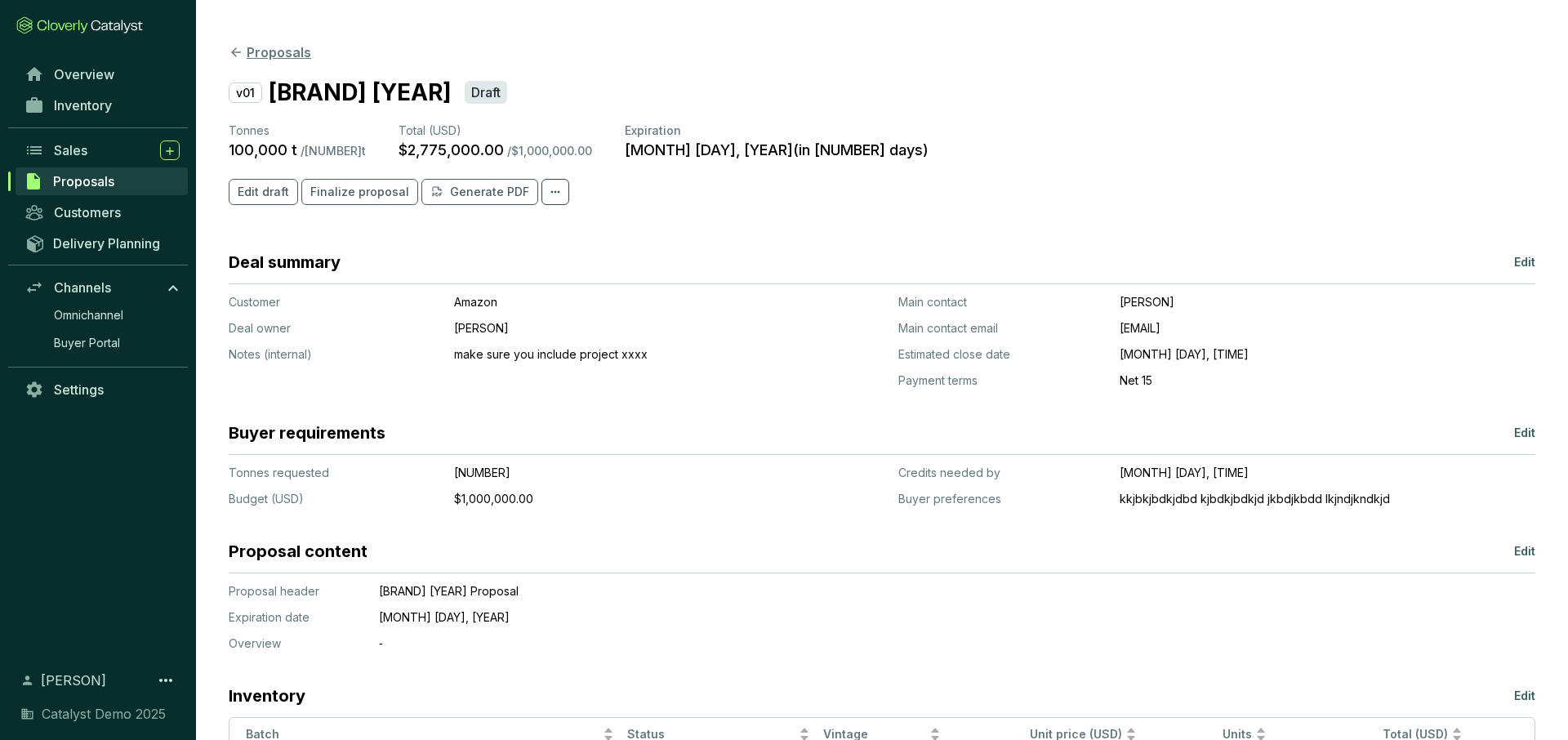 click on "Proposals" at bounding box center [270, 52] 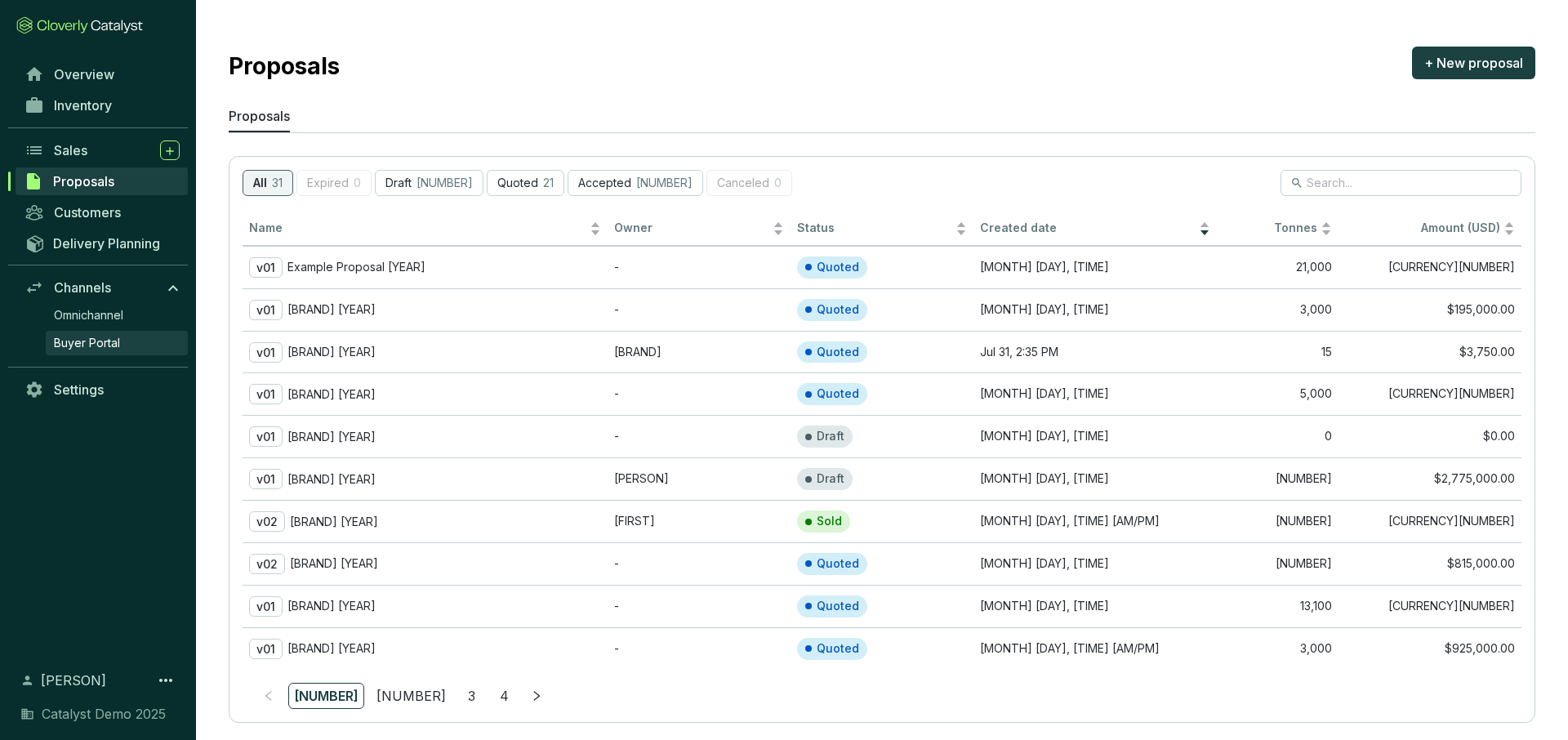 click on "Buyer Portal" at bounding box center (87, 343) 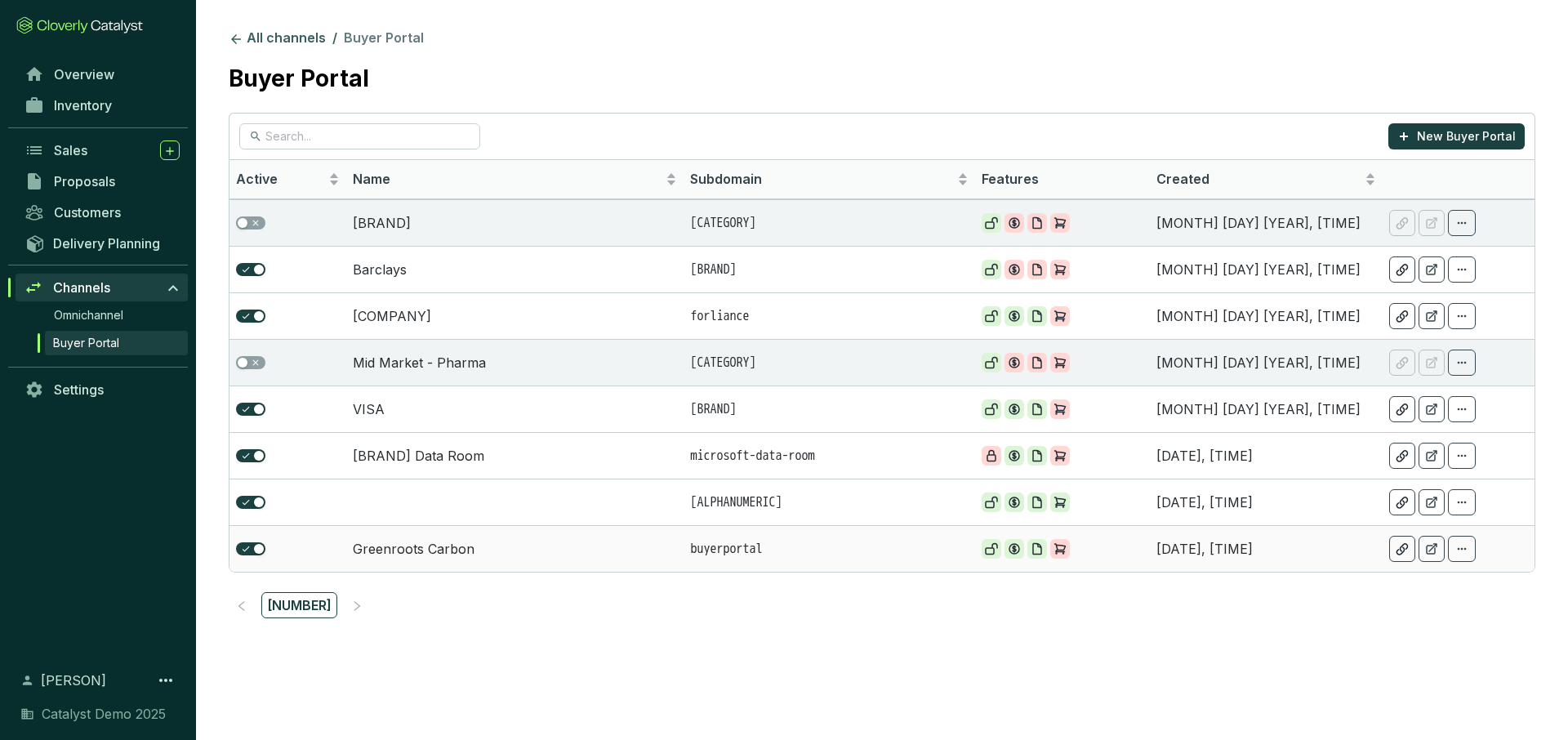 click on "Greenroots Carbon" at bounding box center [515, 548] 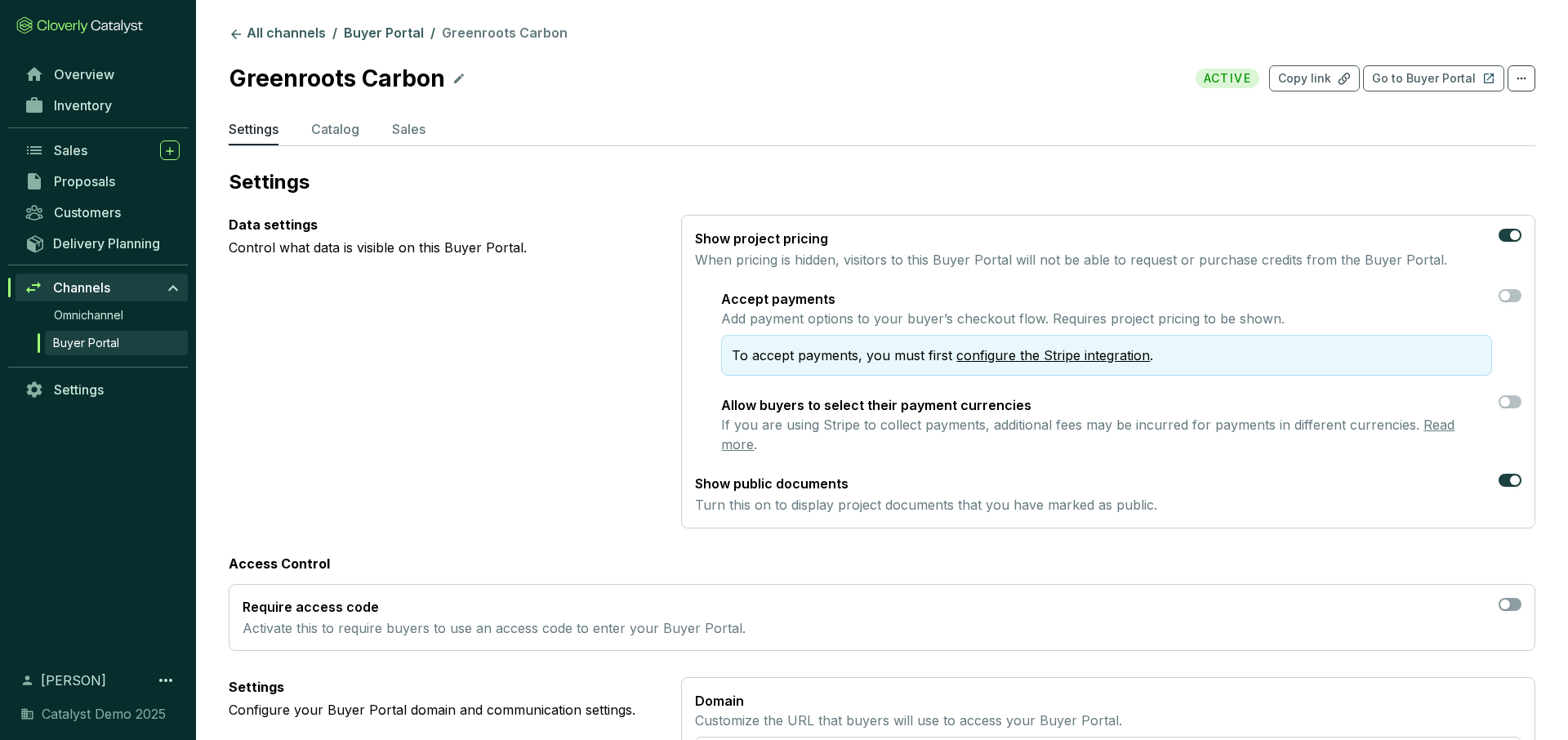 type 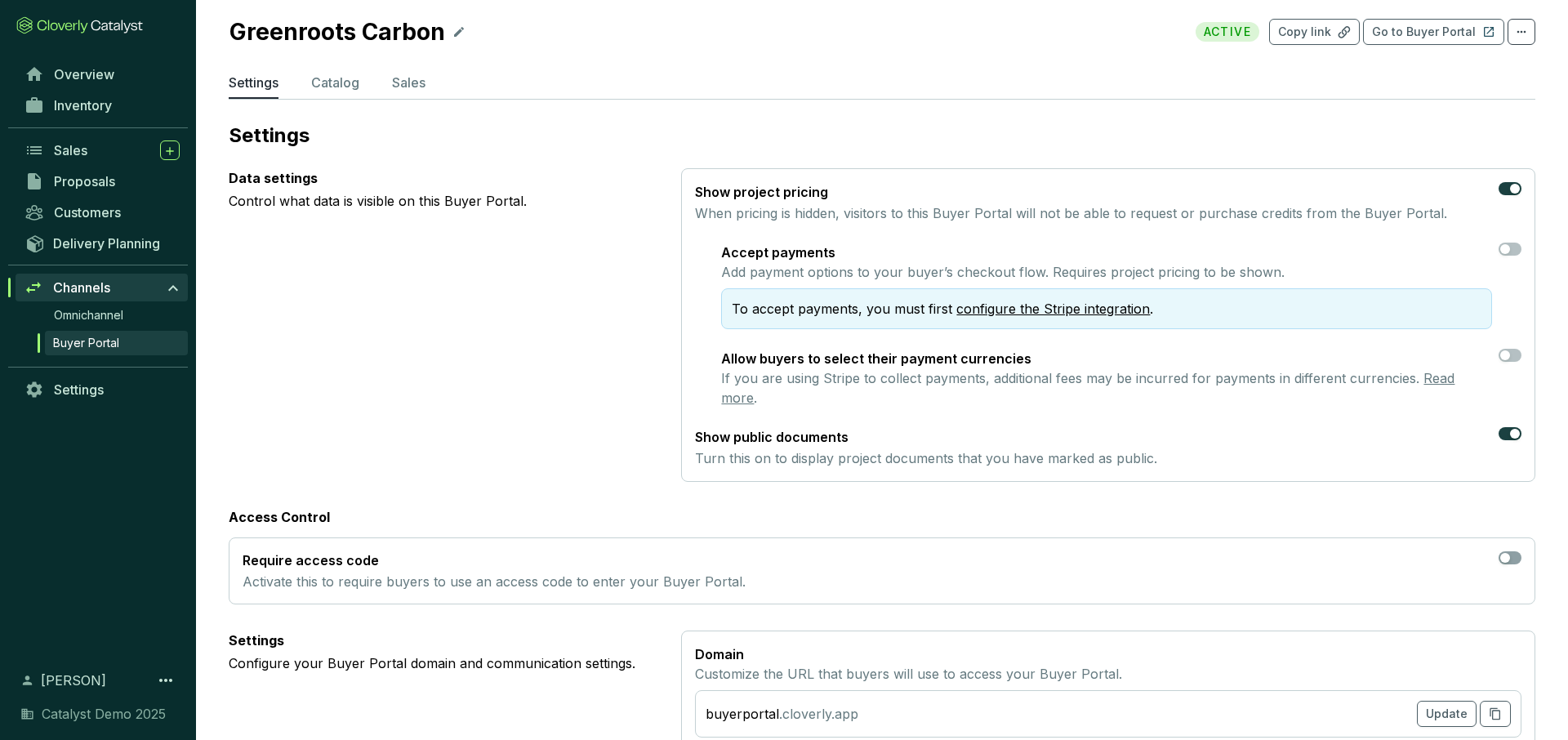 scroll, scrollTop: 18, scrollLeft: 0, axis: vertical 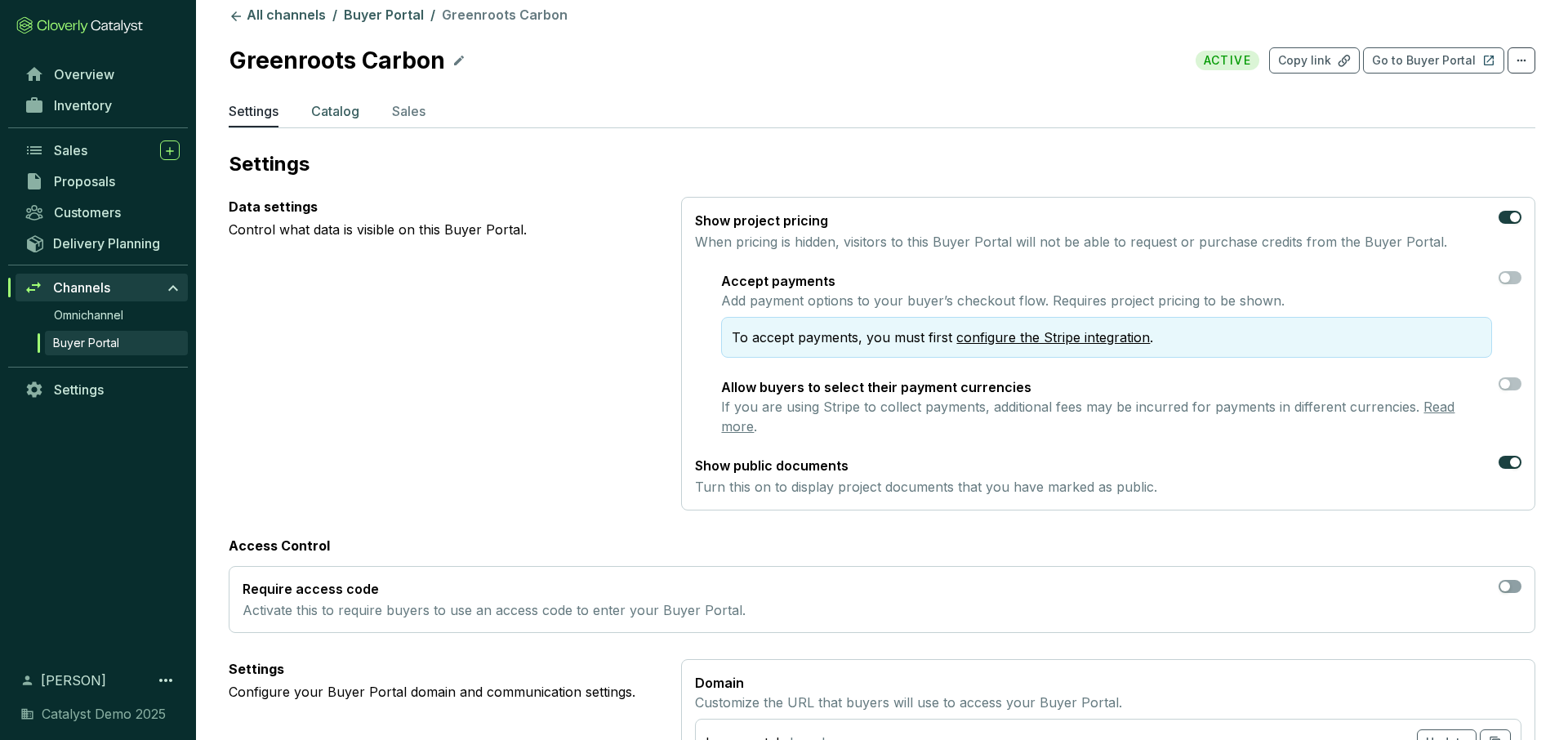 click on "Catalog" at bounding box center (335, 111) 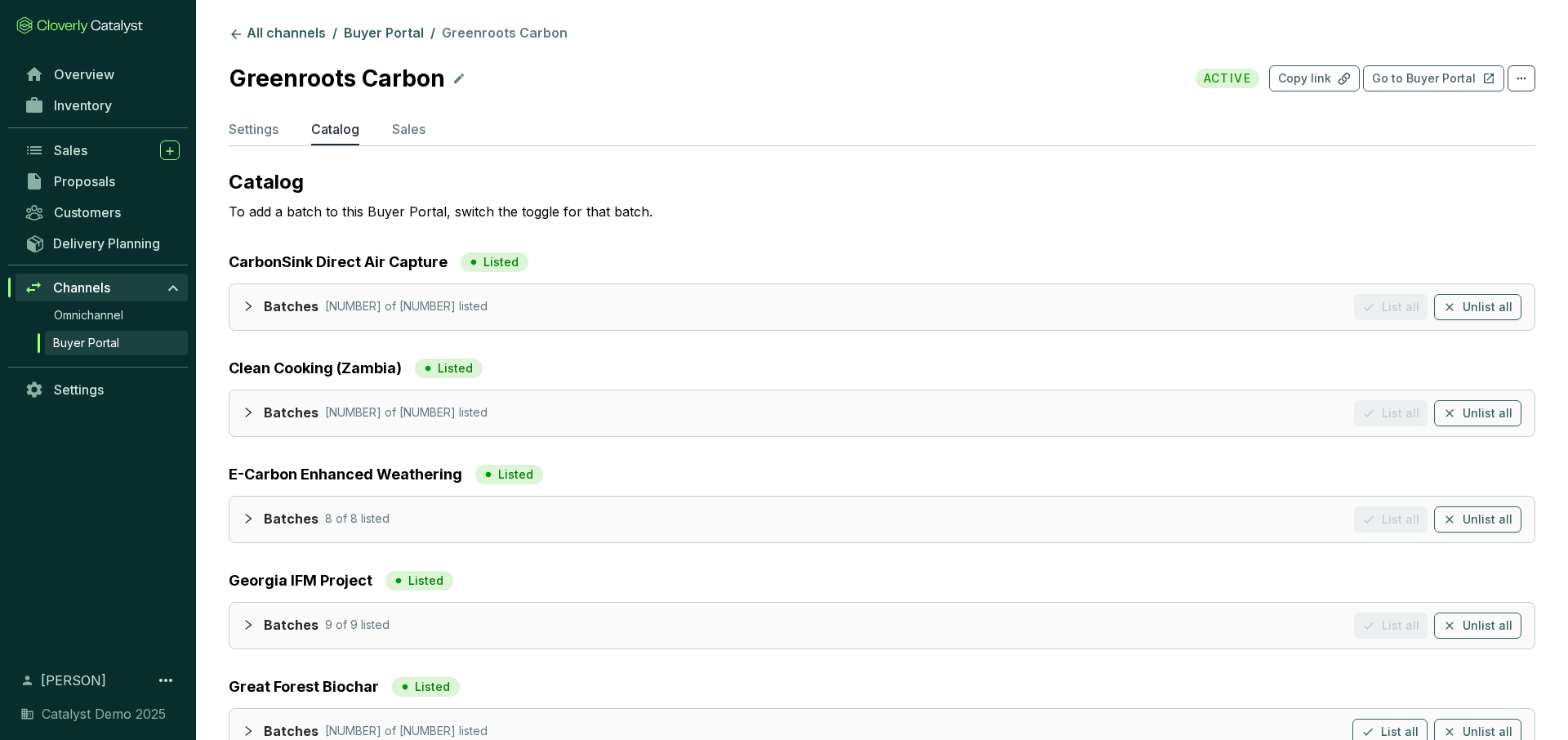 click 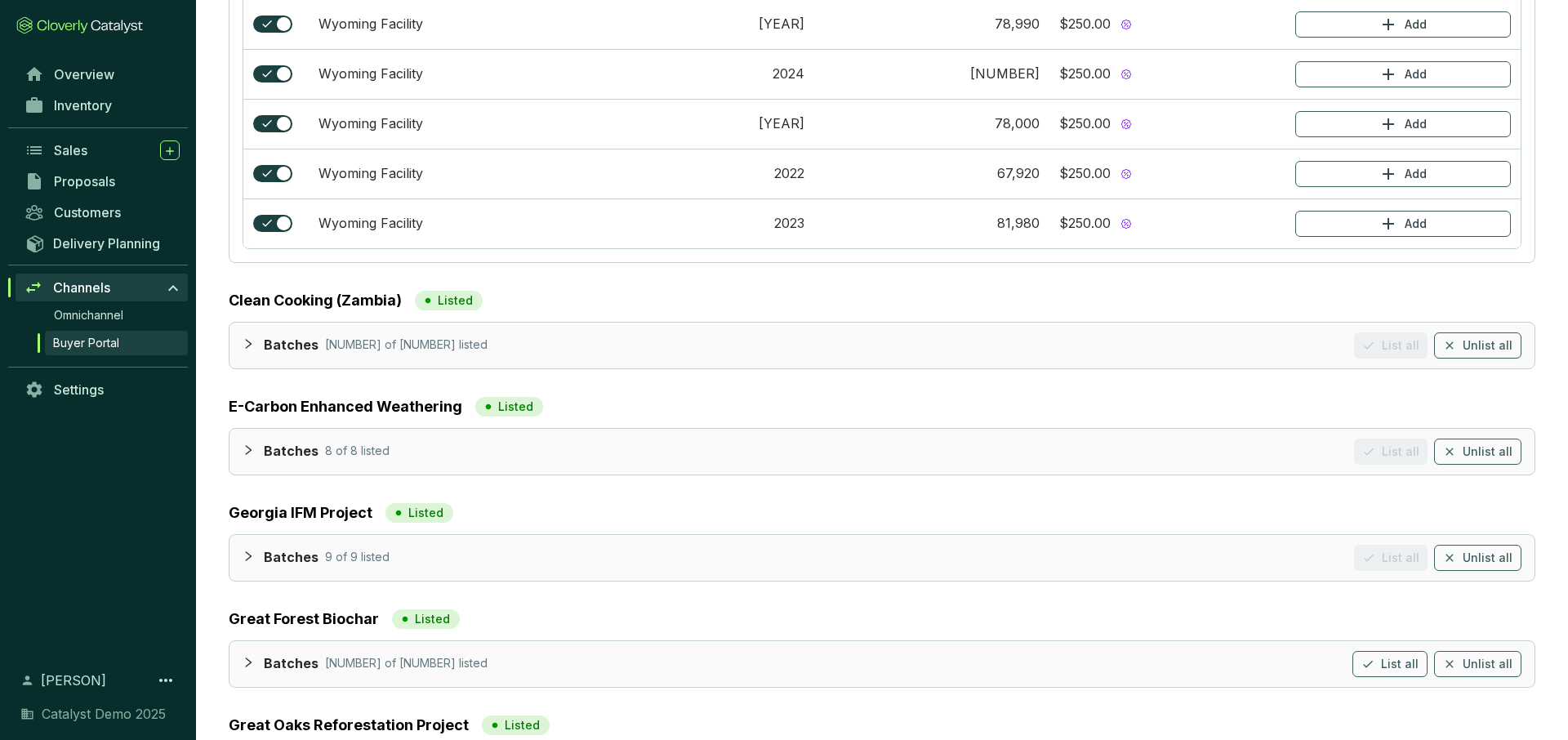 scroll, scrollTop: 411, scrollLeft: 0, axis: vertical 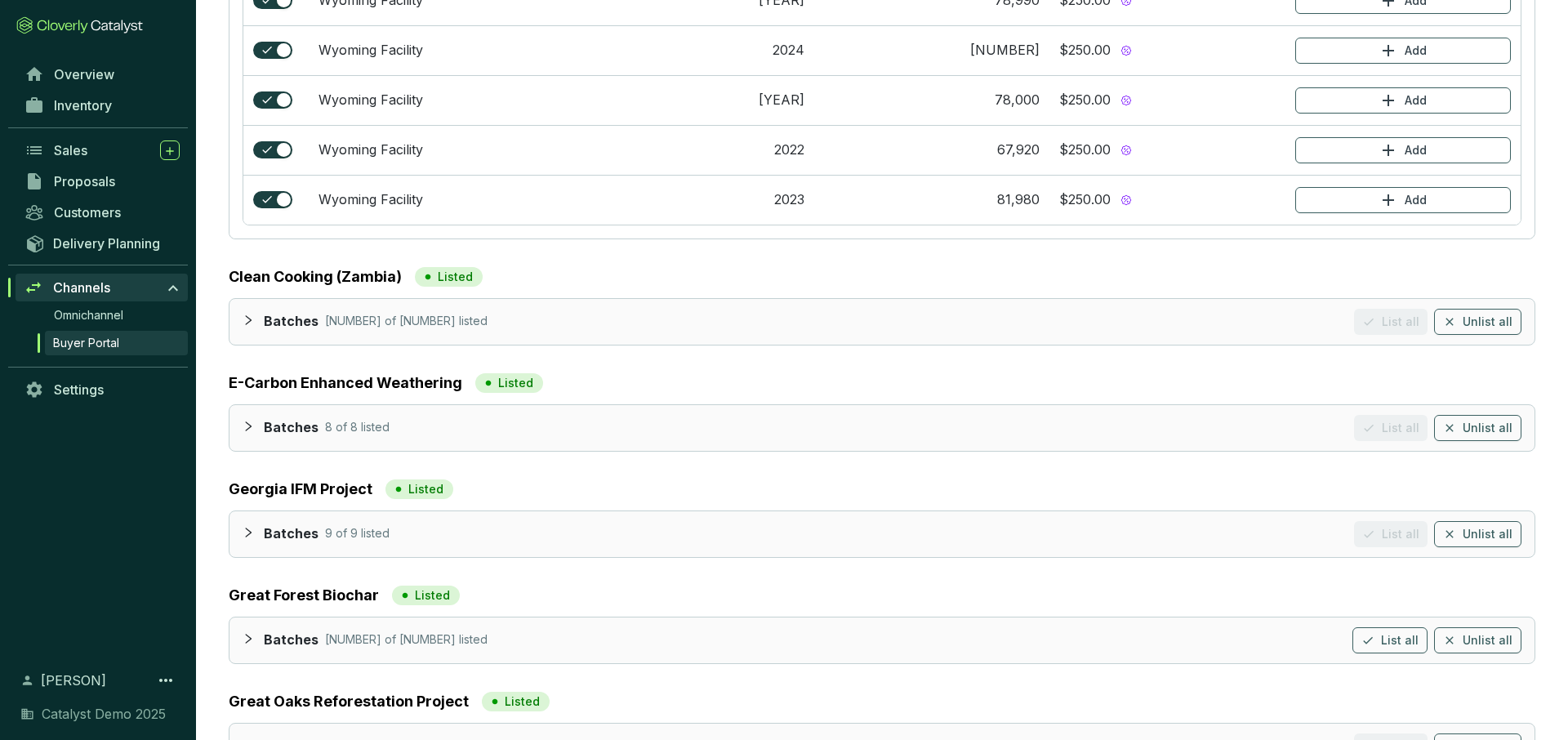 click 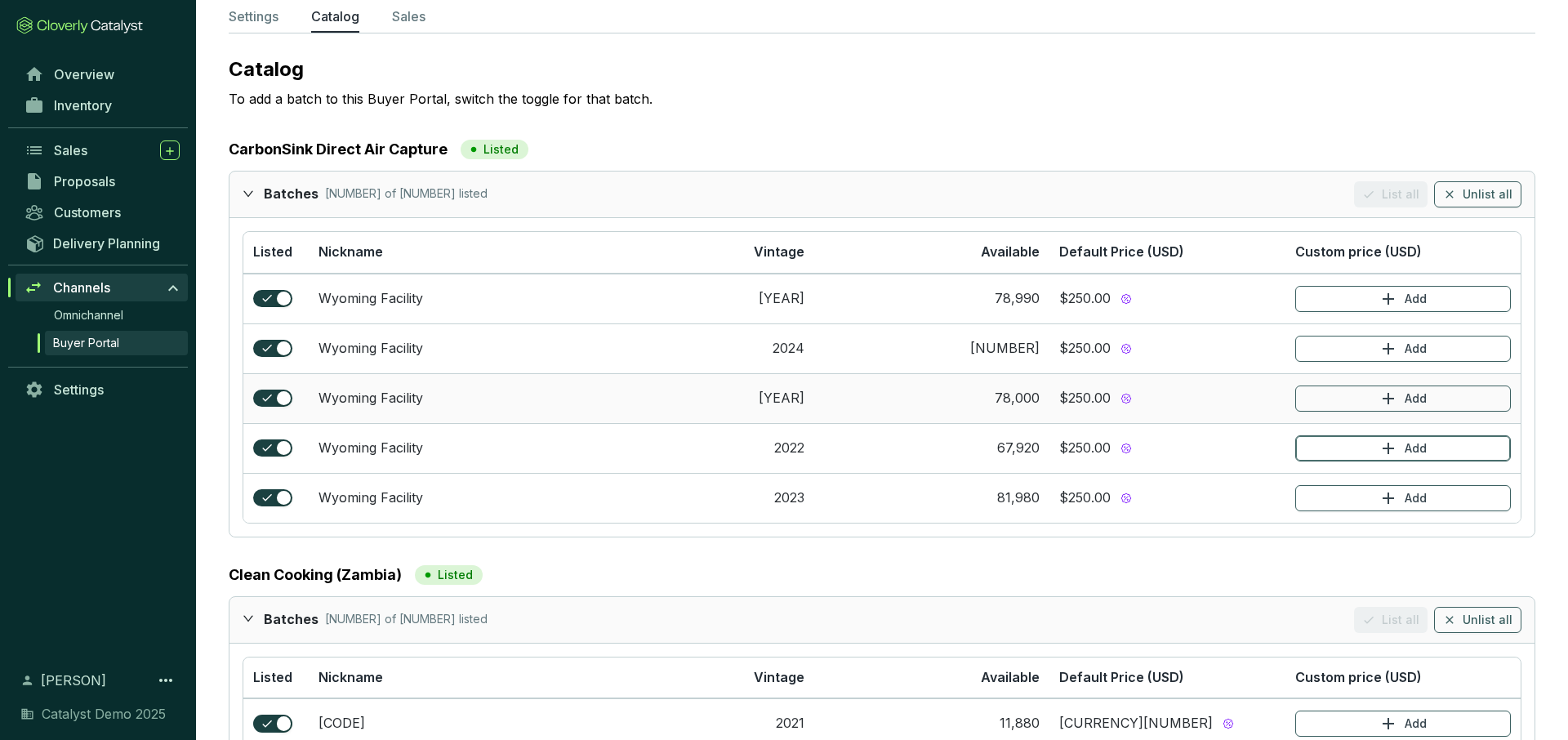 scroll, scrollTop: 0, scrollLeft: 0, axis: both 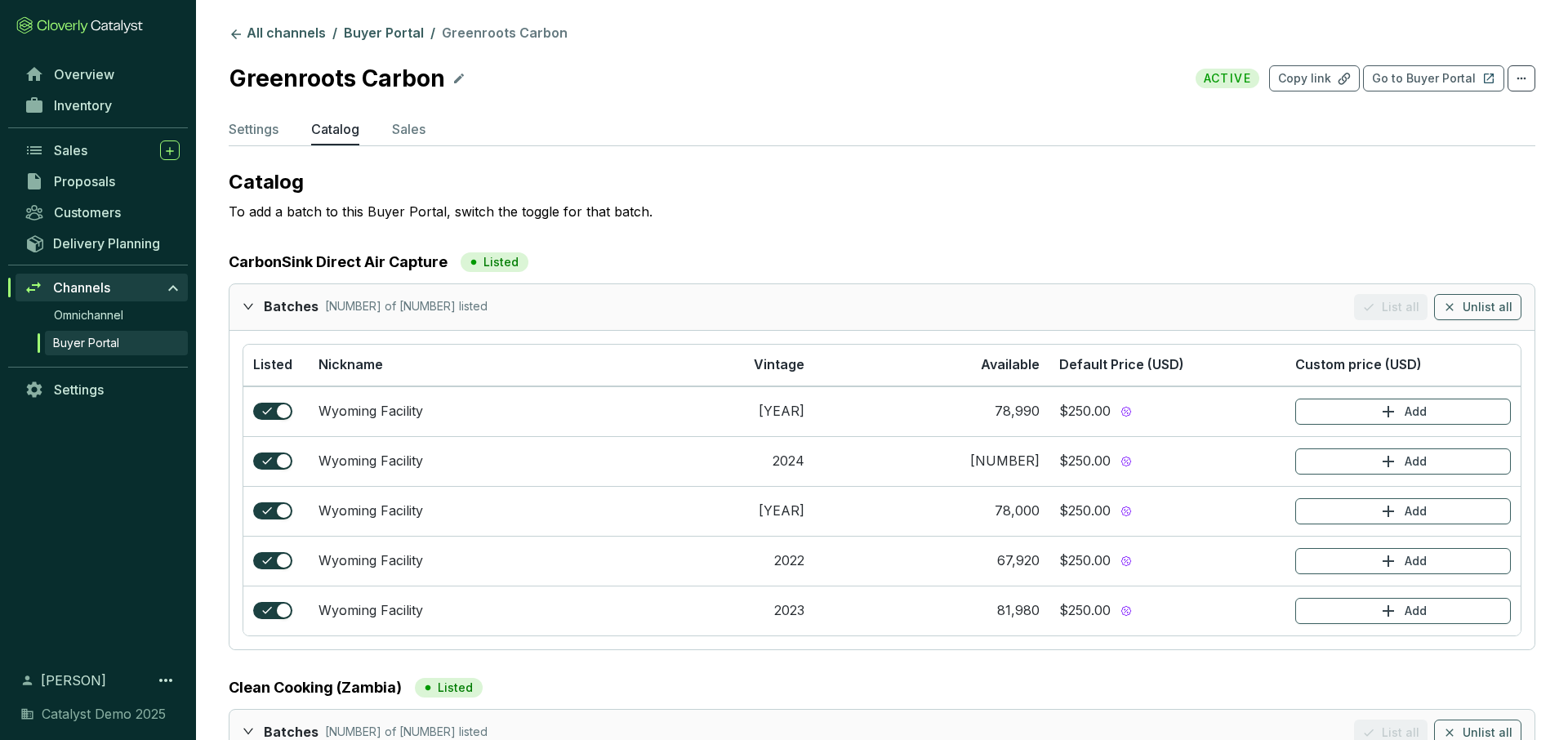 click 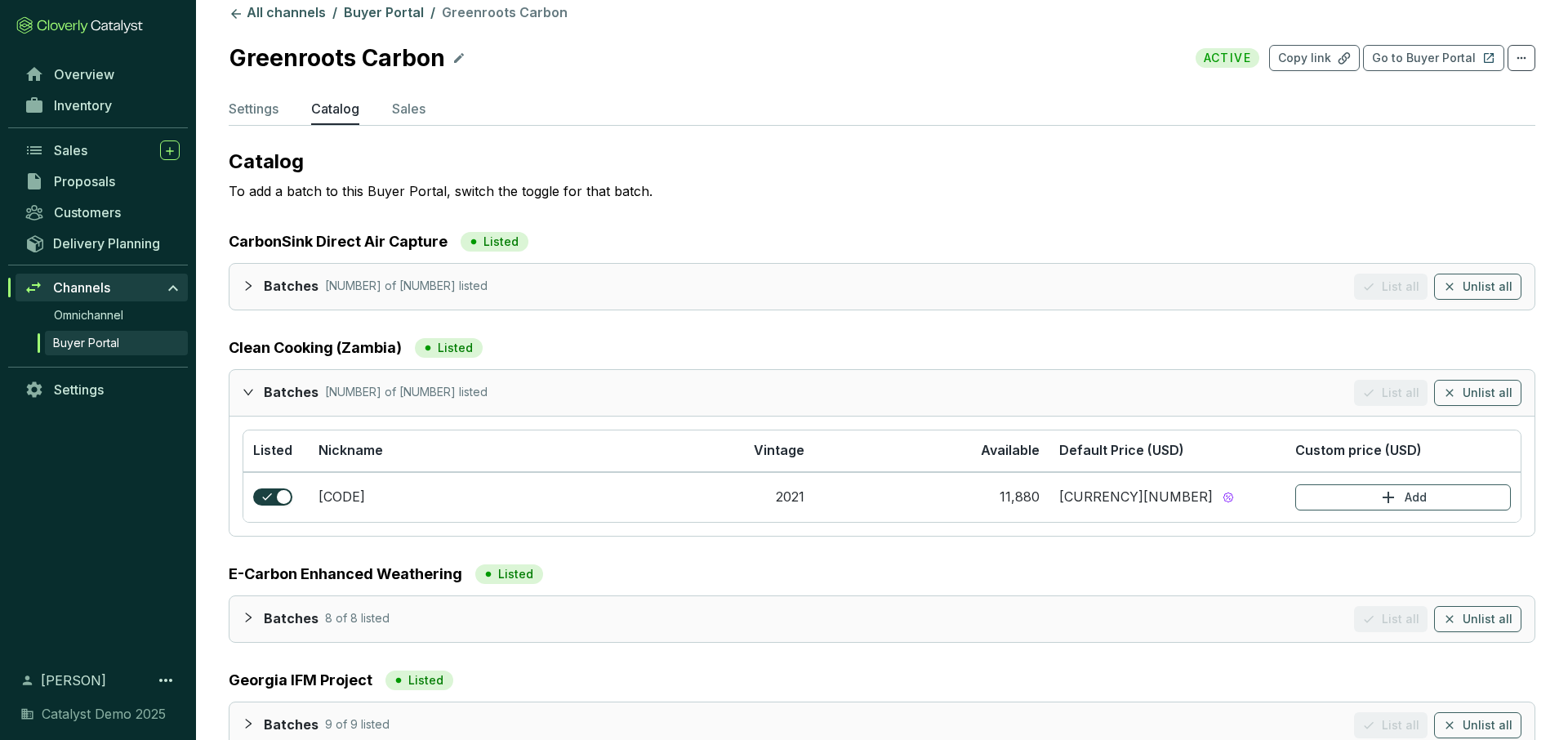 scroll, scrollTop: 24, scrollLeft: 0, axis: vertical 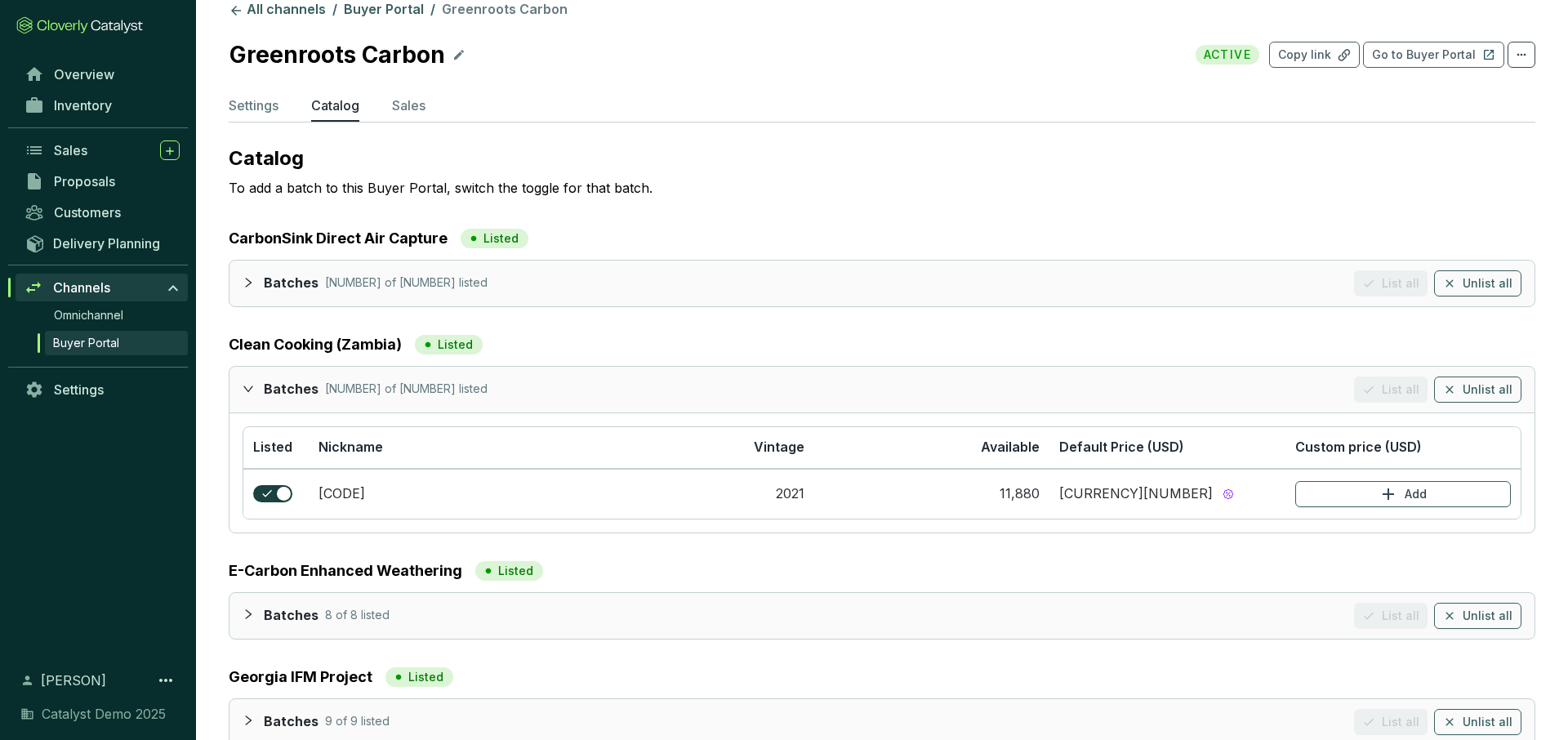 click 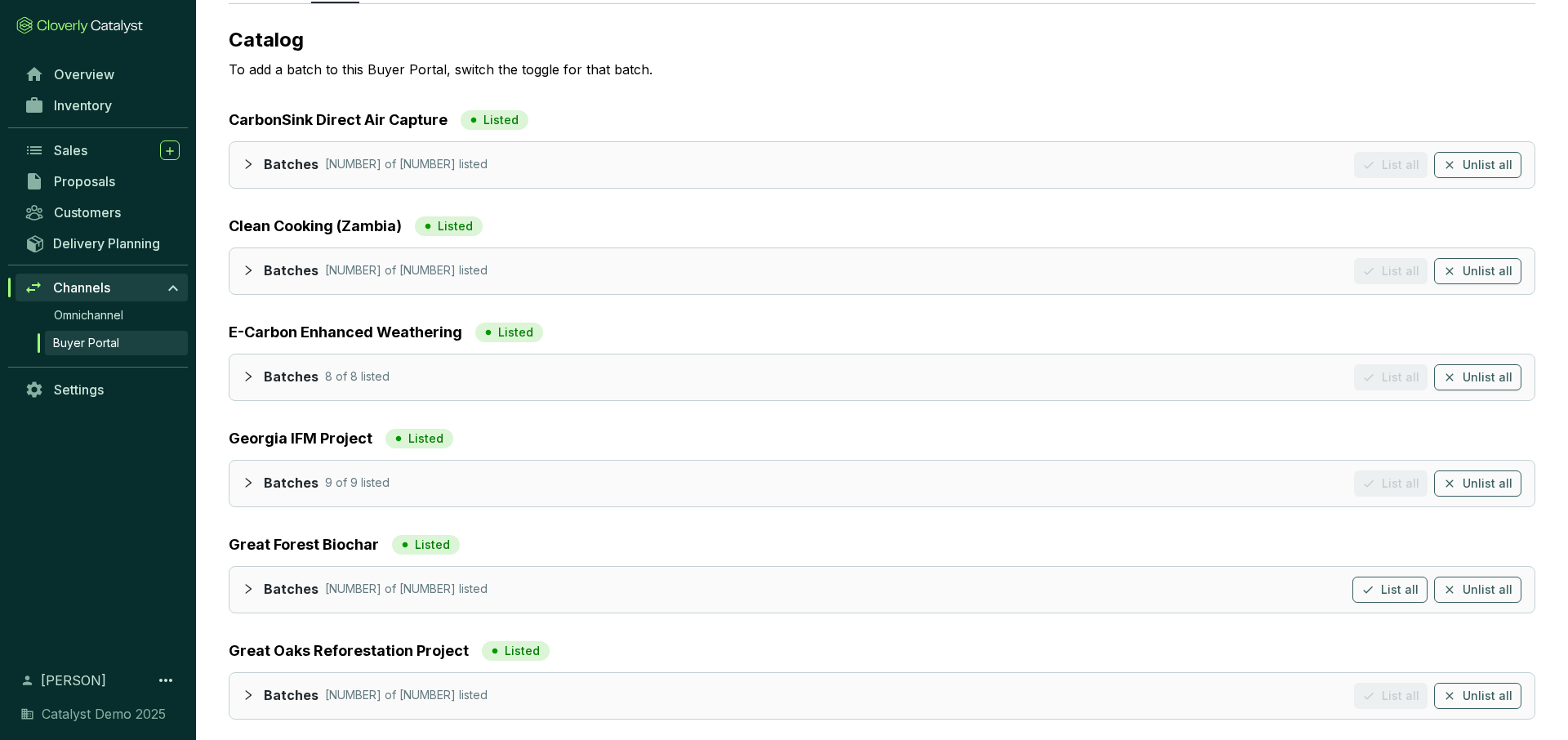 scroll, scrollTop: 0, scrollLeft: 0, axis: both 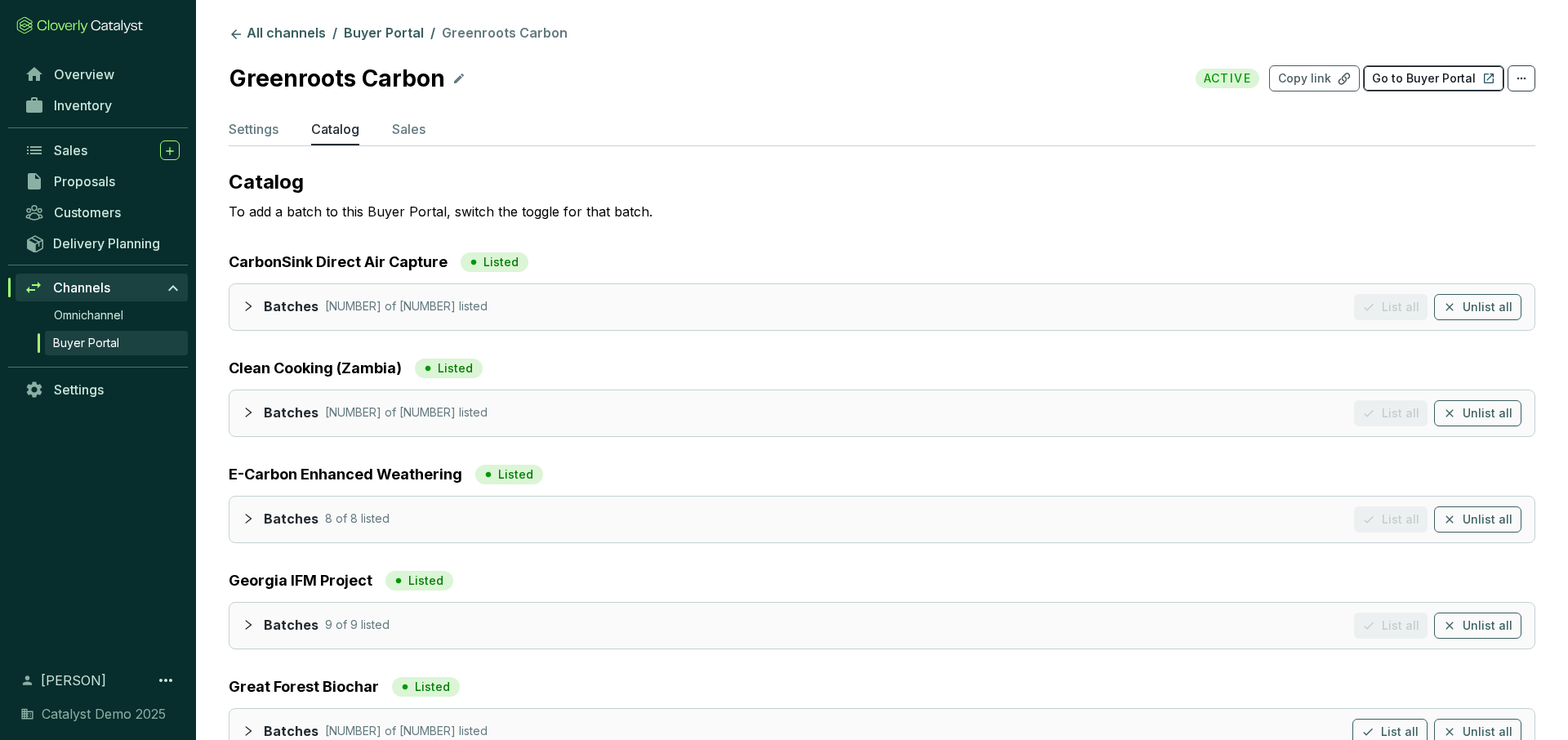 click on "Go to Buyer Portal" at bounding box center [1423, 78] 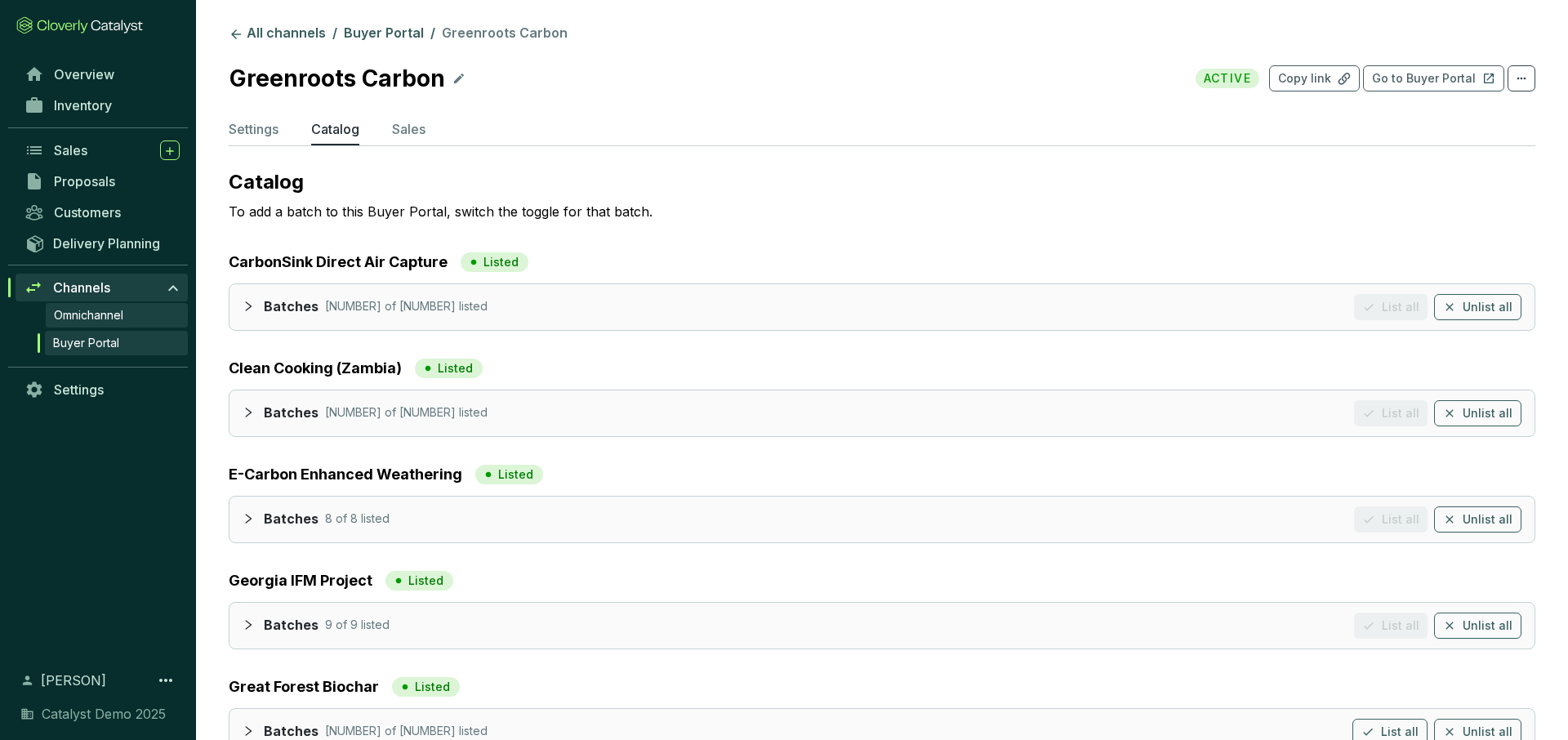 click on "Omnichannel" at bounding box center (88, 315) 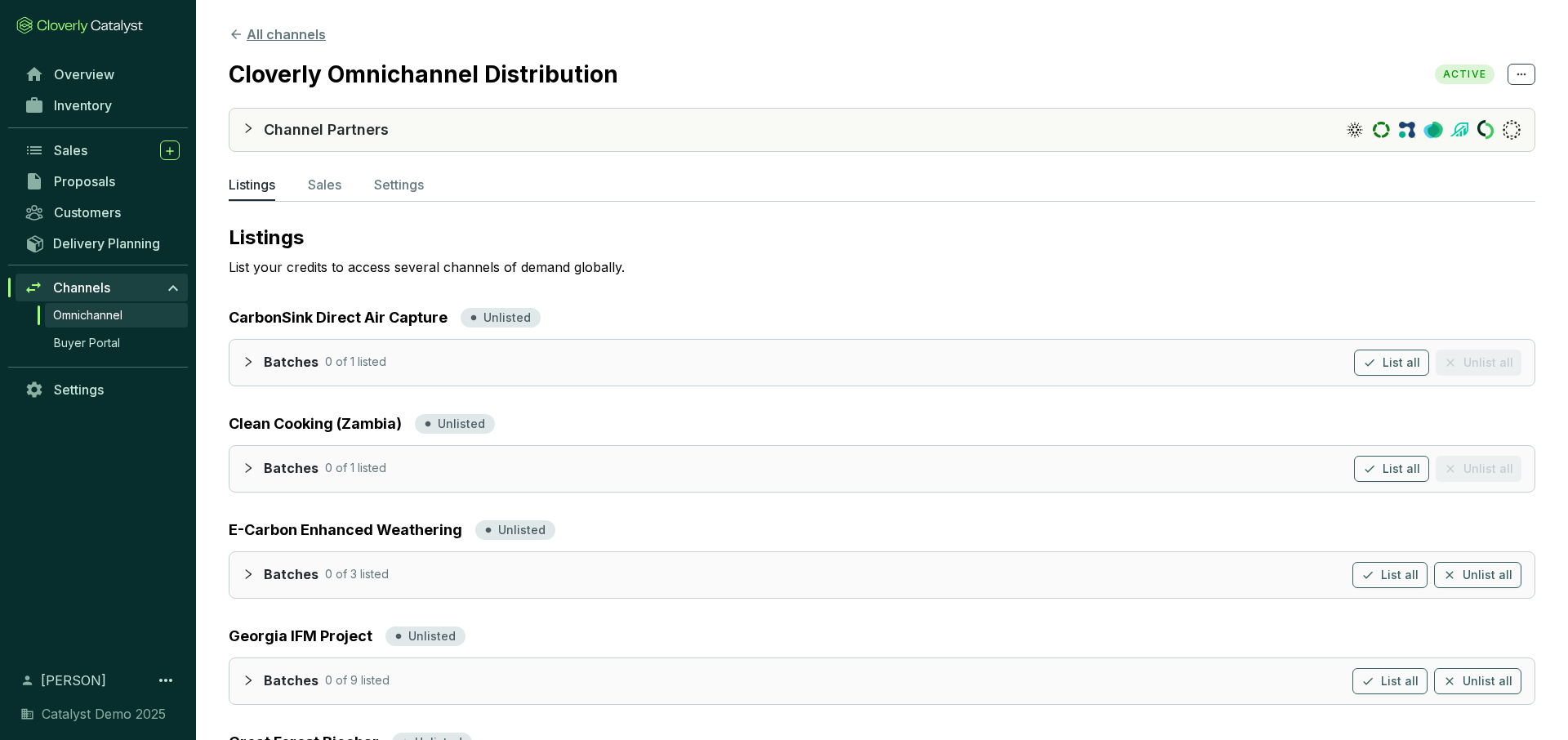 click on "All channels" at bounding box center [277, 34] 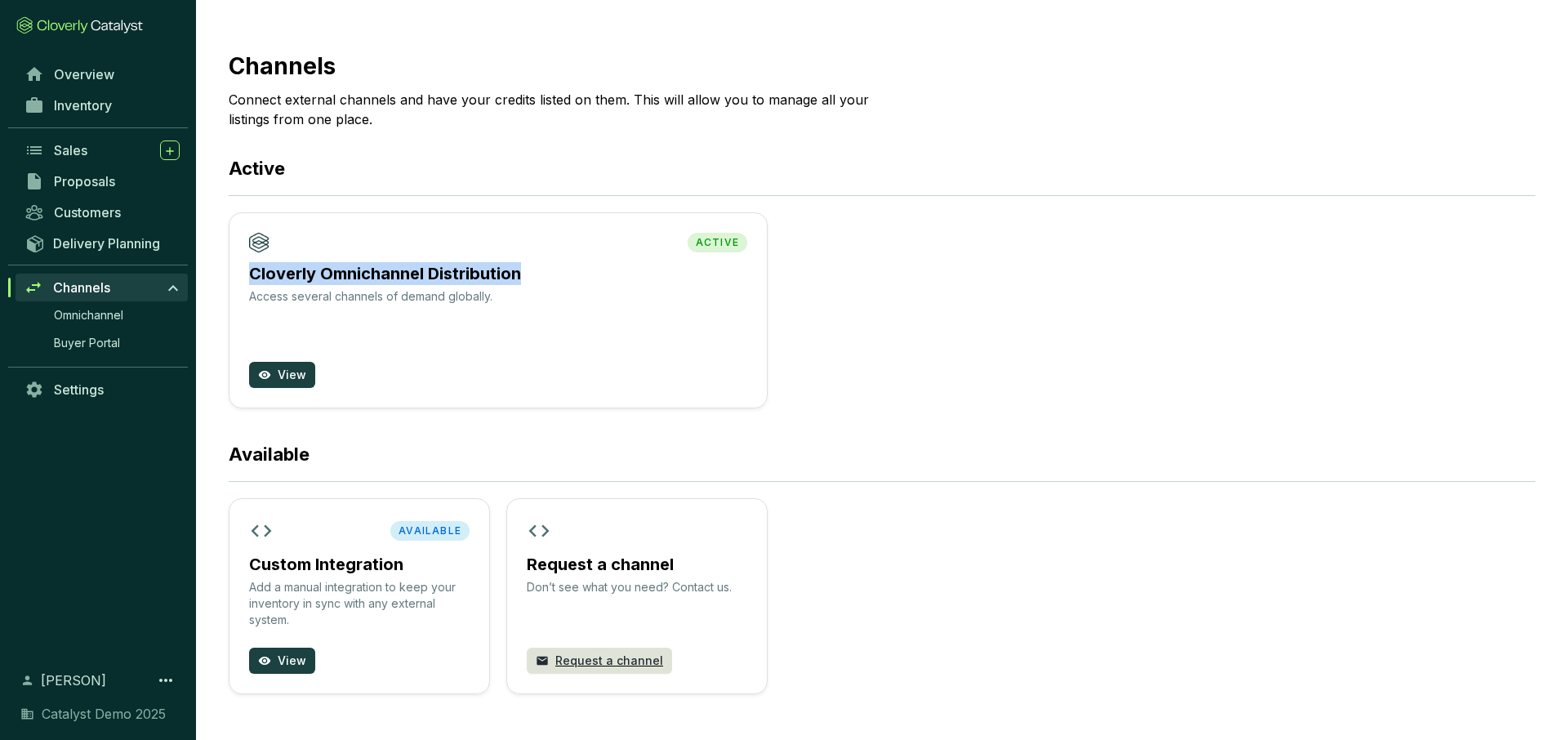 drag, startPoint x: 253, startPoint y: 272, endPoint x: 533, endPoint y: 266, distance: 280.0643 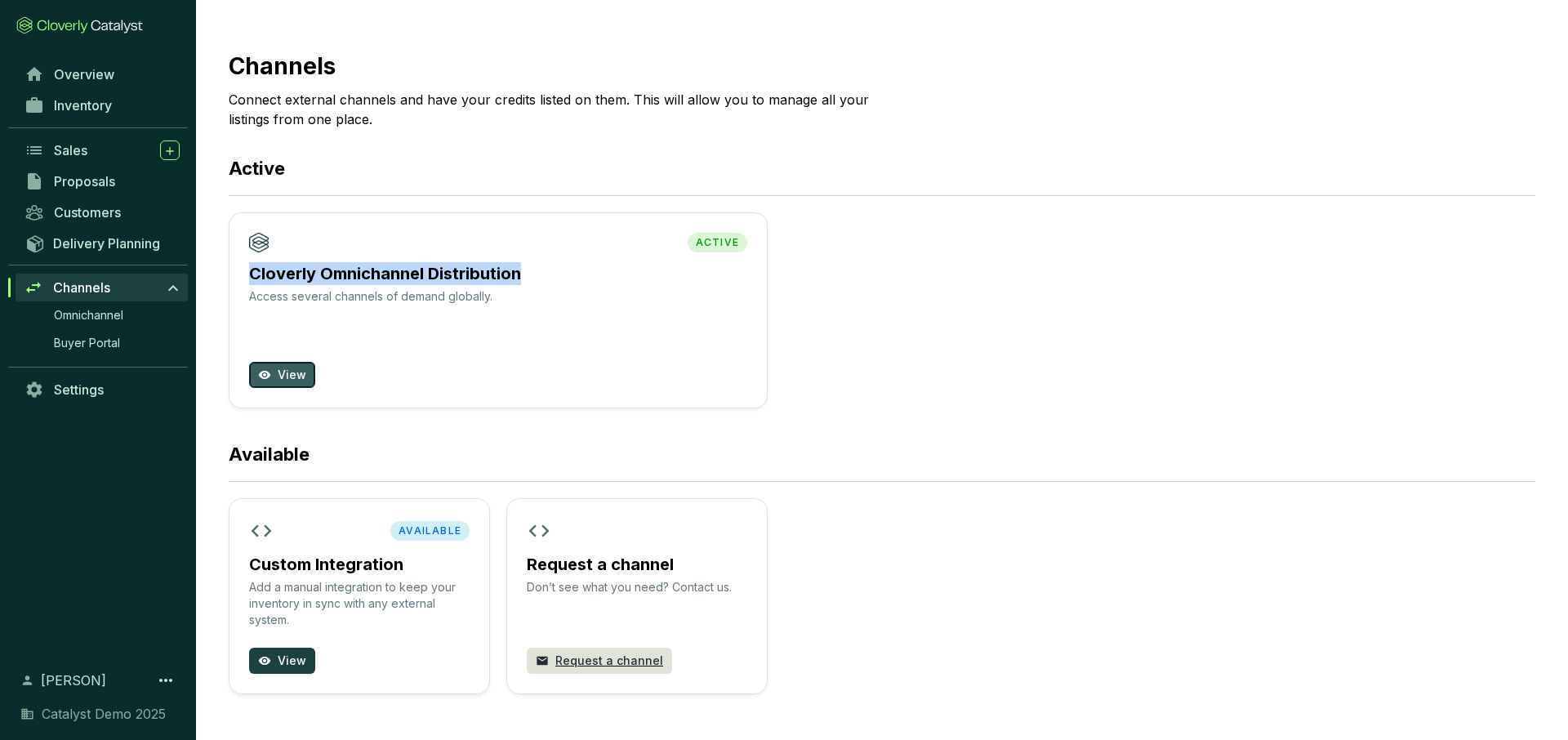 click on "View" at bounding box center [282, 375] 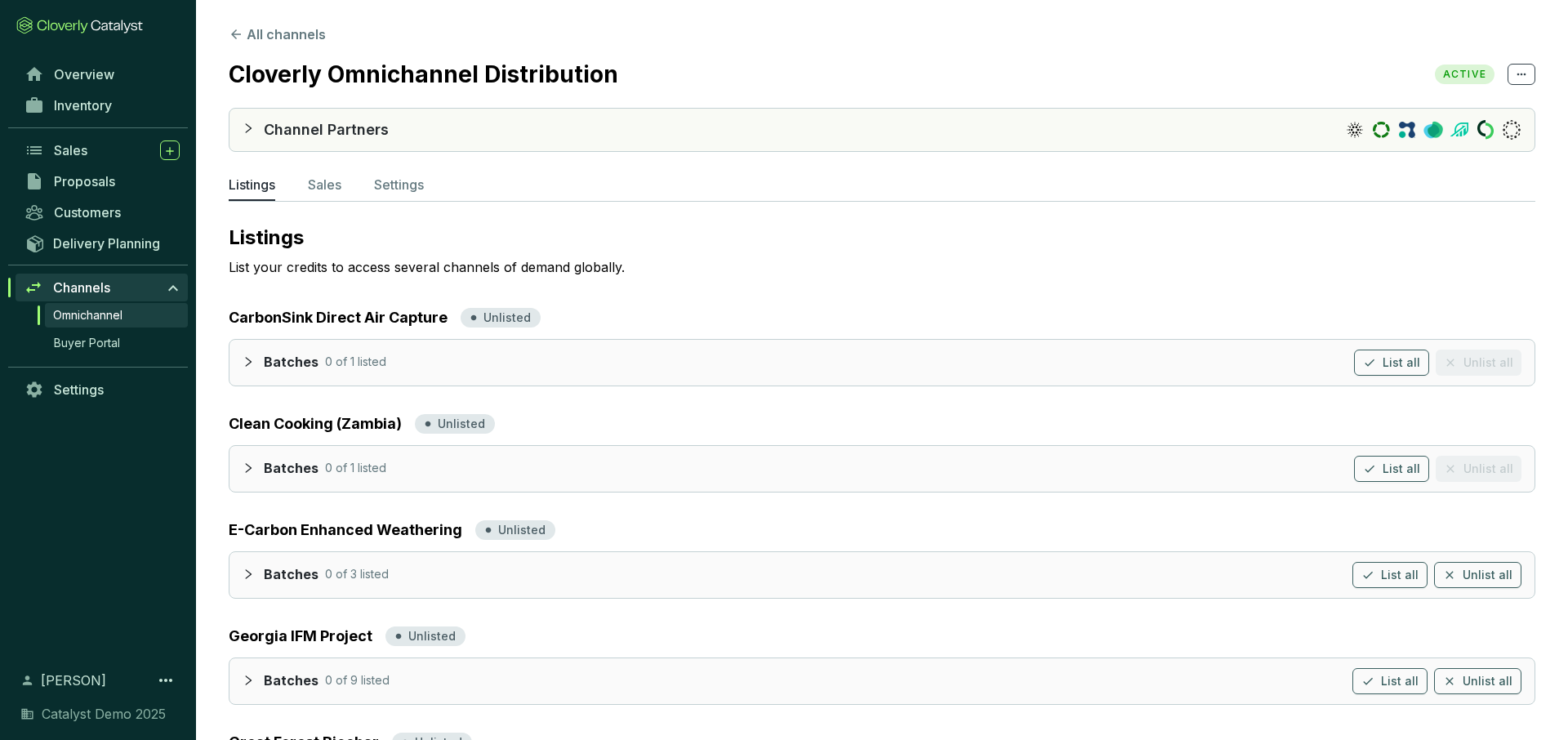 click 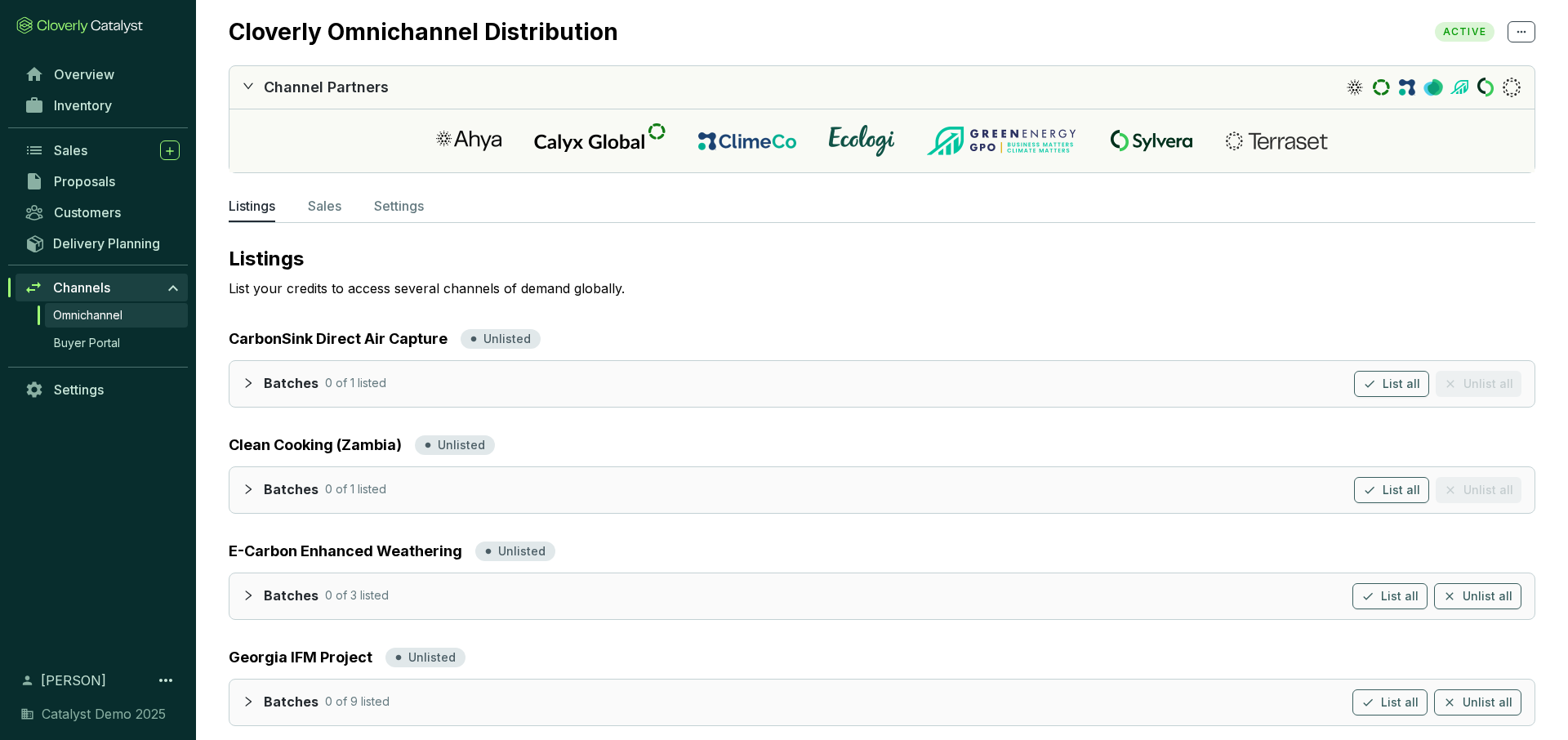 scroll, scrollTop: 25, scrollLeft: 0, axis: vertical 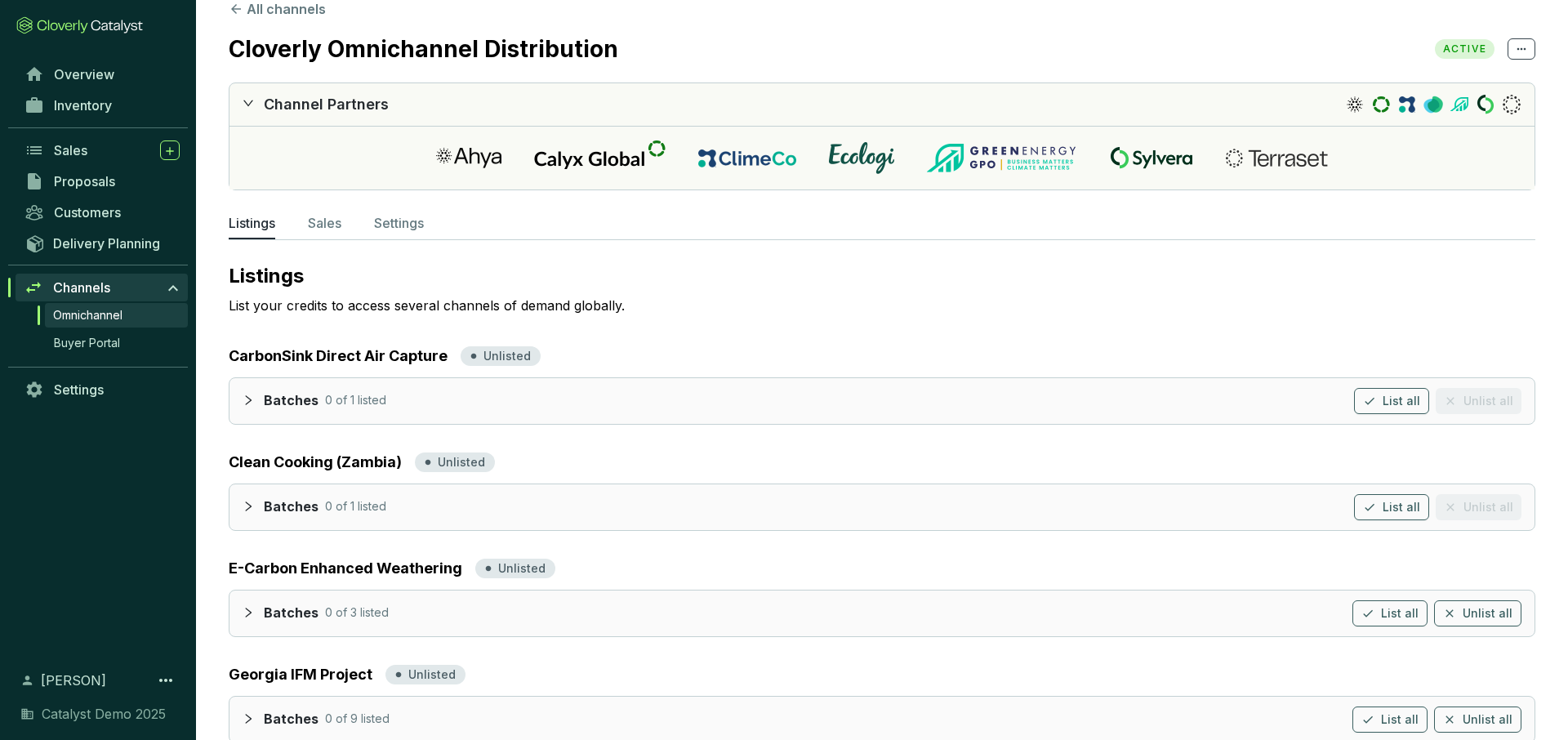 click 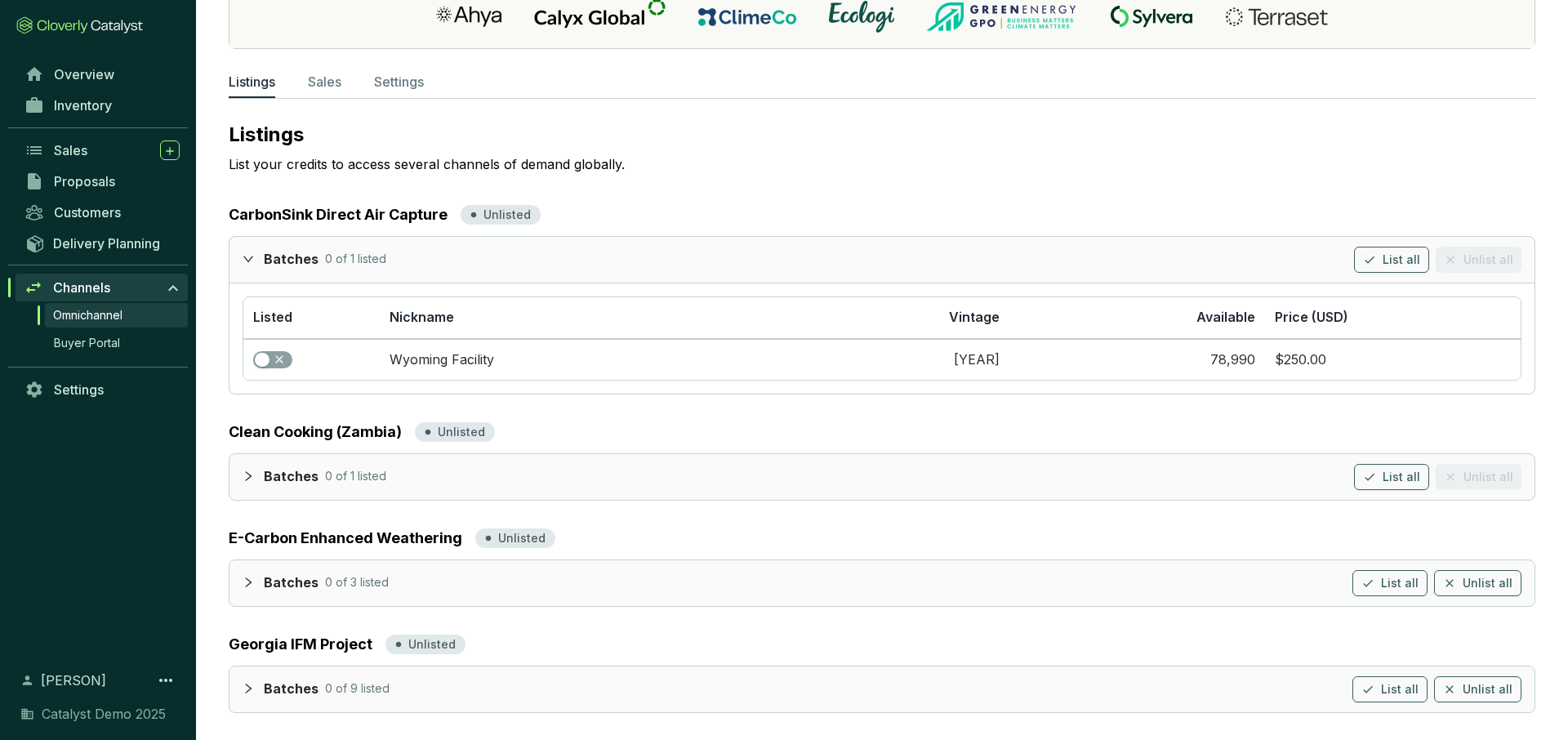 click 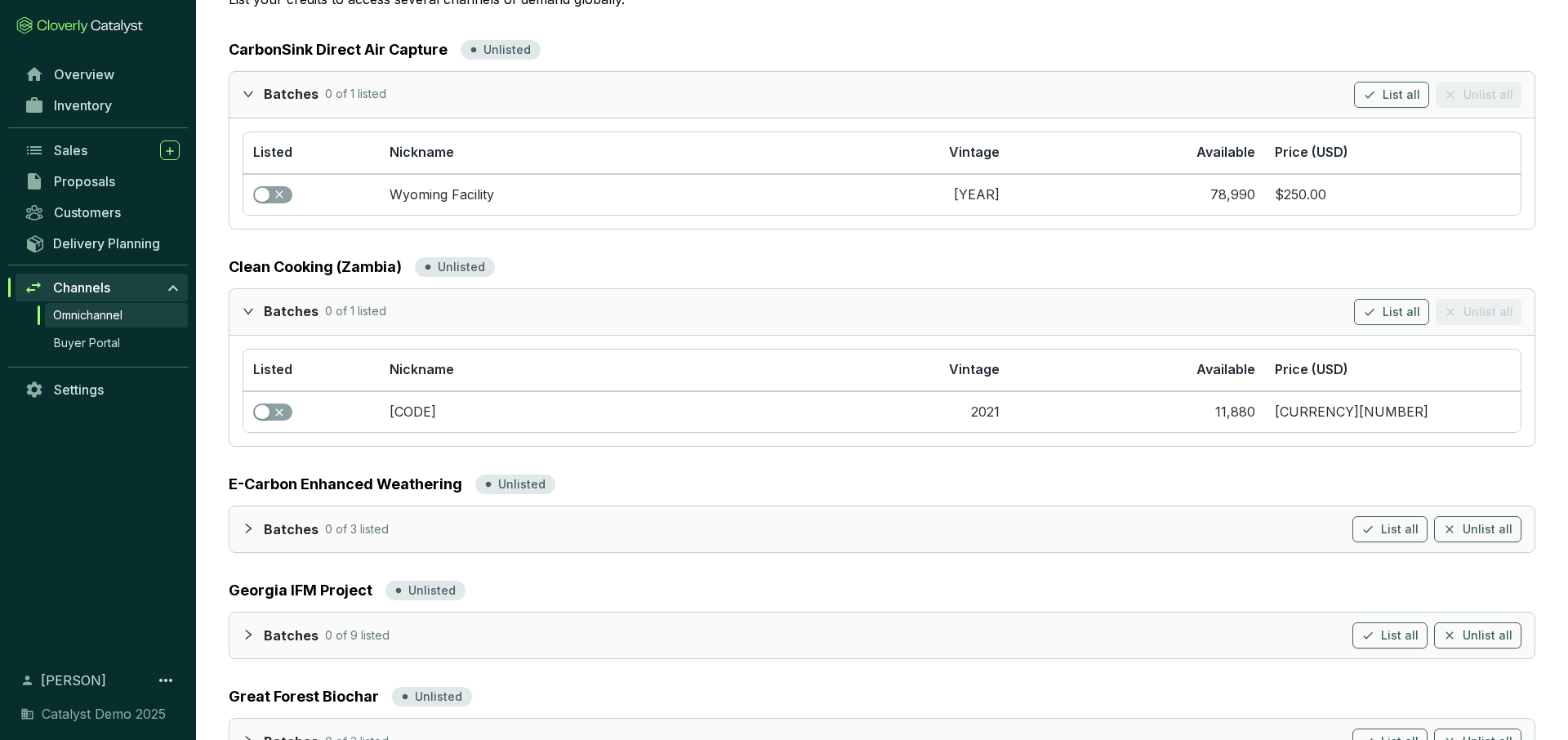 scroll, scrollTop: 263, scrollLeft: 0, axis: vertical 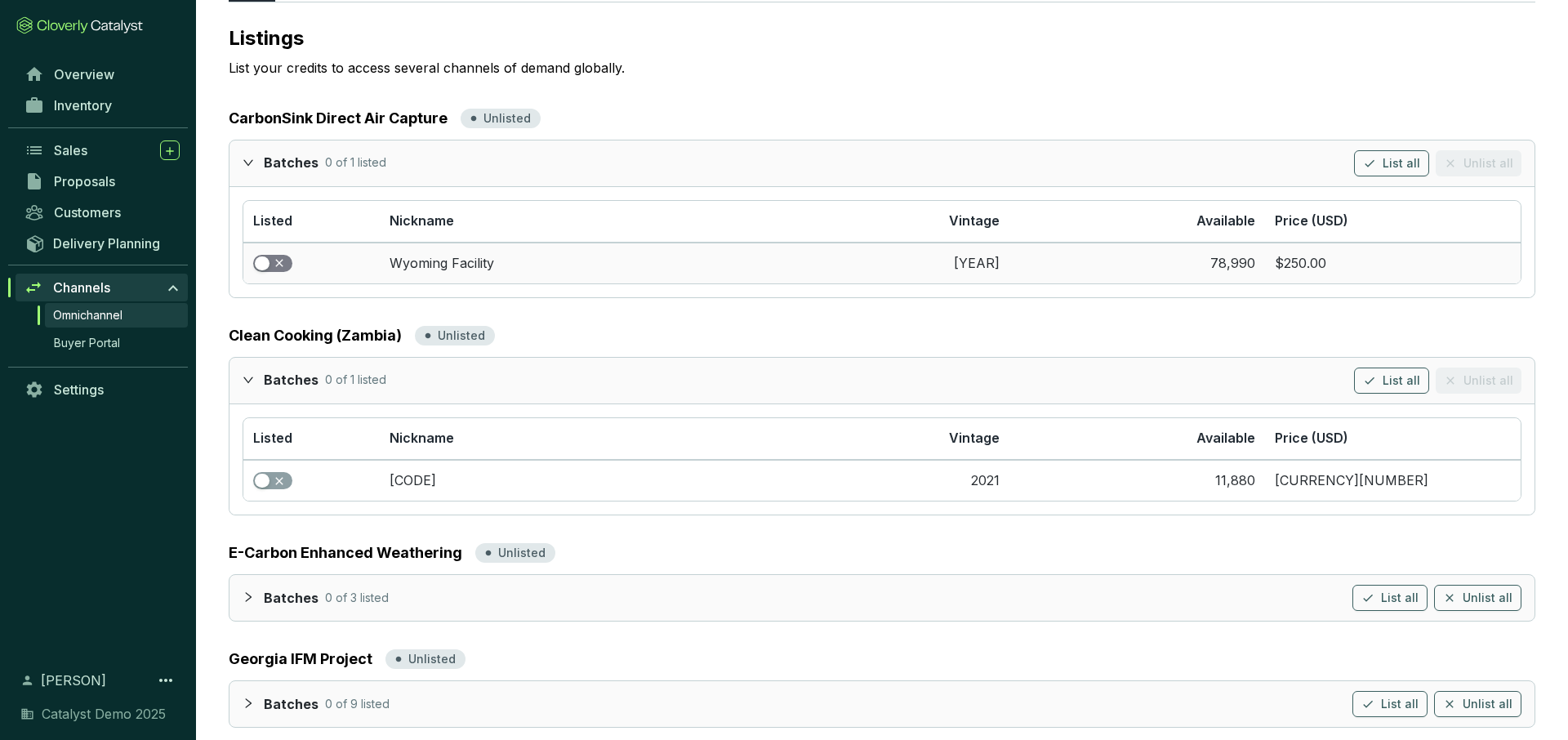 click at bounding box center (262, 264) 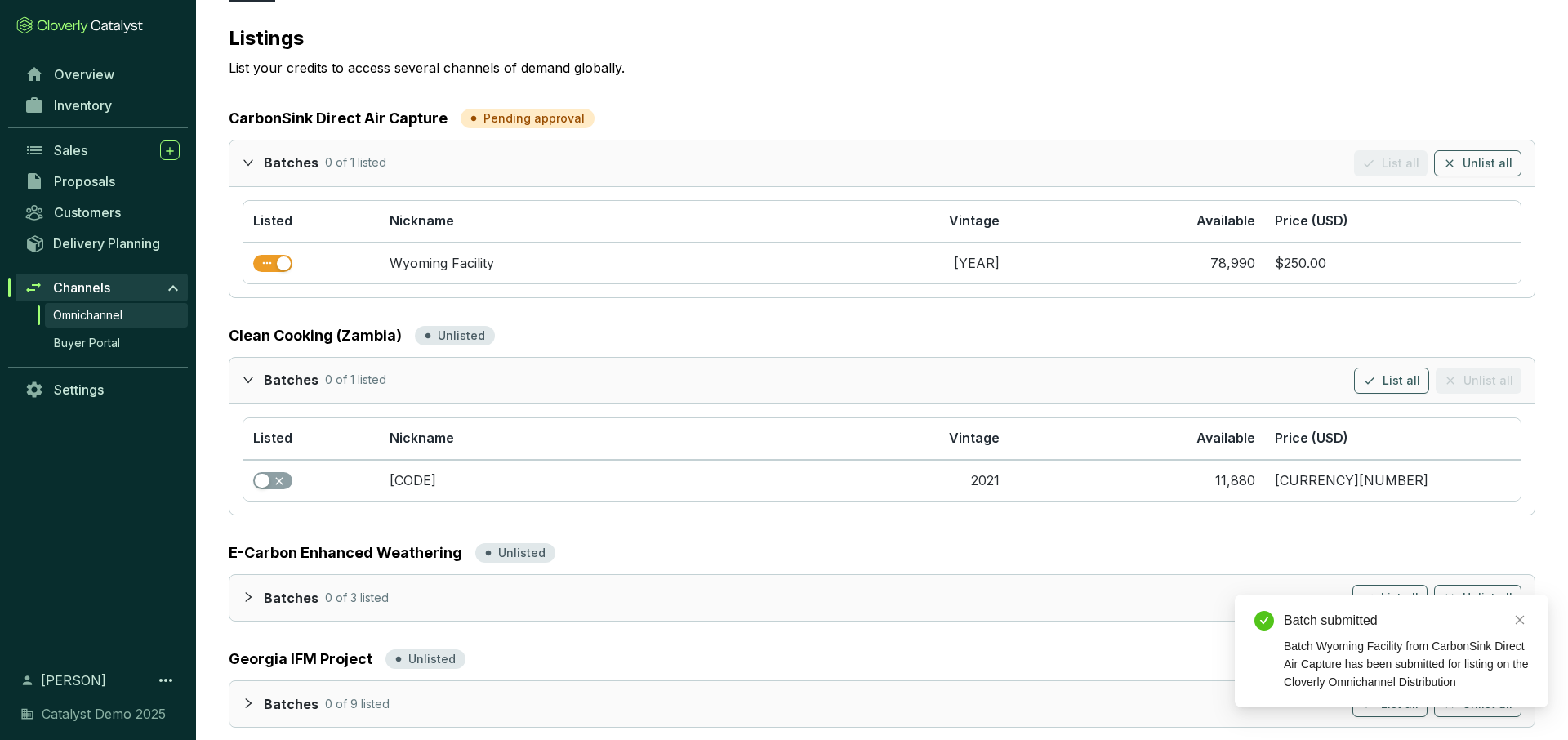 click 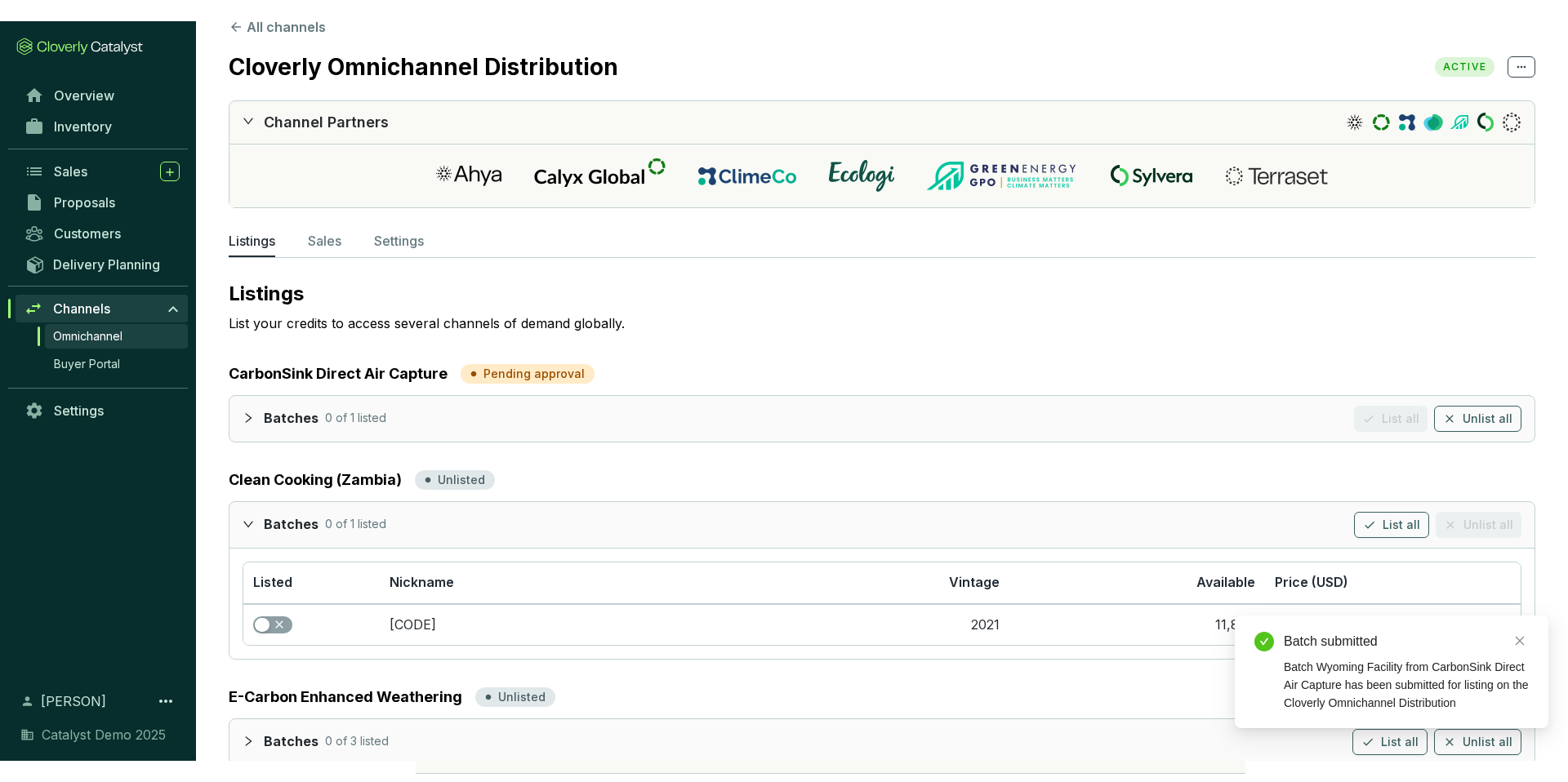 scroll, scrollTop: 0, scrollLeft: 0, axis: both 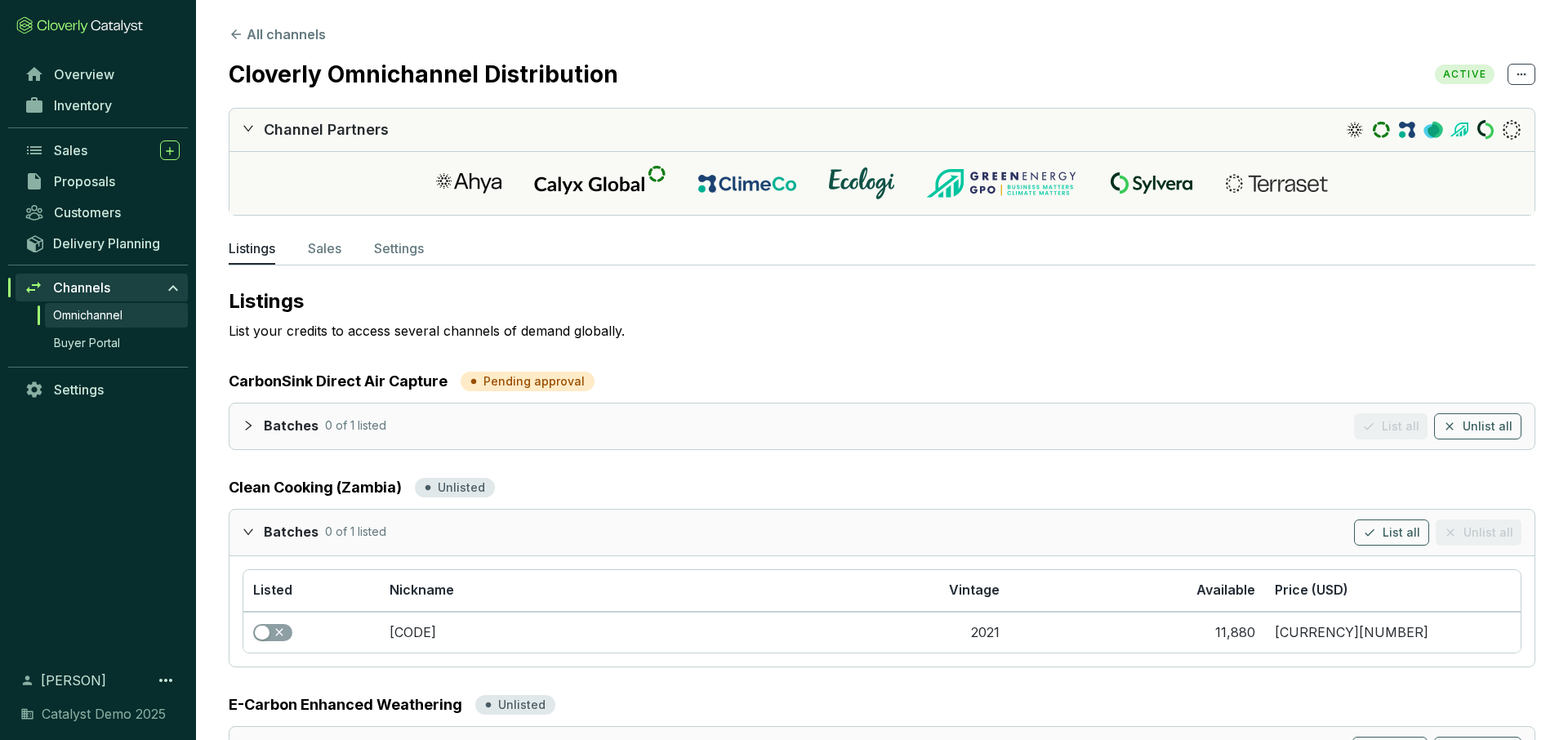click 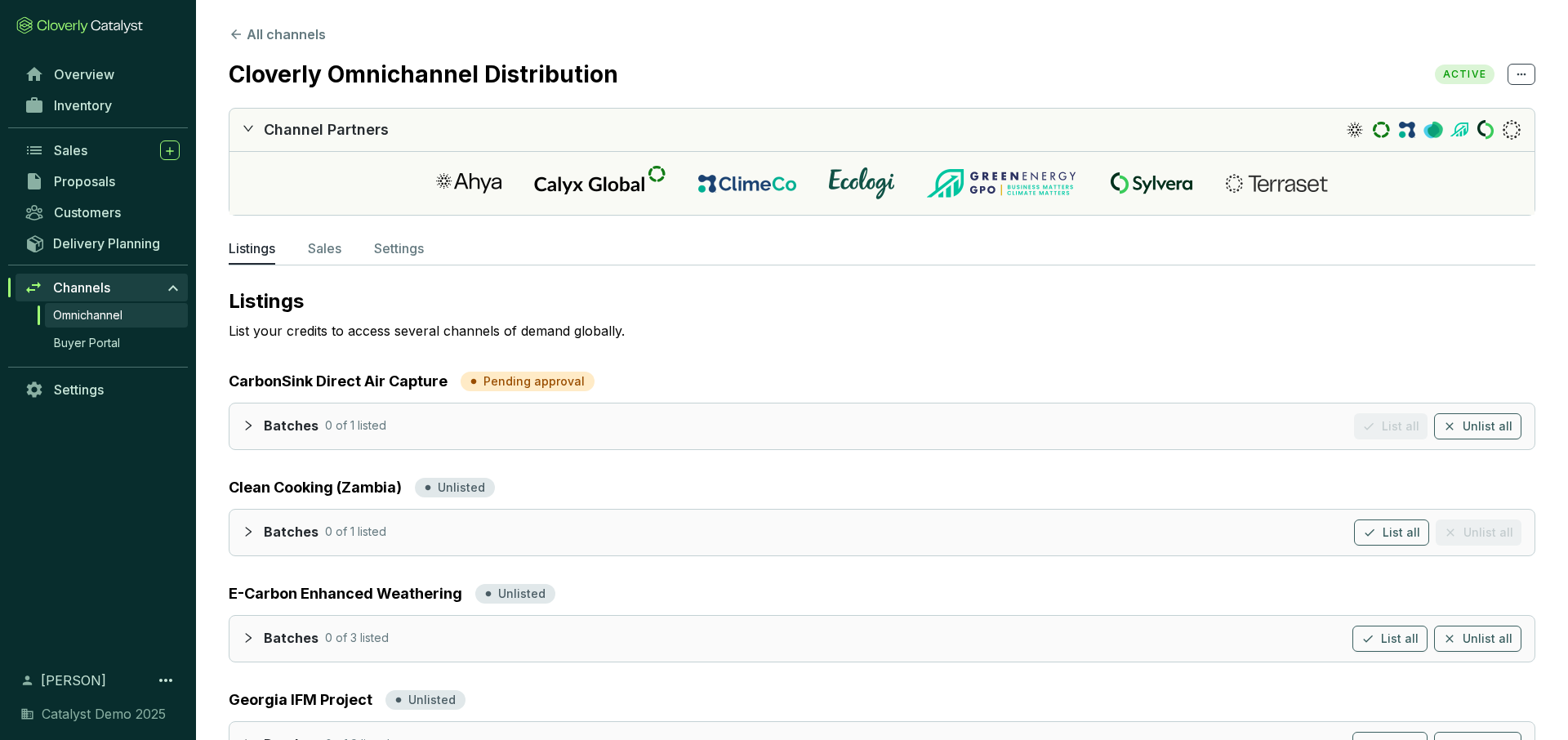 click at bounding box center [253, 128] 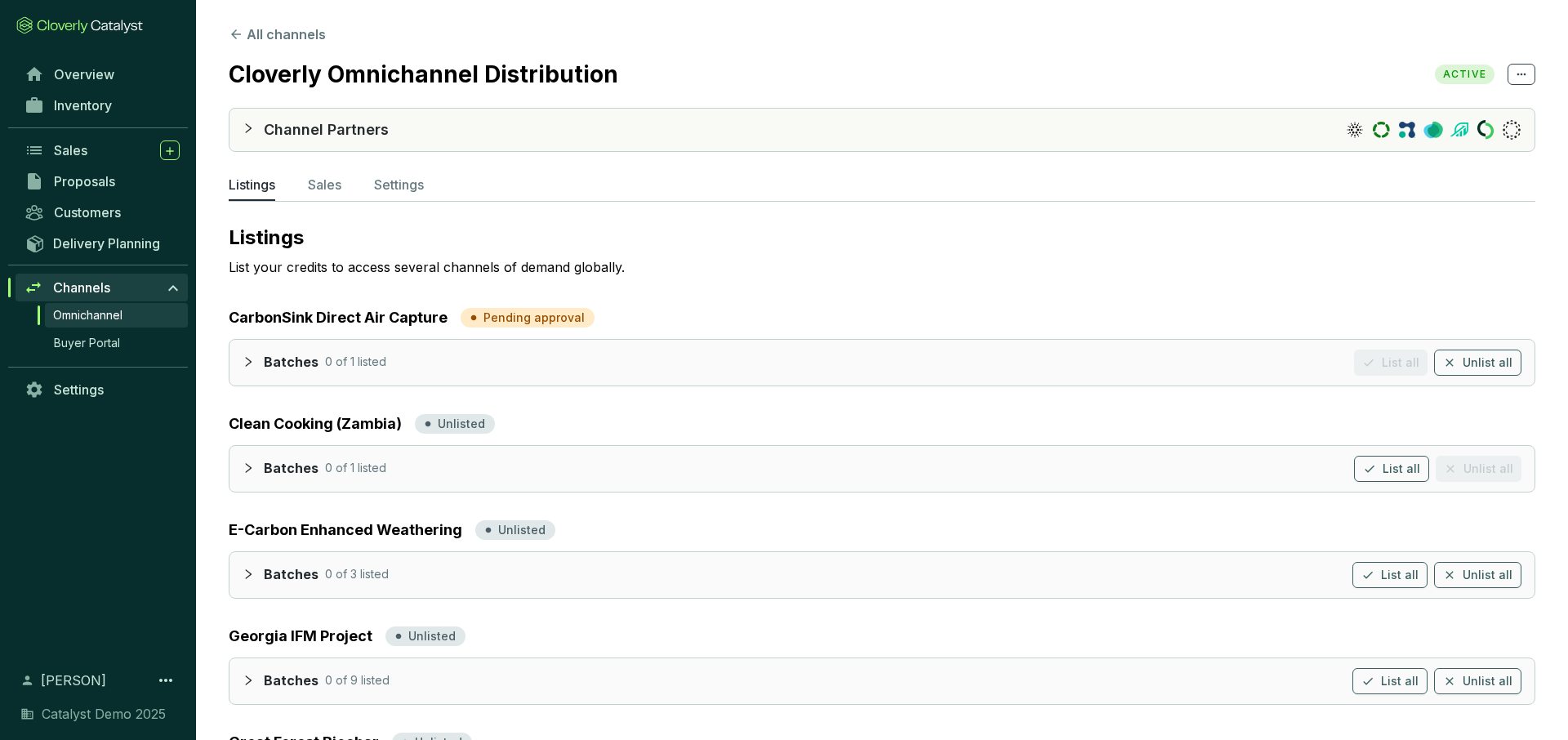 click on "Channel Partners" at bounding box center (882, 130) 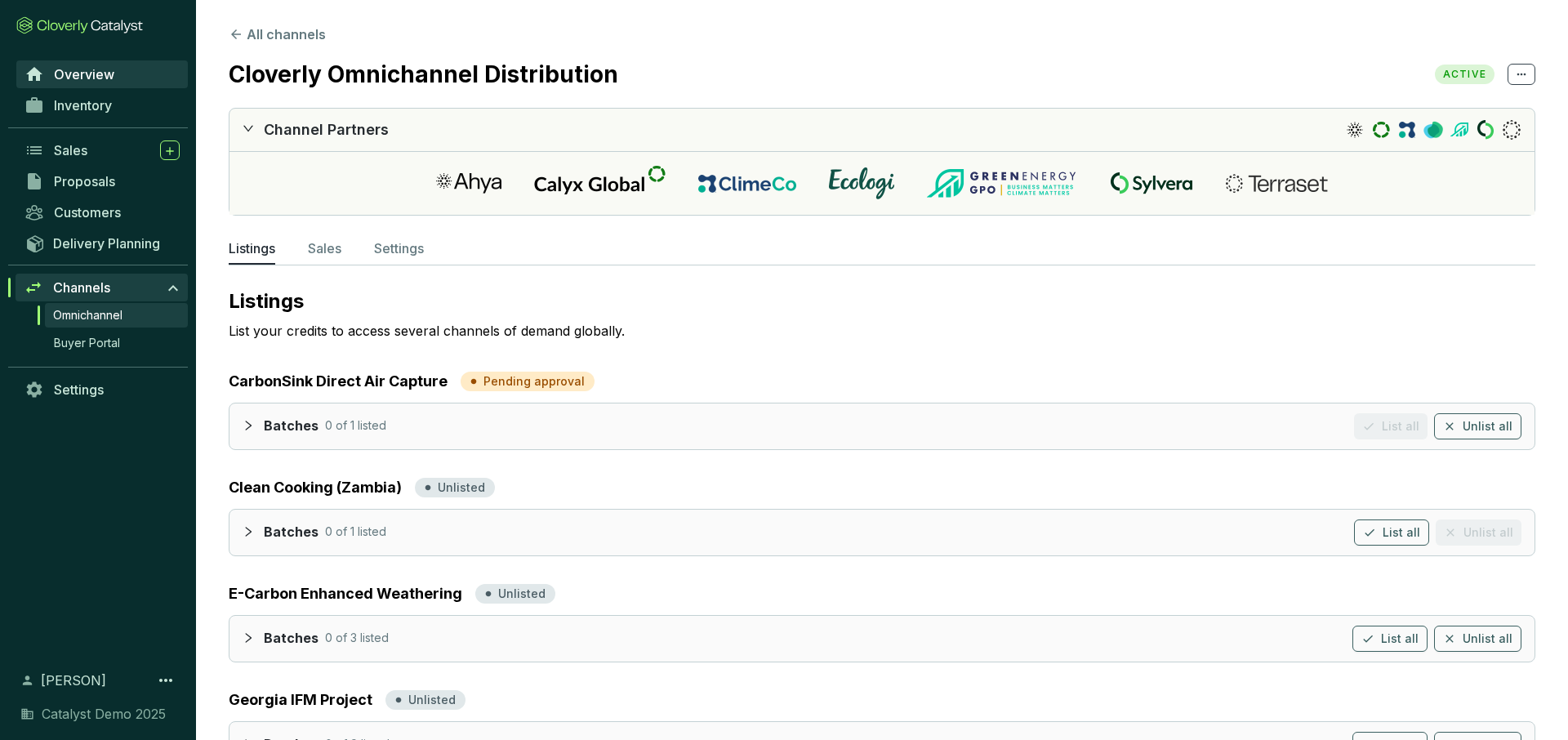 click on "Overview" at bounding box center (102, 74) 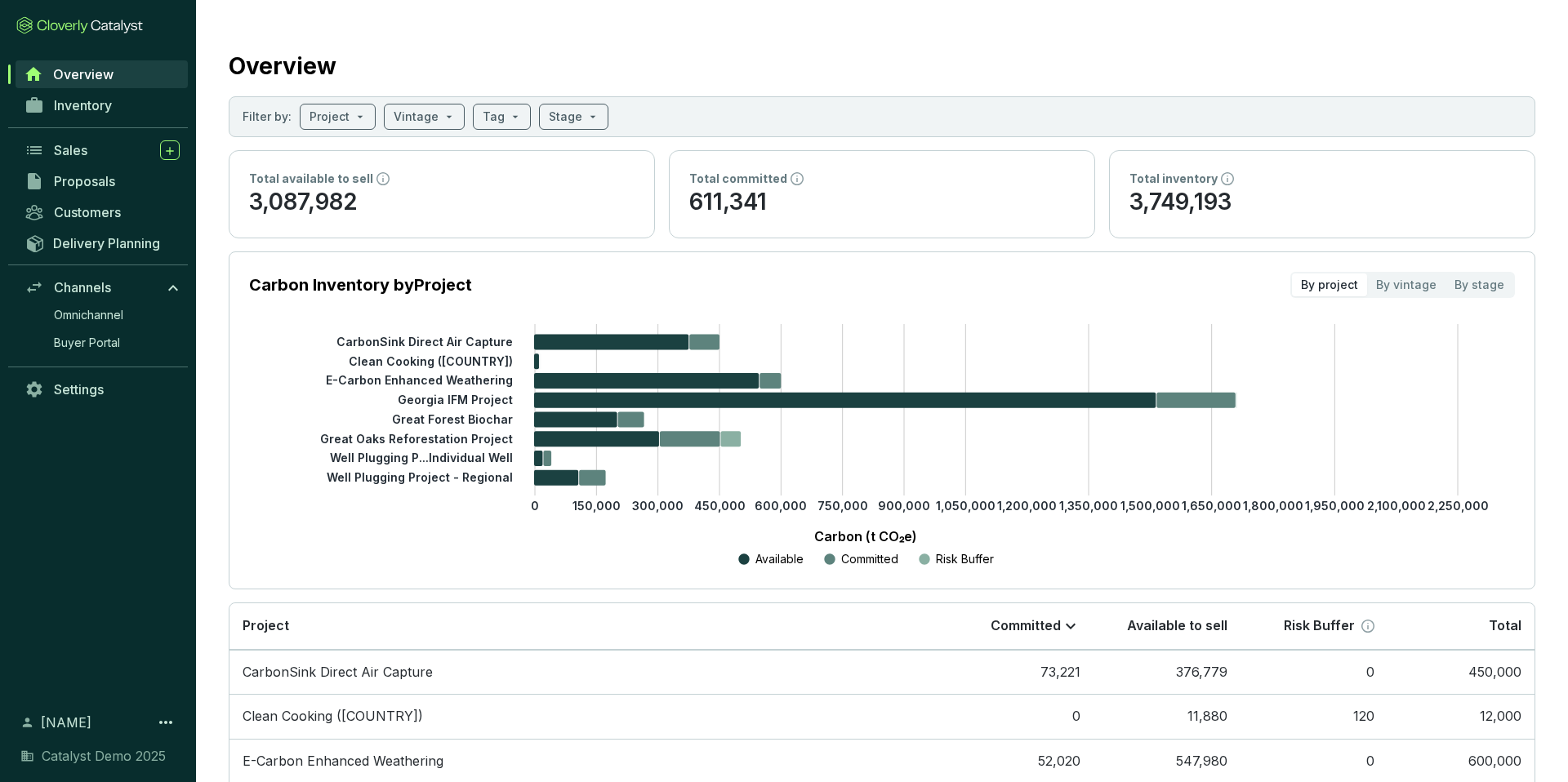 scroll, scrollTop: 0, scrollLeft: 0, axis: both 